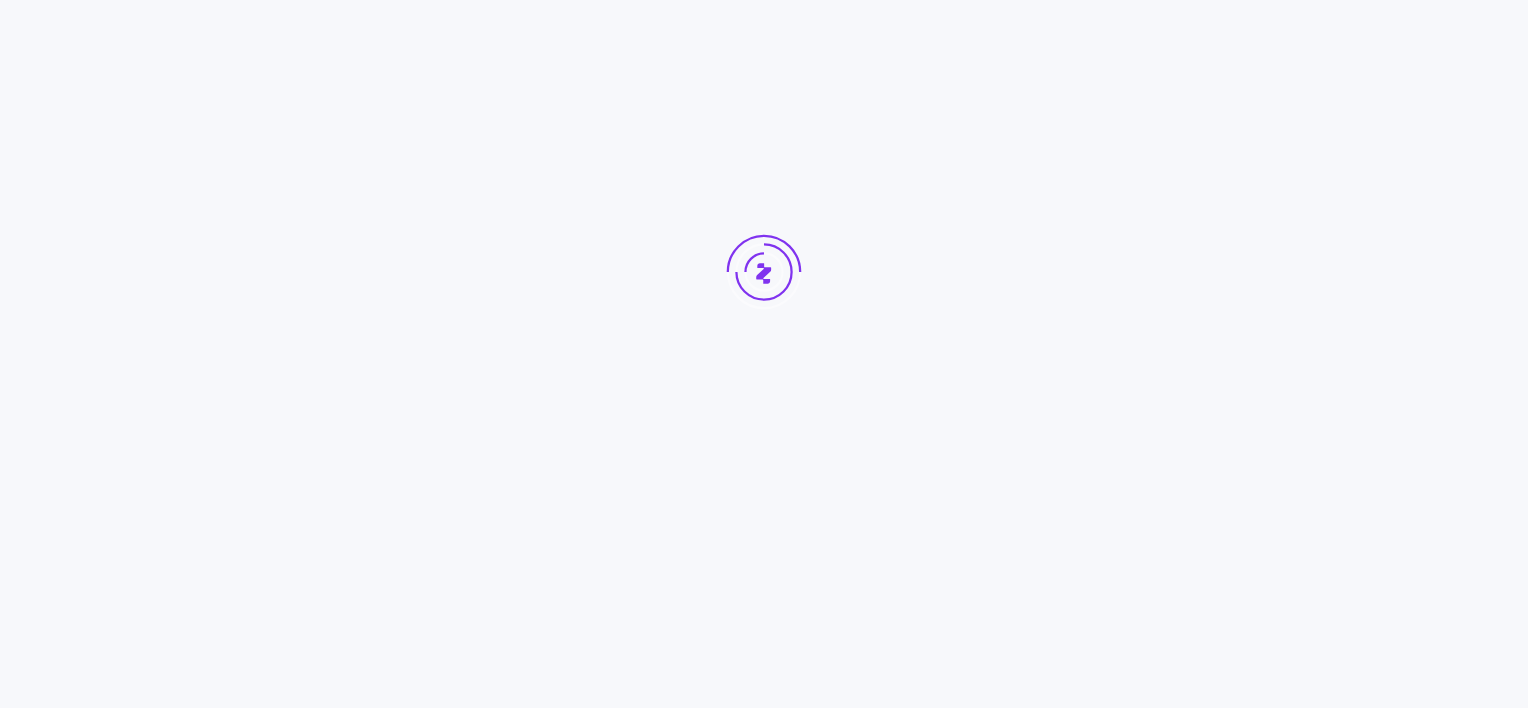 scroll, scrollTop: 0, scrollLeft: 0, axis: both 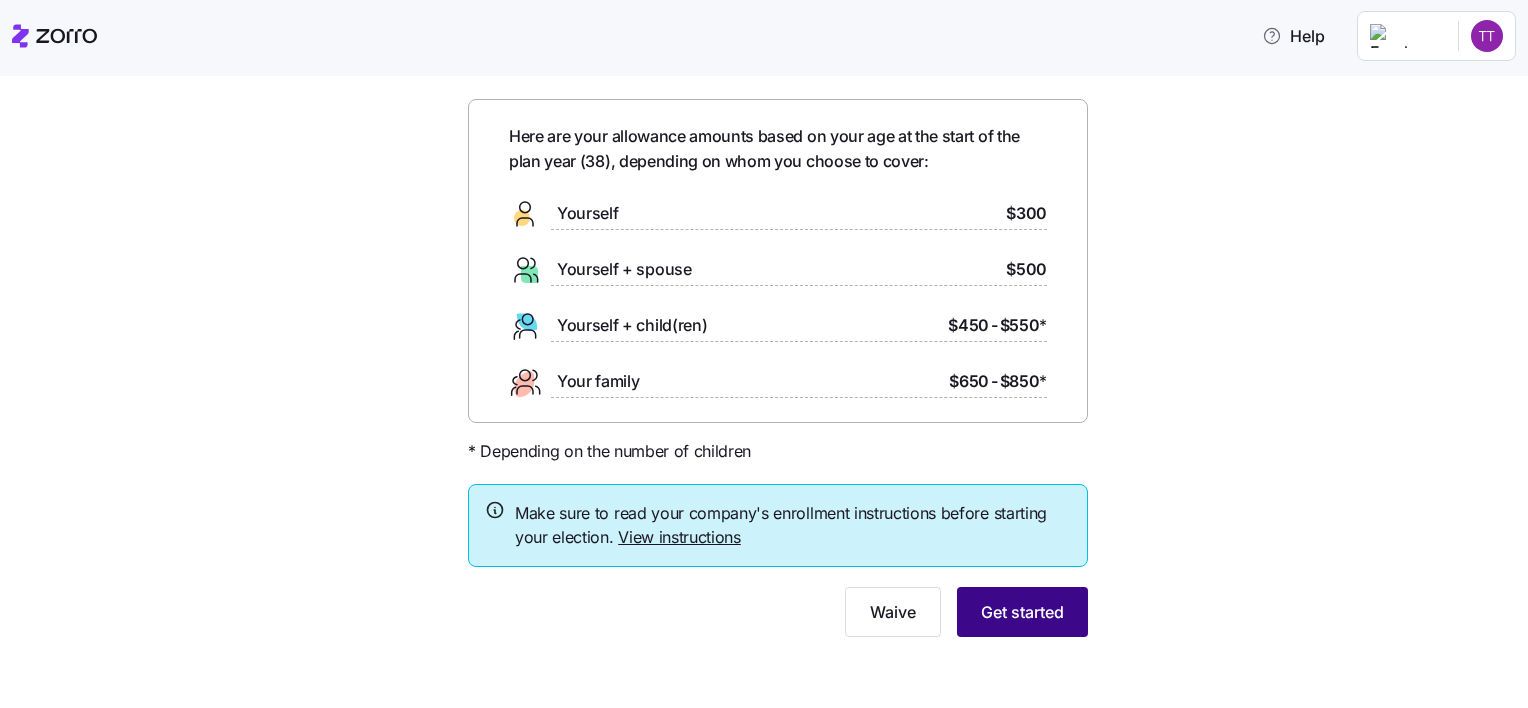 click on "Get started" at bounding box center (1022, 612) 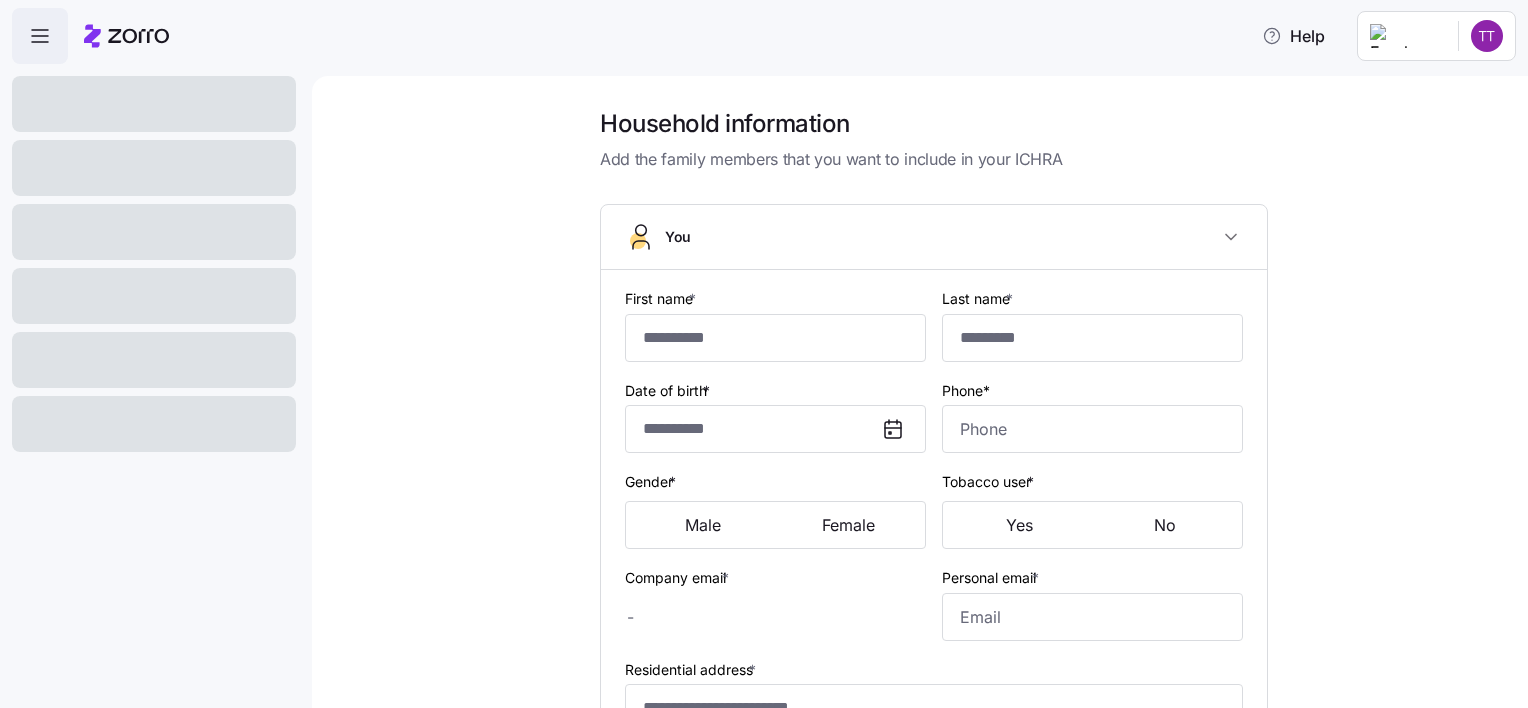type on "******" 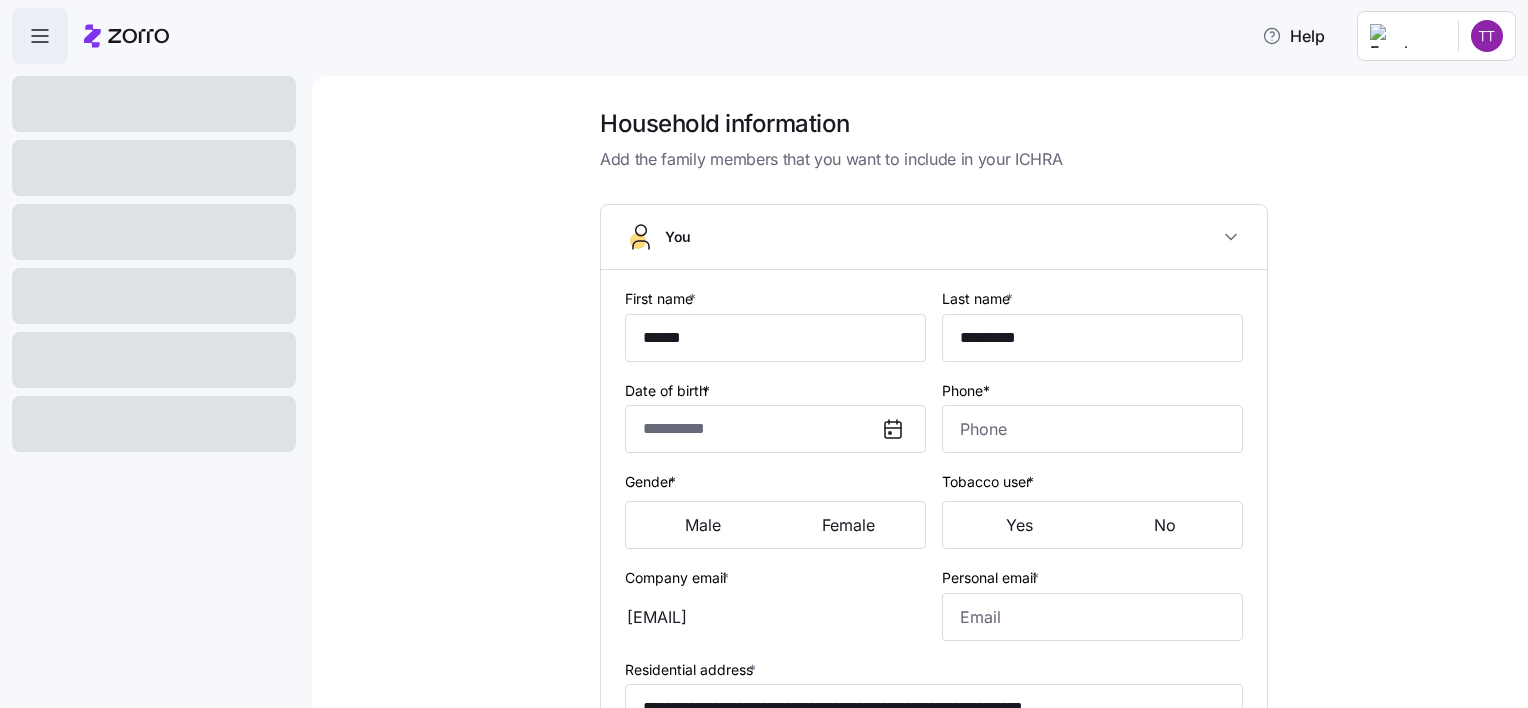 type on "**********" 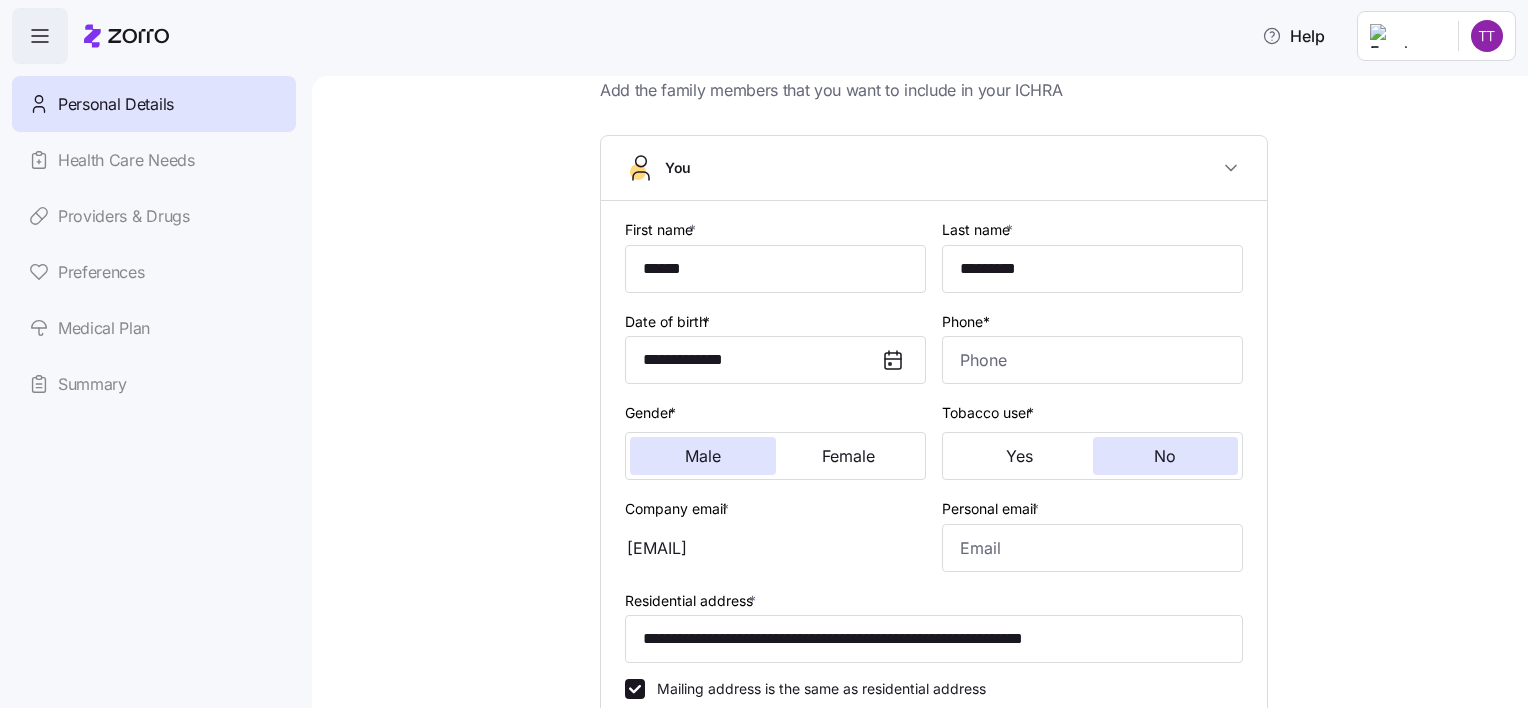 scroll, scrollTop: 100, scrollLeft: 0, axis: vertical 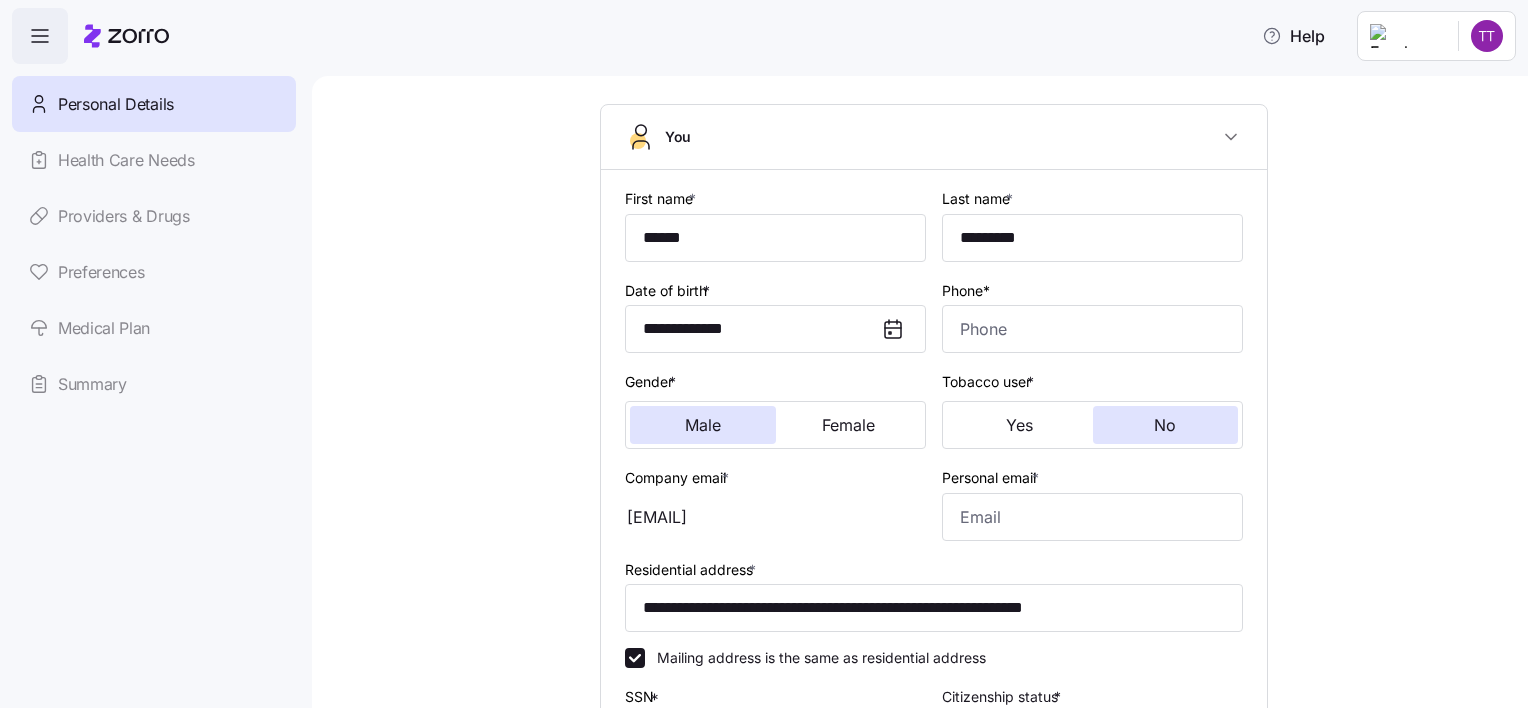 click on "Health Care Needs" at bounding box center (154, 160) 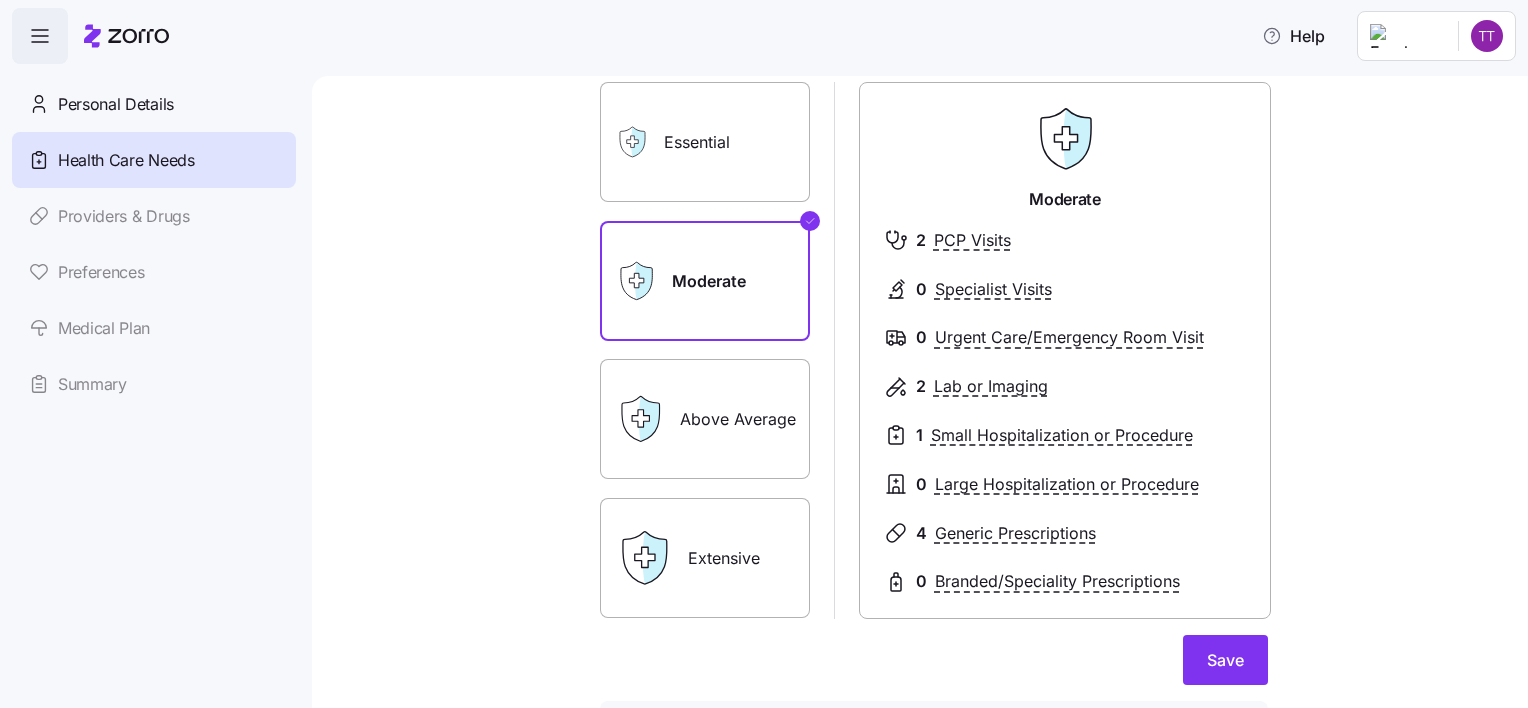 scroll, scrollTop: 100, scrollLeft: 0, axis: vertical 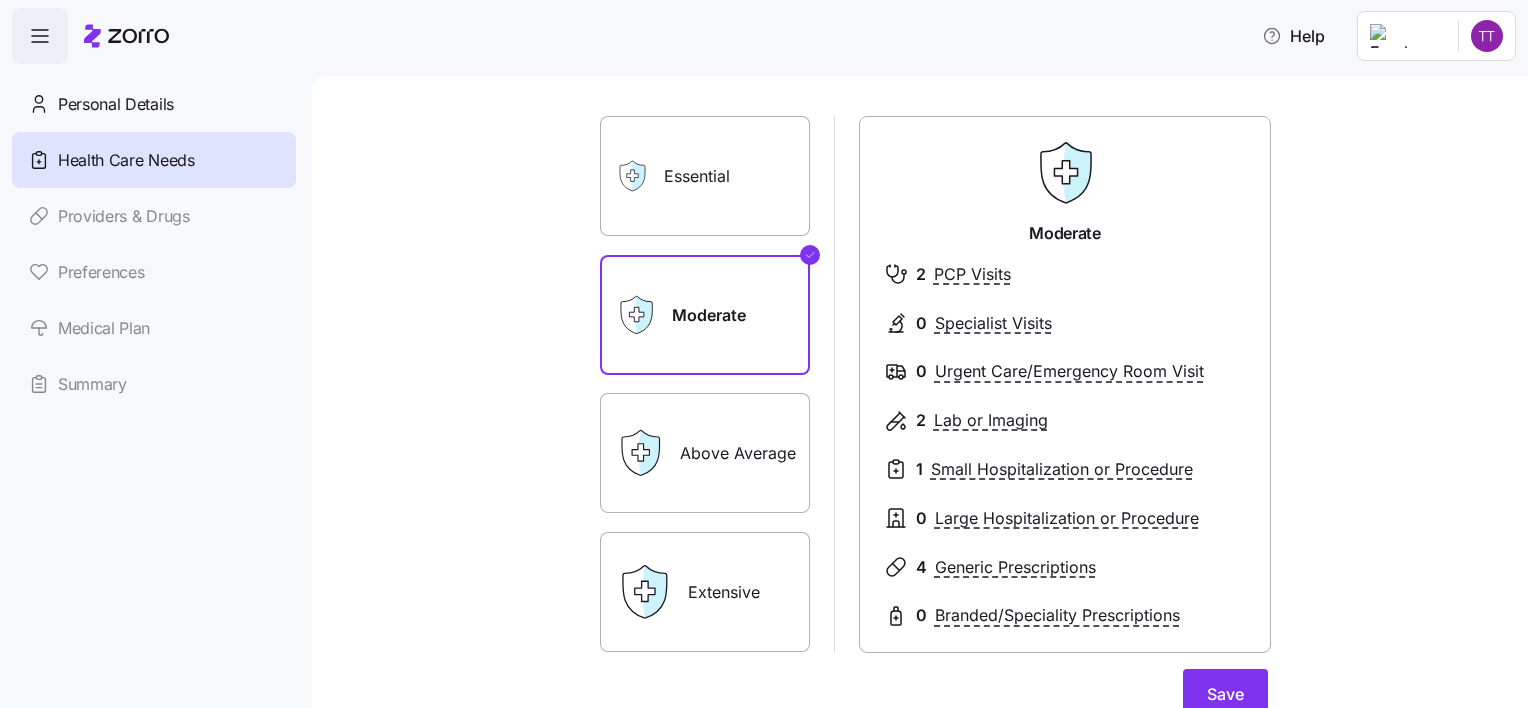 click on "Above Average" at bounding box center [705, 453] 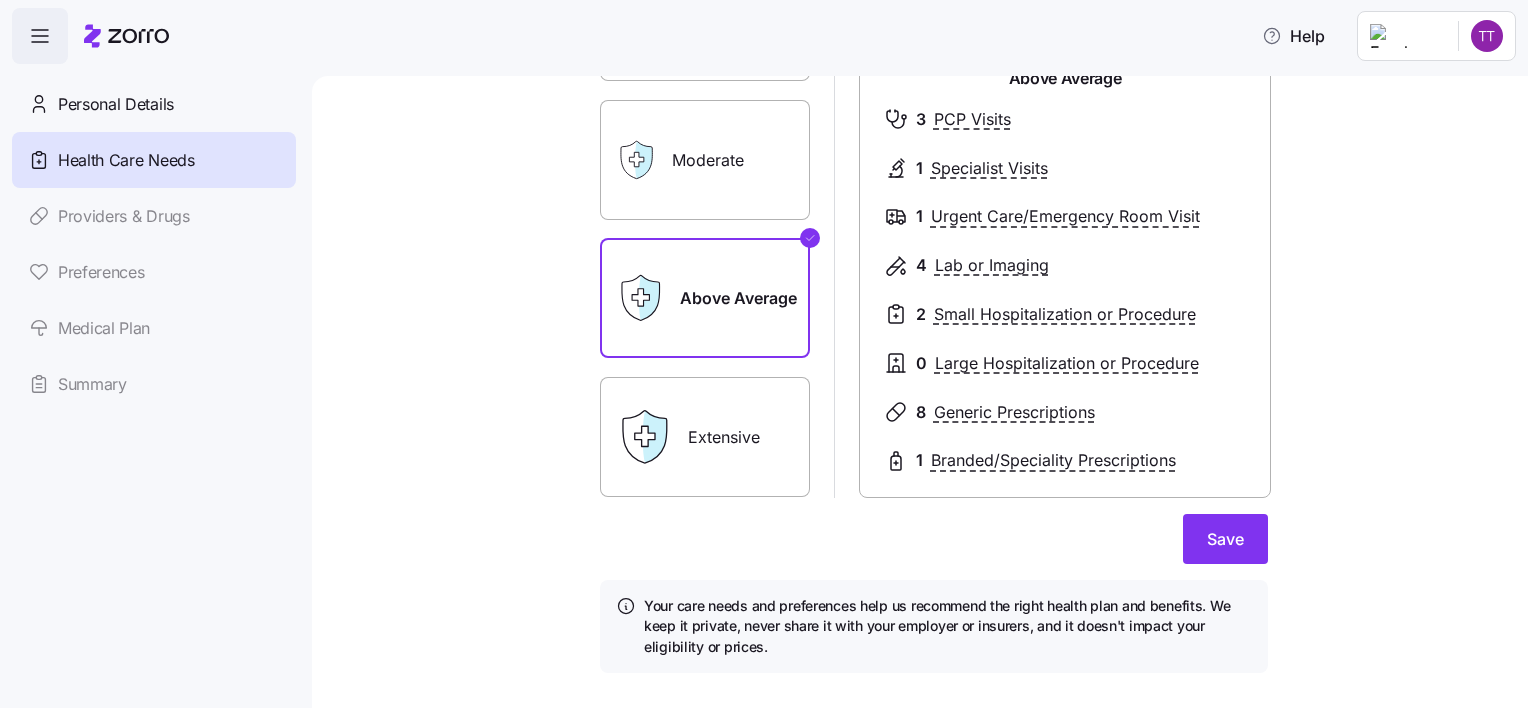 scroll, scrollTop: 292, scrollLeft: 0, axis: vertical 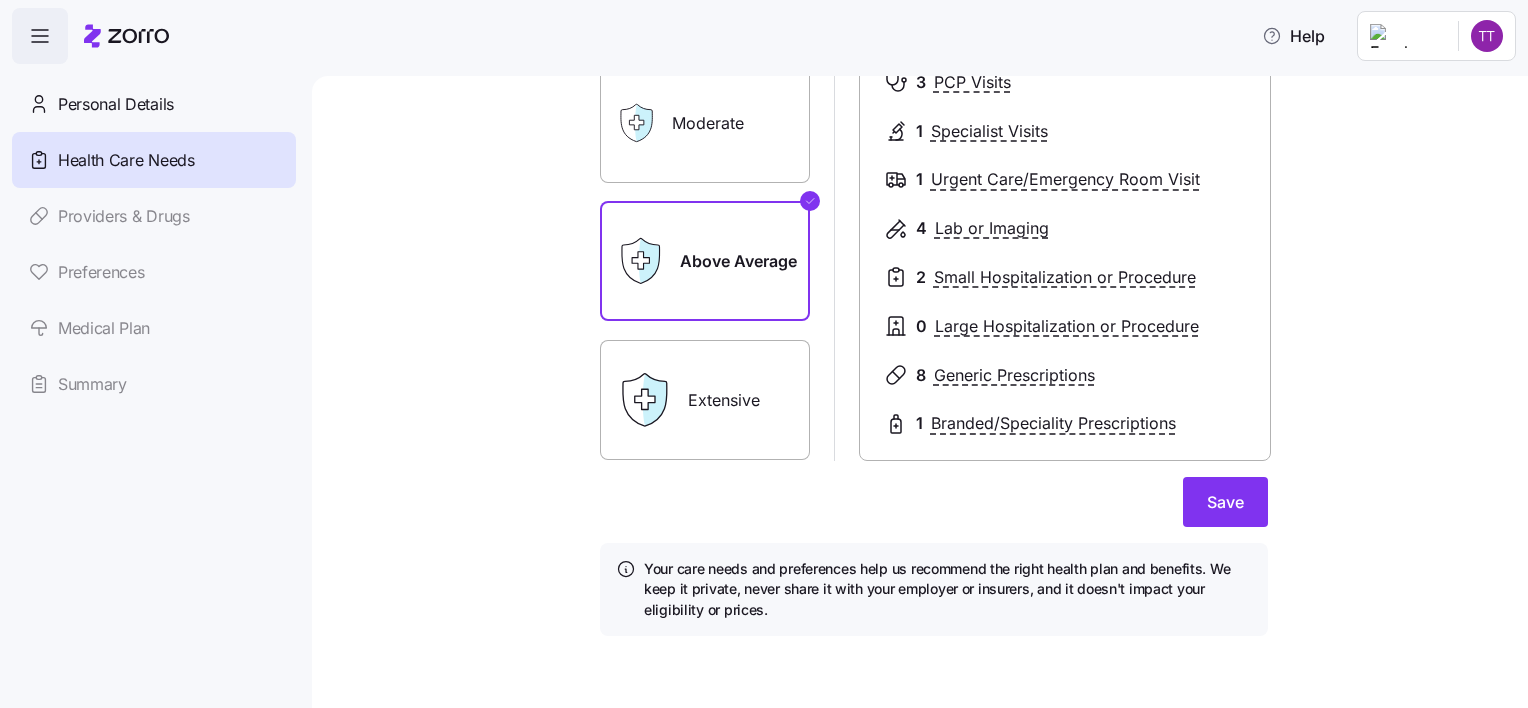 click on "Extensive" at bounding box center (705, 400) 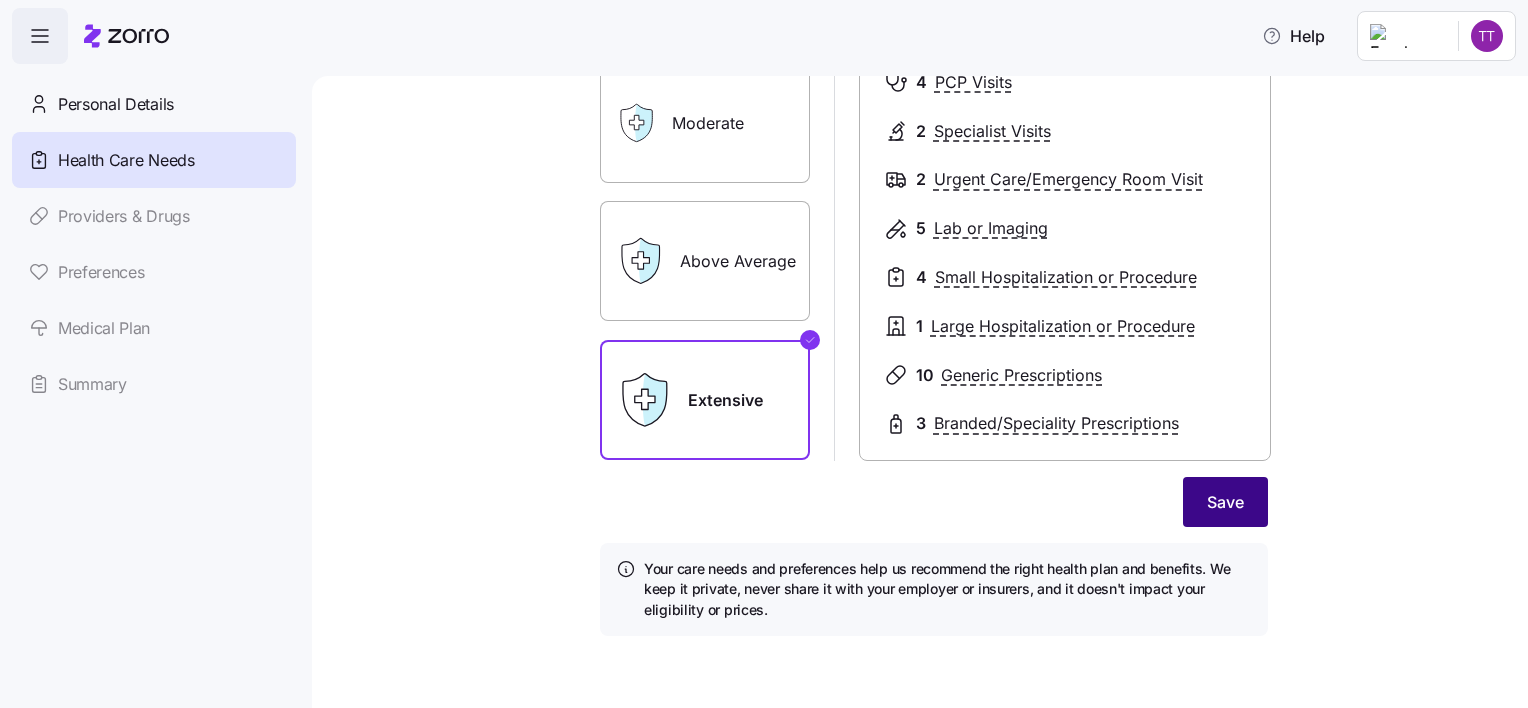 click on "Save" at bounding box center [1225, 502] 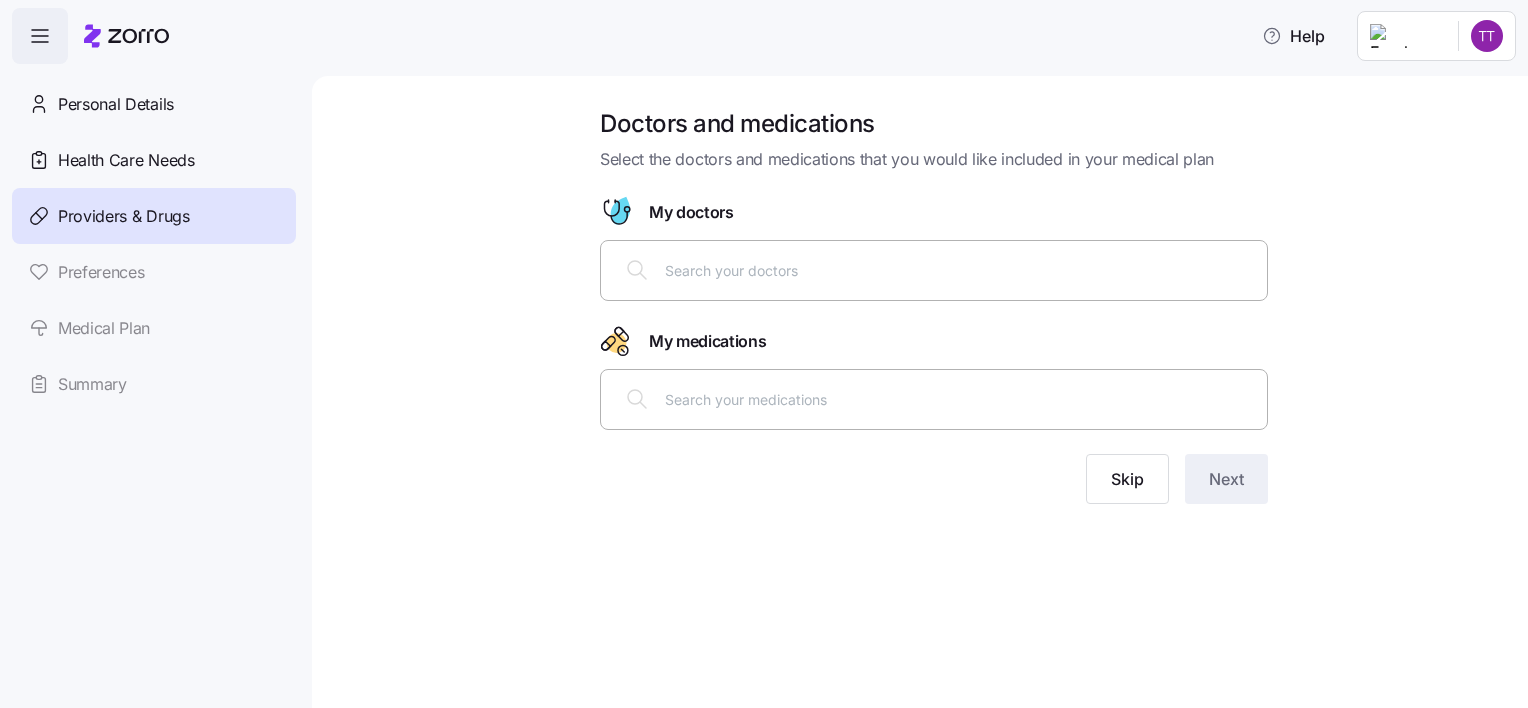 click at bounding box center (934, 399) 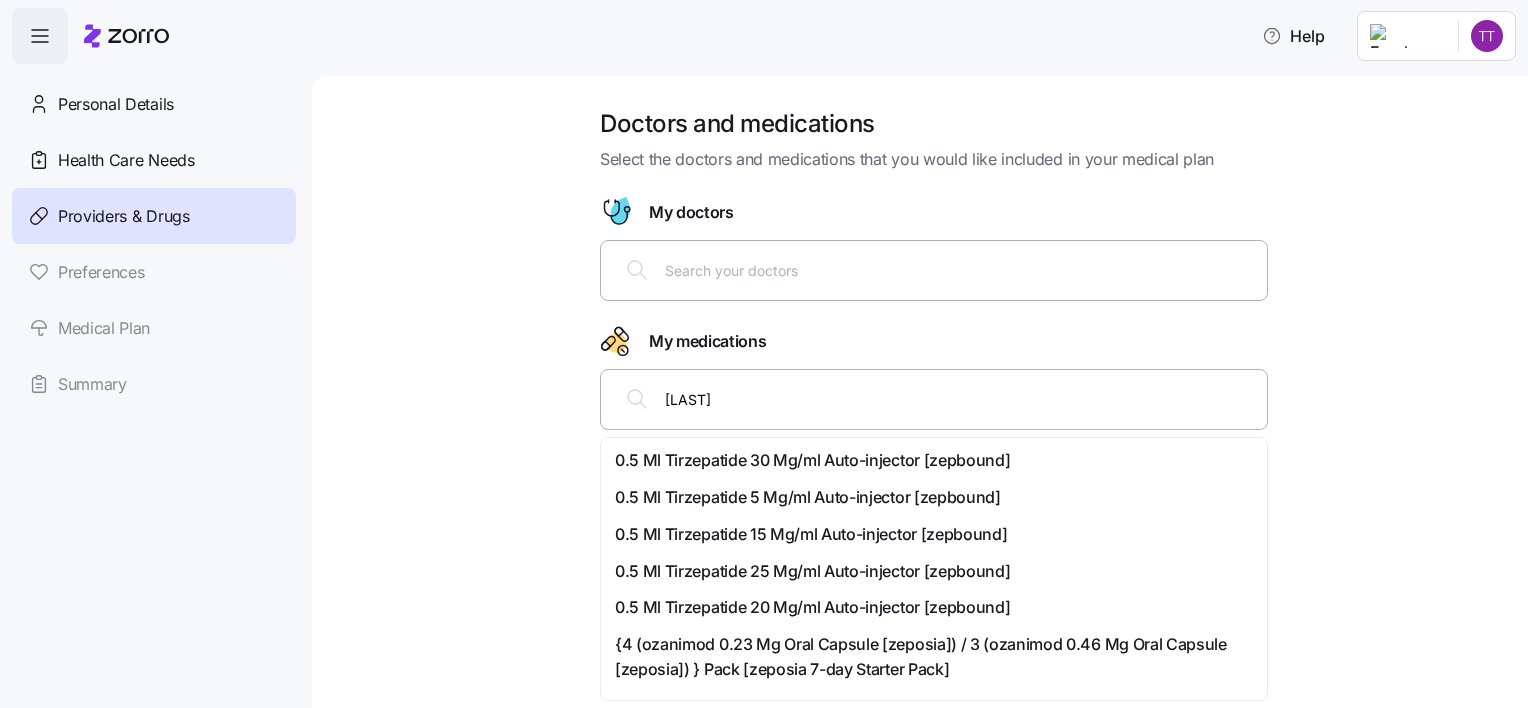type on "[BRAND]" 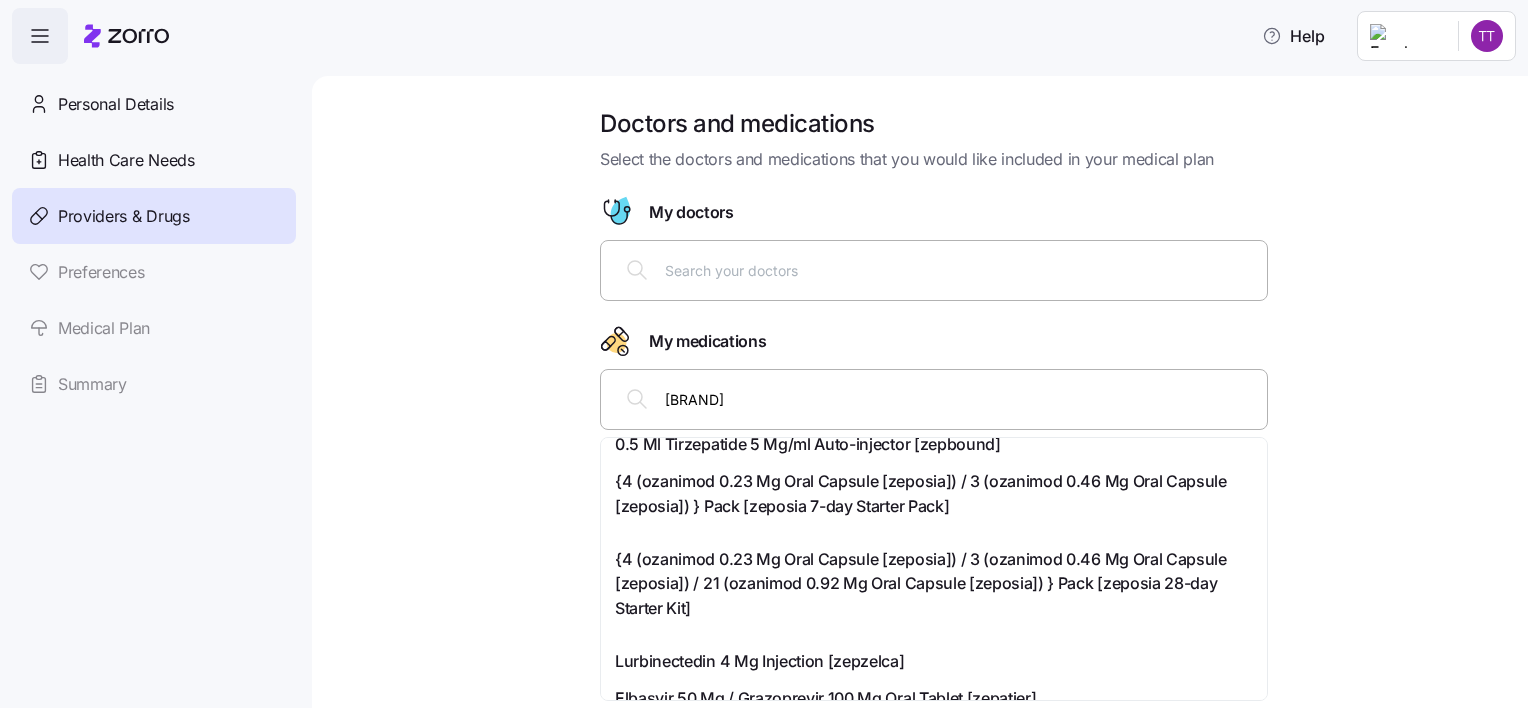 scroll, scrollTop: 100, scrollLeft: 0, axis: vertical 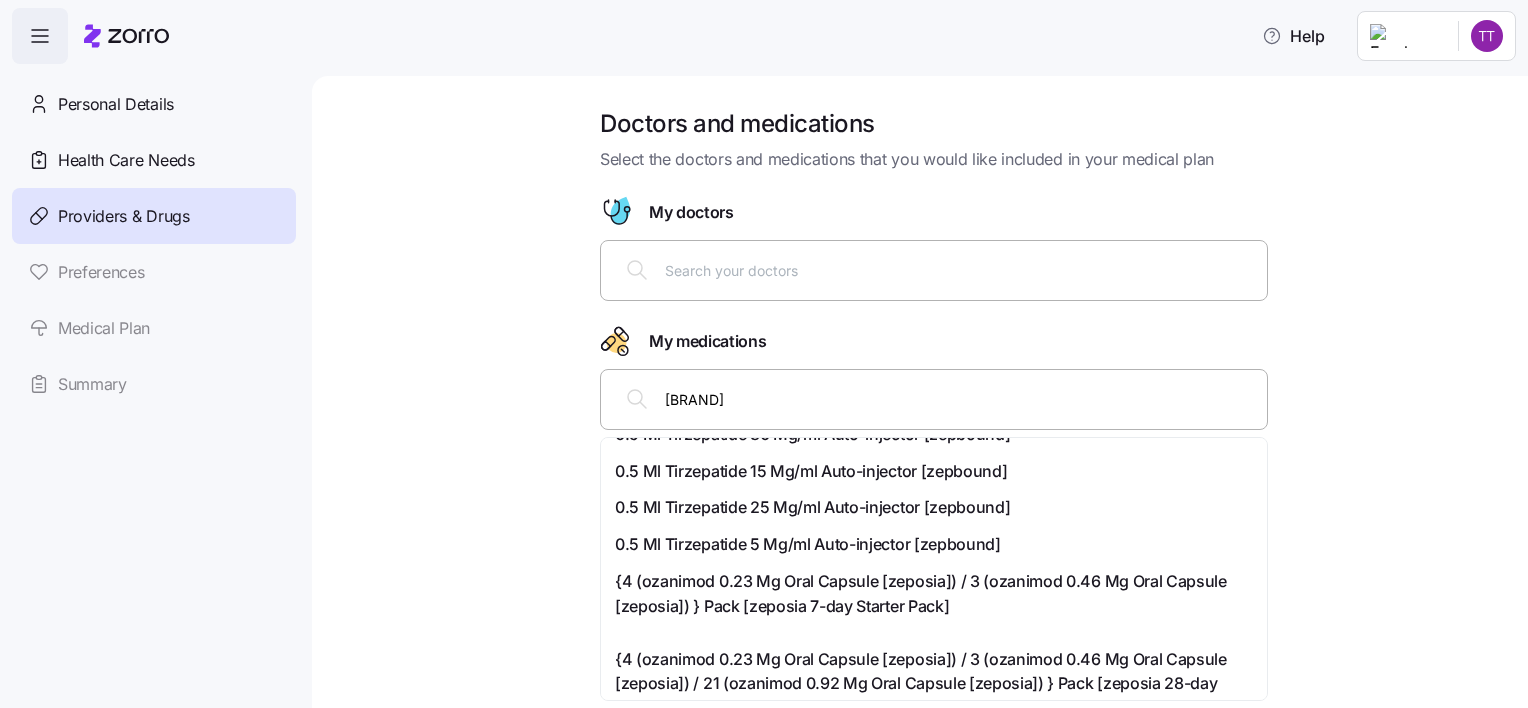 click on "0.5 Ml Tirzepatide 15 Mg/ml Auto-injector [zepbound]" at bounding box center [811, 471] 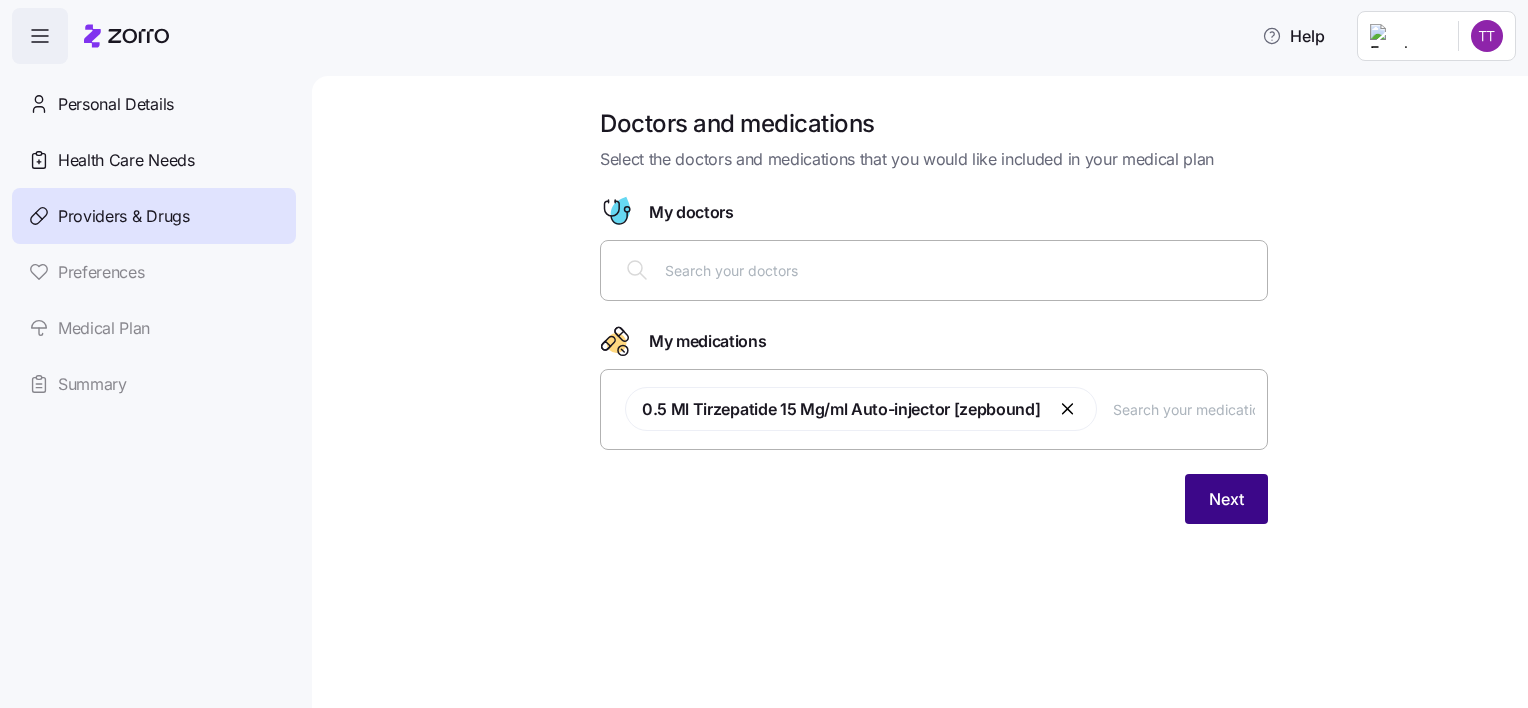 click on "Next" at bounding box center (1226, 499) 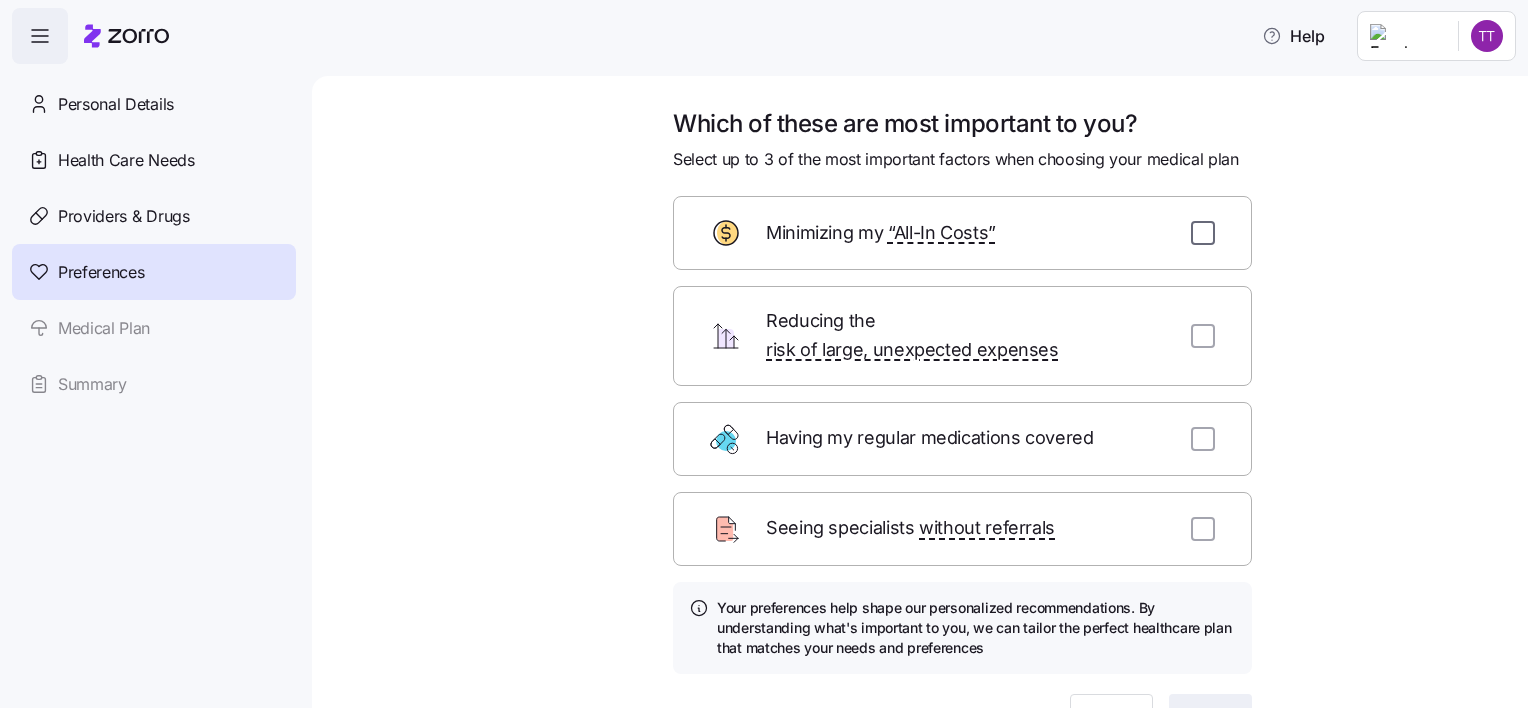click at bounding box center (1203, 233) 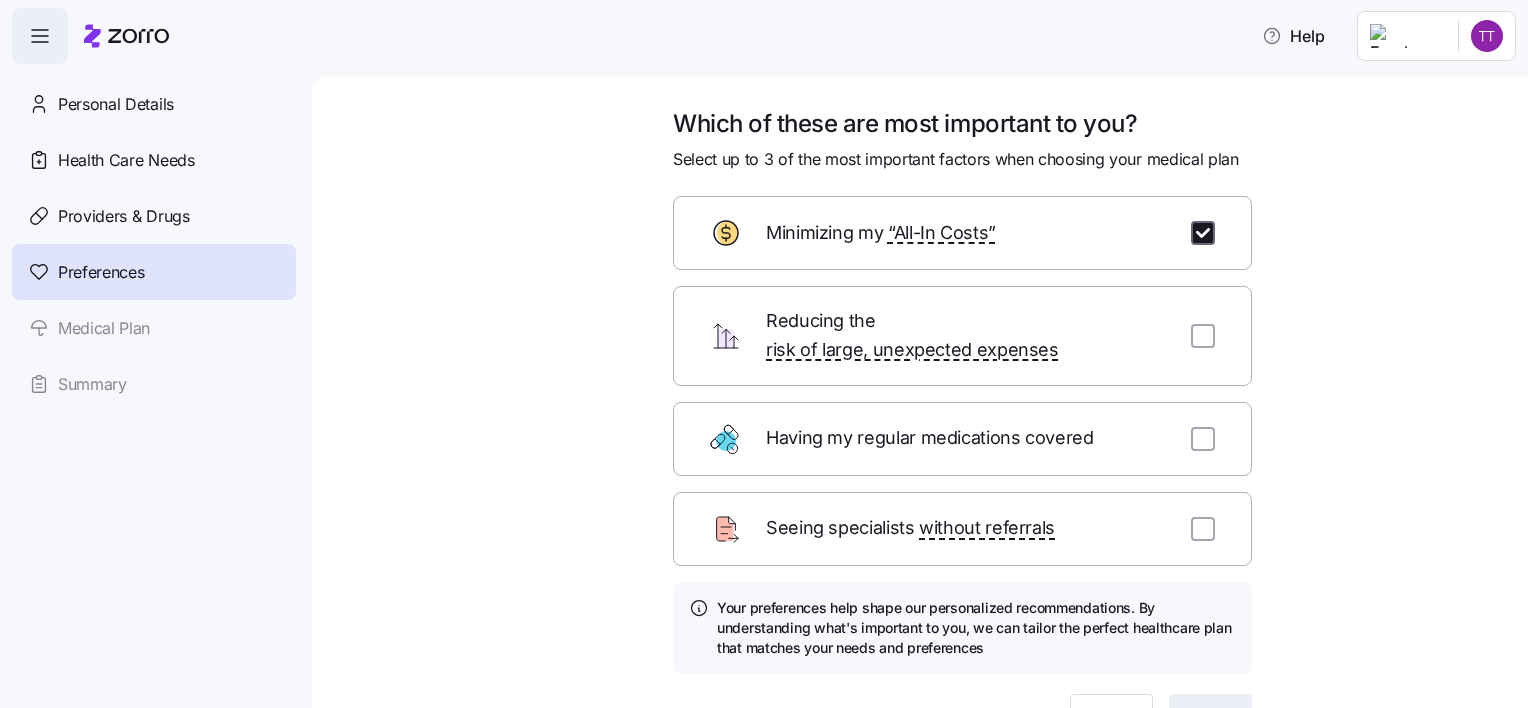 checkbox on "true" 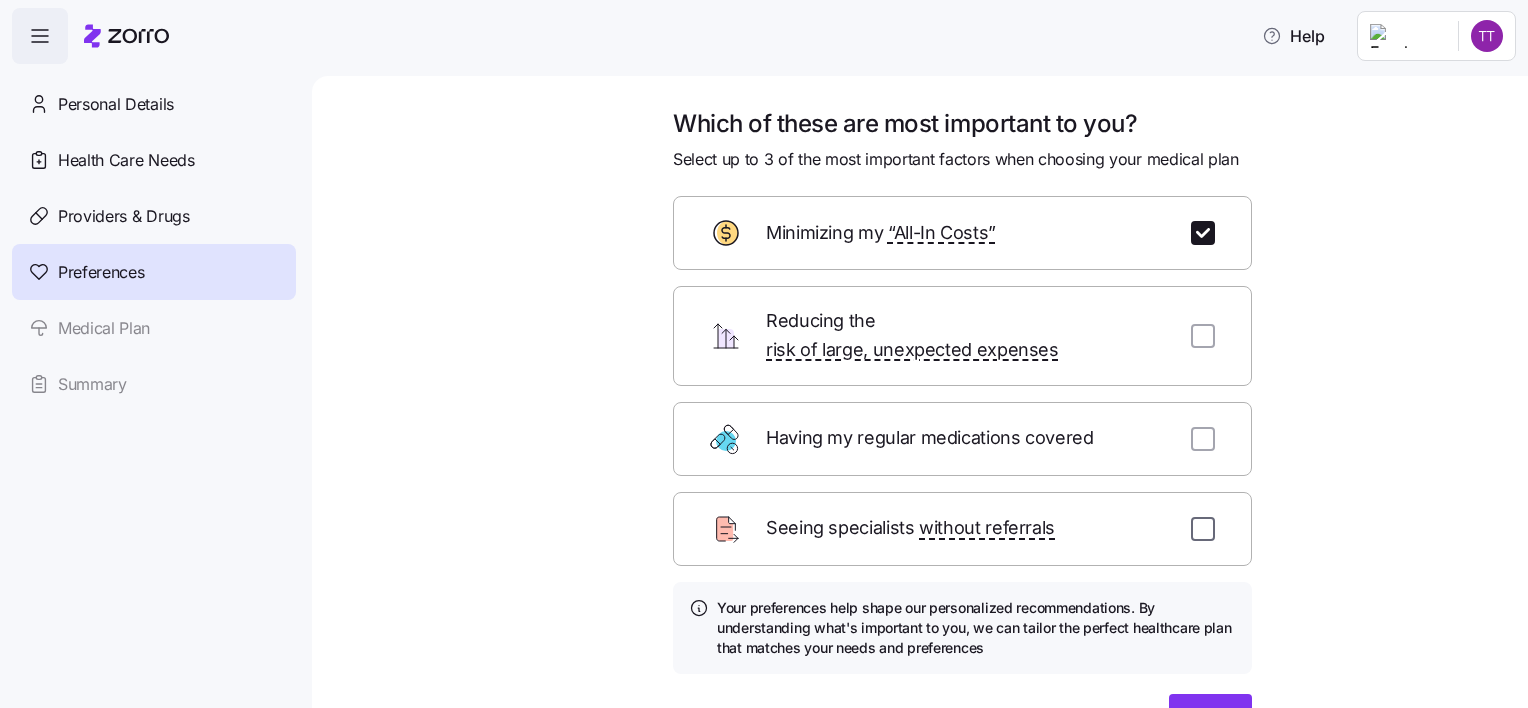 click at bounding box center (1203, 529) 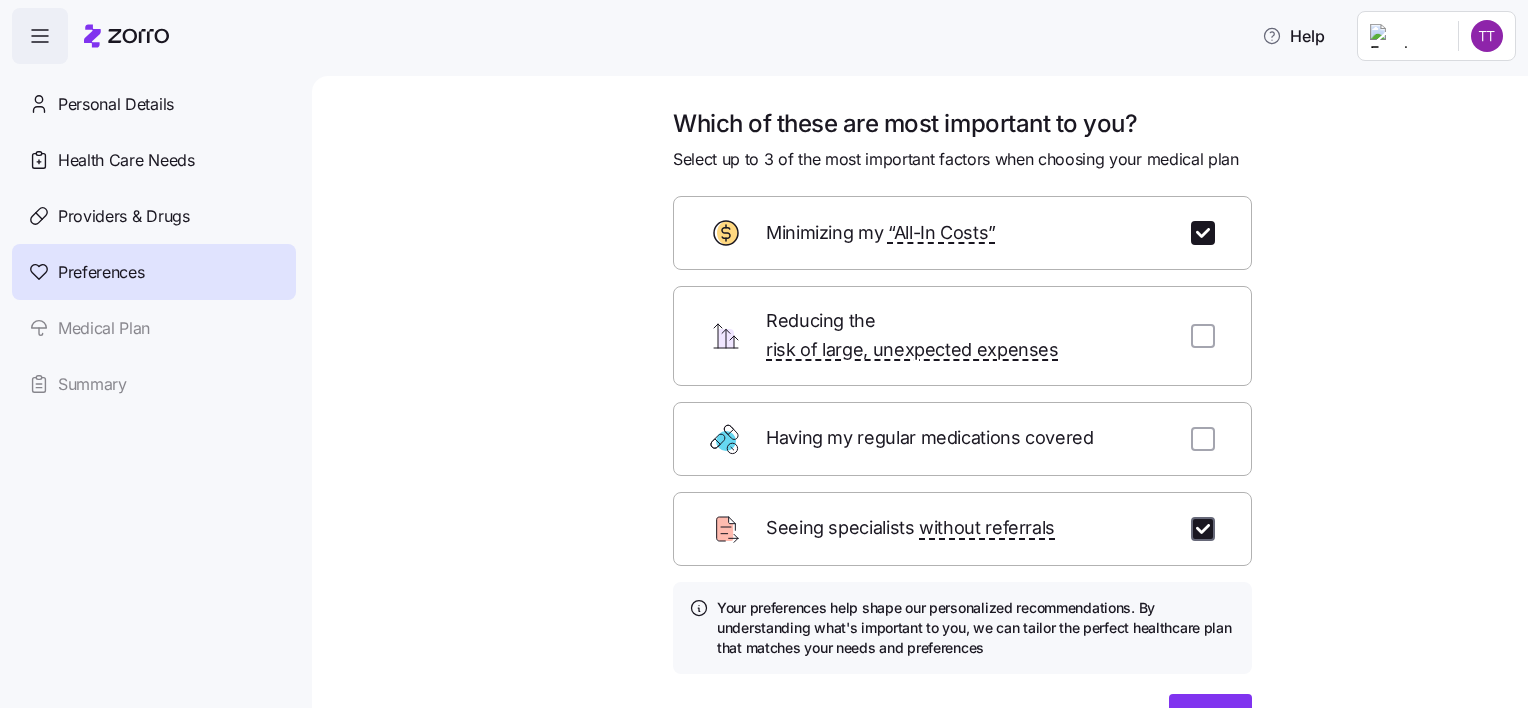 checkbox on "true" 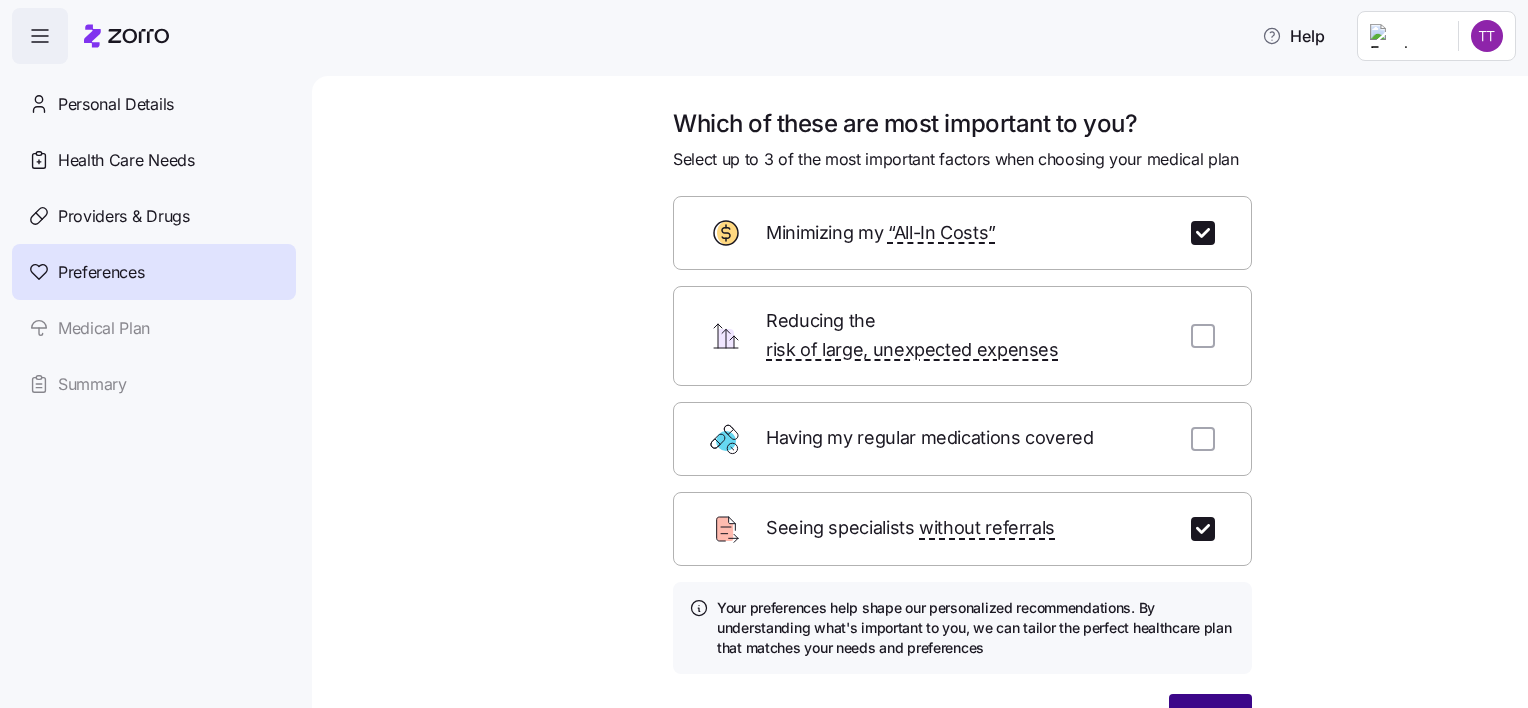 click on "Next" at bounding box center (1210, 719) 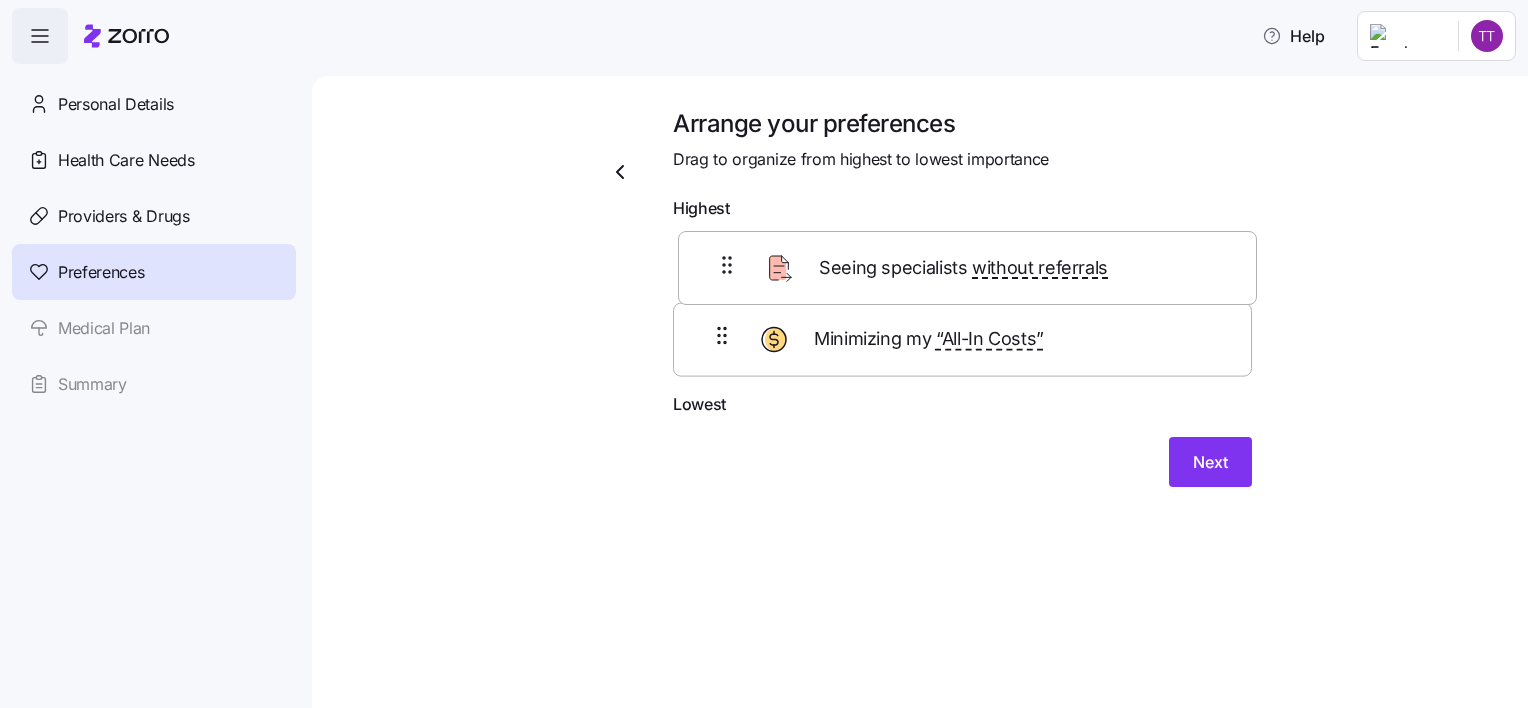 drag, startPoint x: 704, startPoint y: 347, endPoint x: 709, endPoint y: 252, distance: 95.131485 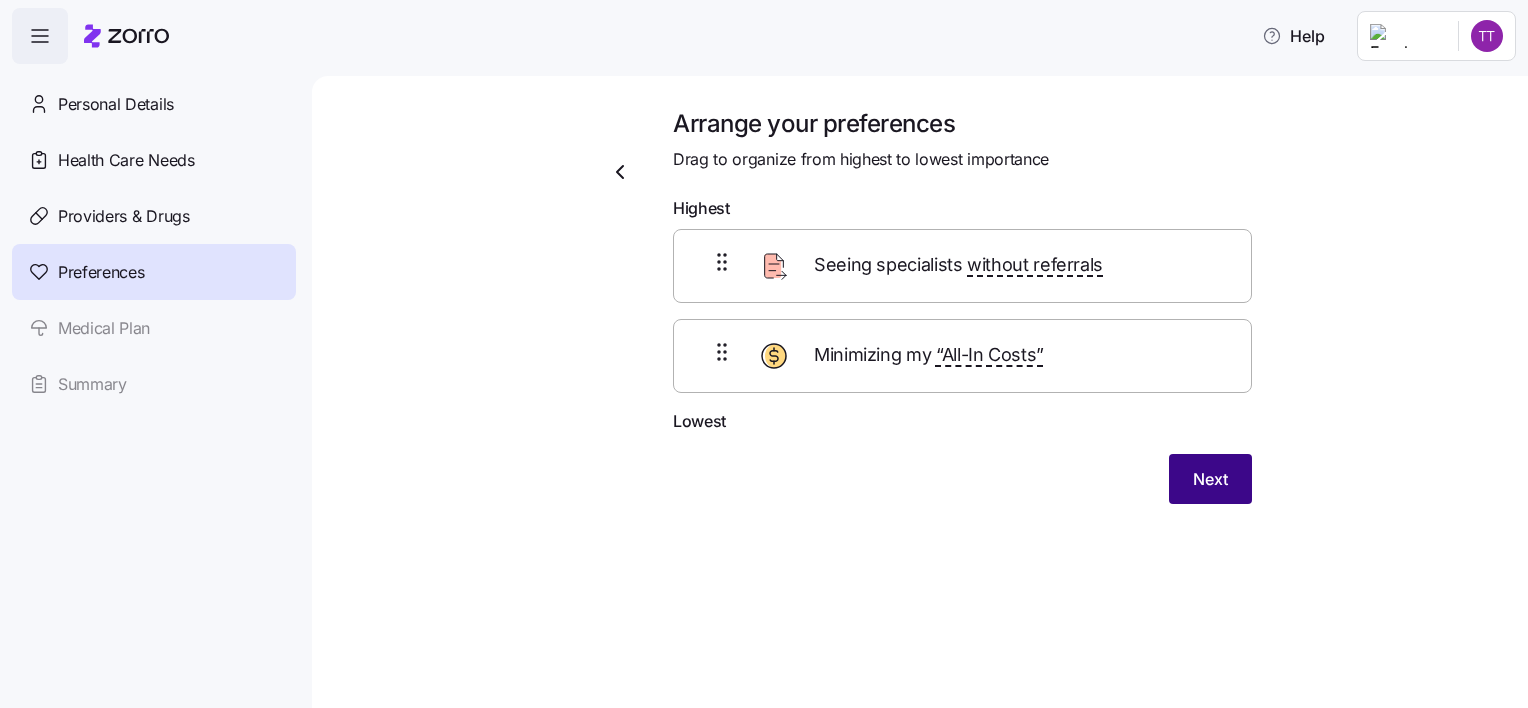 click on "Next" at bounding box center (1210, 479) 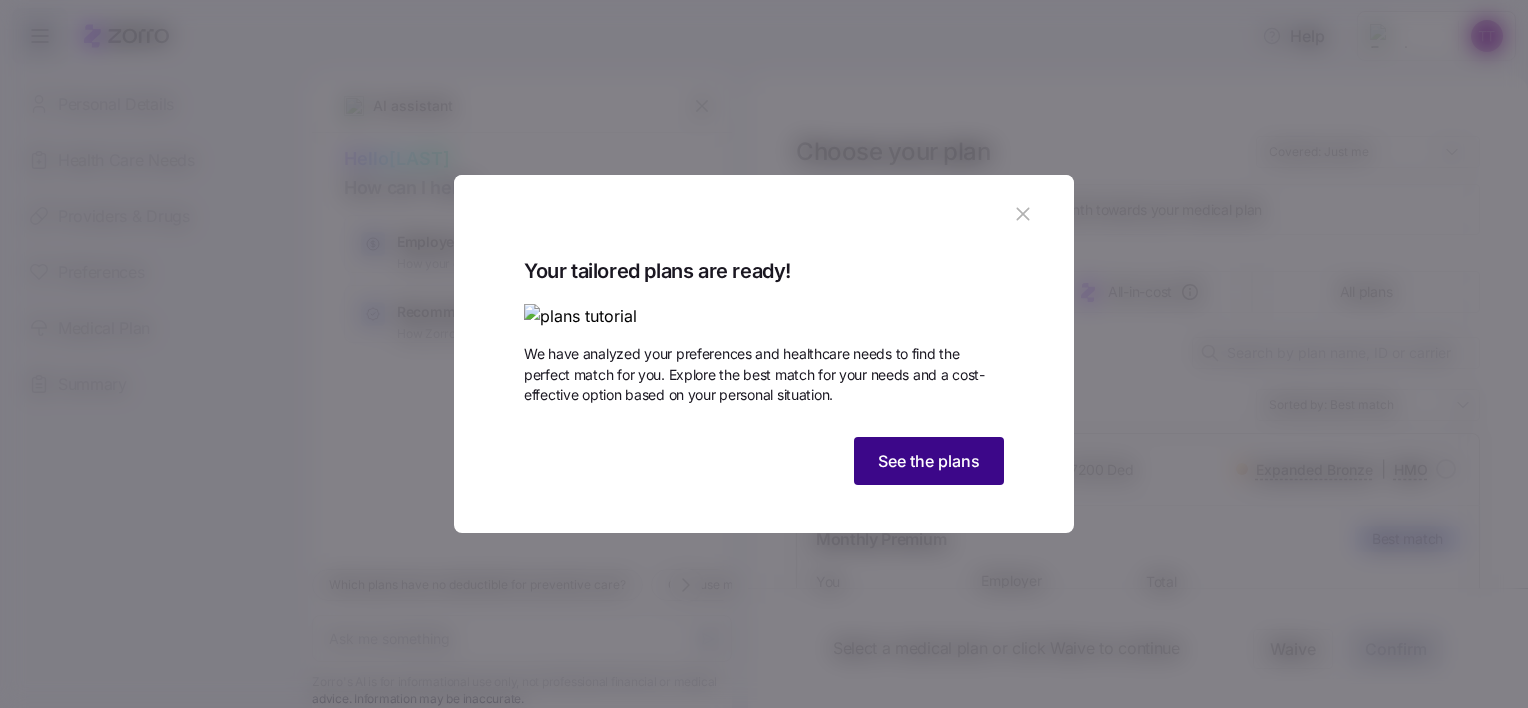click on "See the plans" at bounding box center [929, 461] 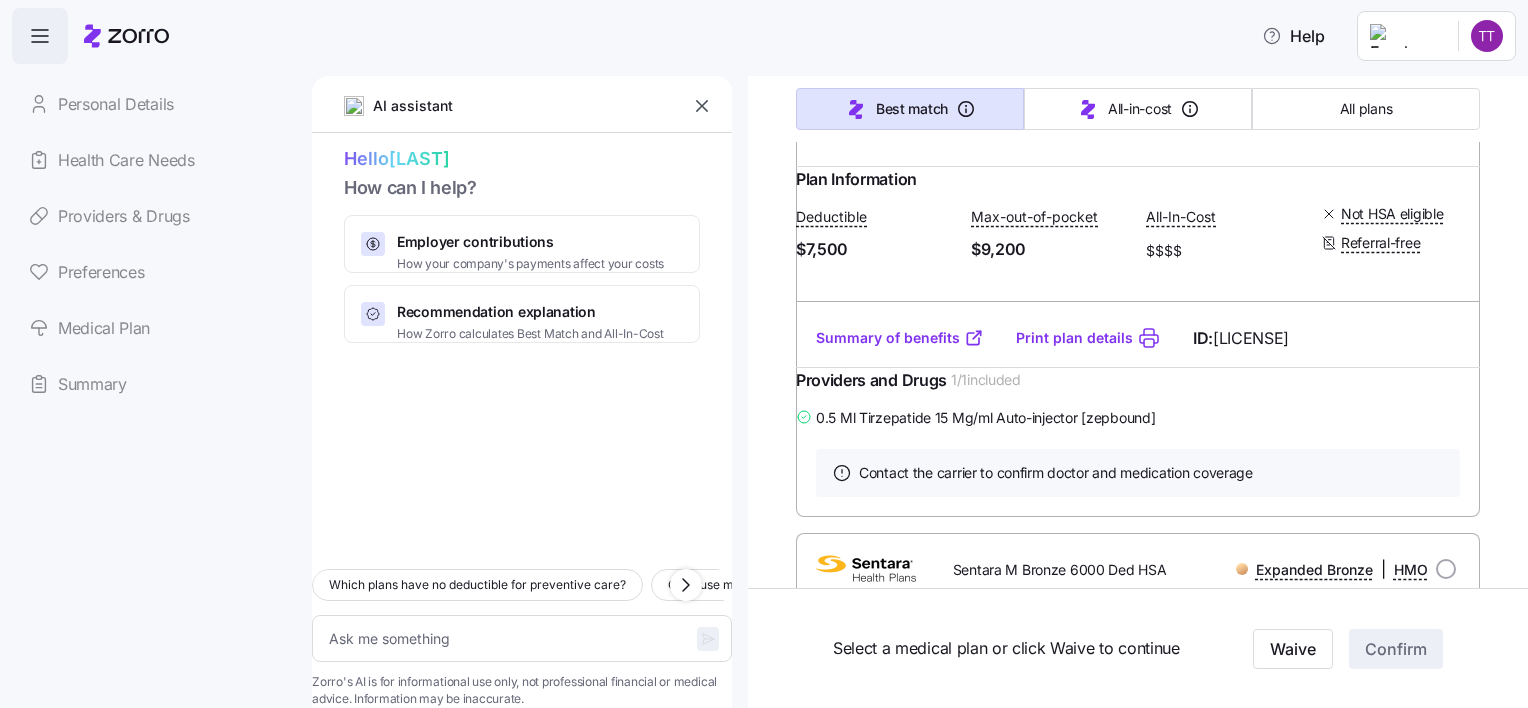 scroll, scrollTop: 1200, scrollLeft: 0, axis: vertical 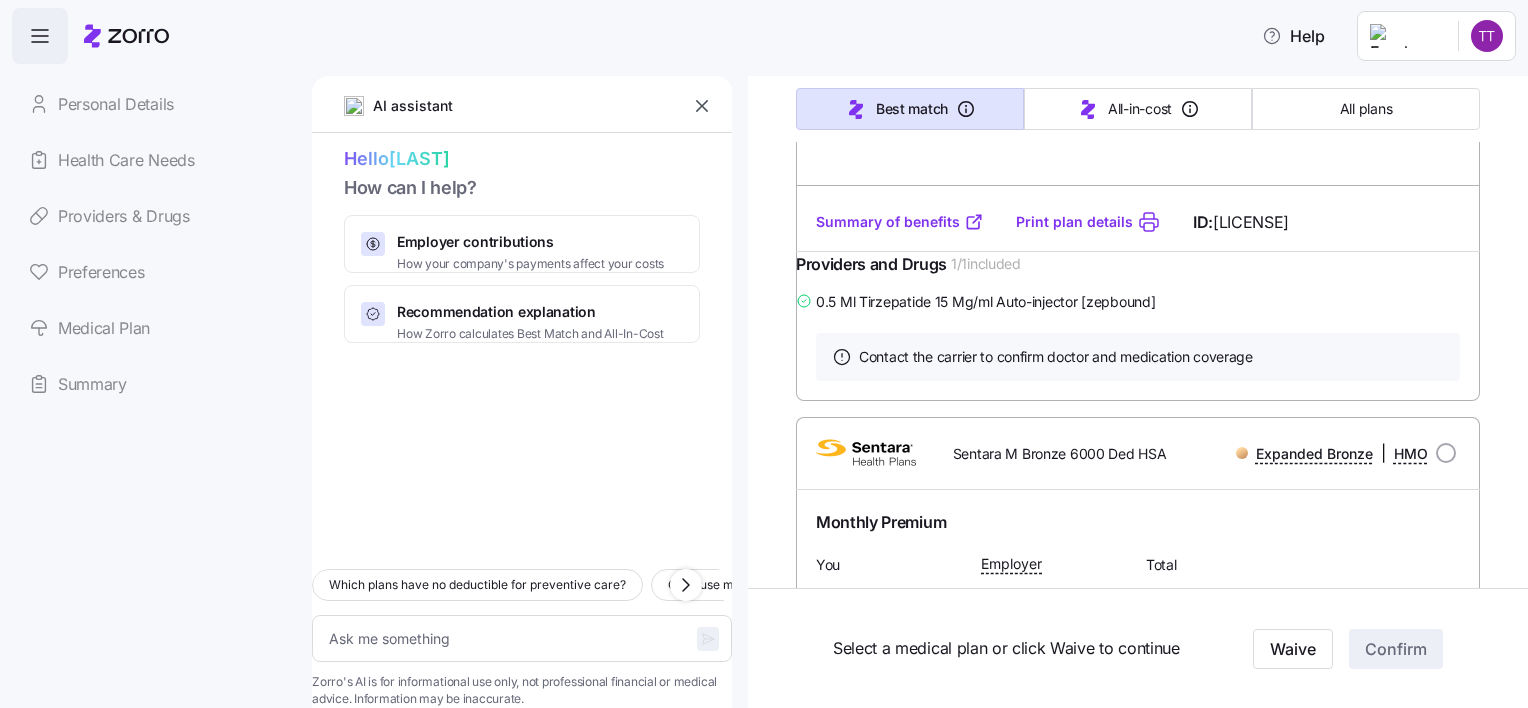 click on "Personal Details" at bounding box center (154, 104) 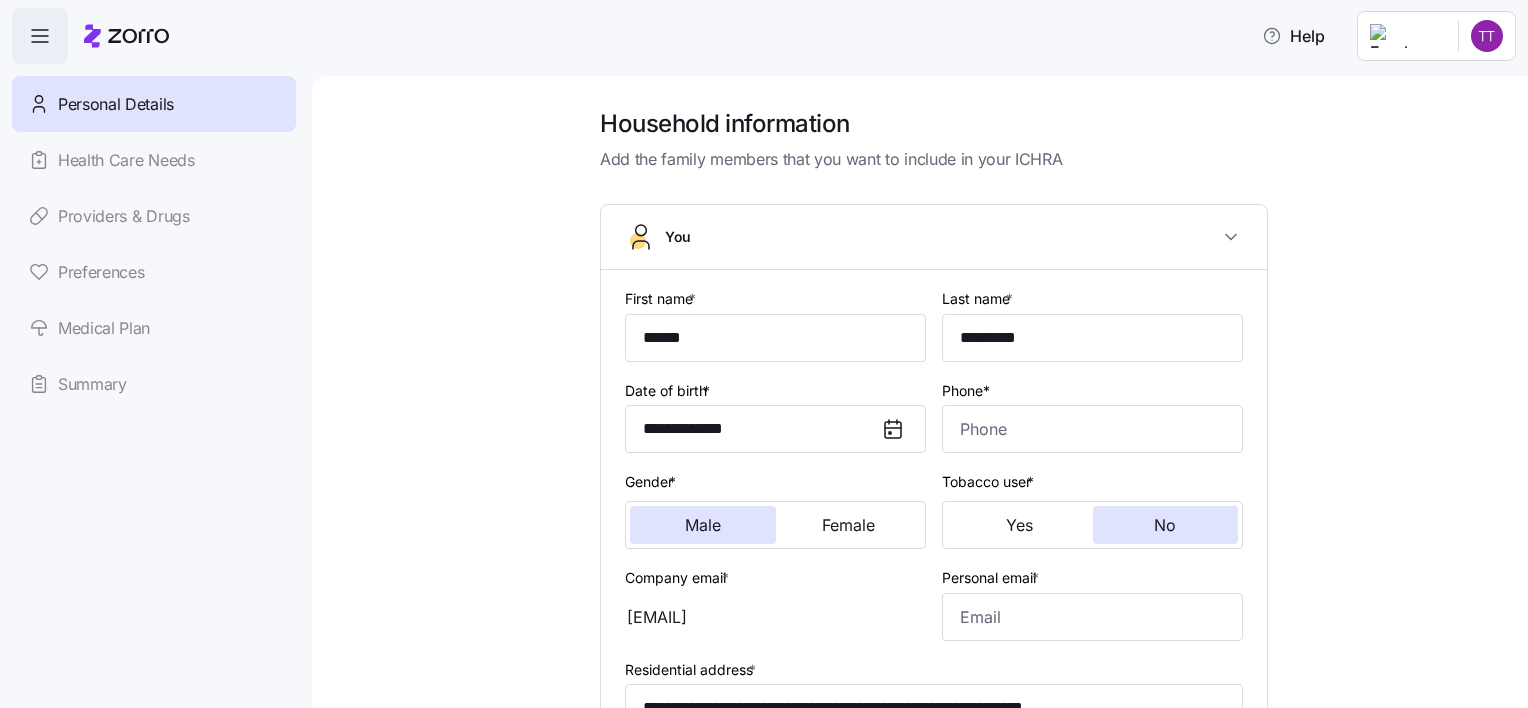 scroll, scrollTop: 100, scrollLeft: 0, axis: vertical 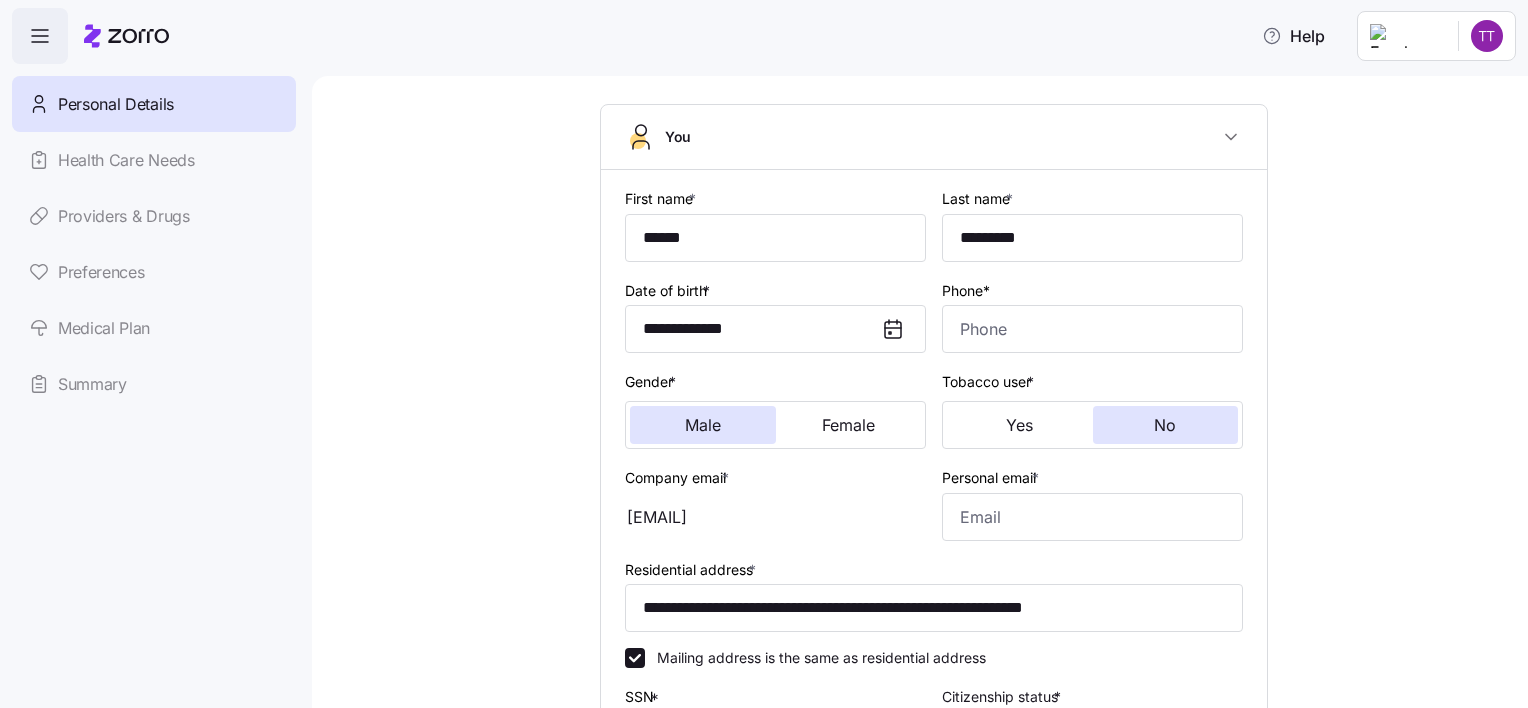 click 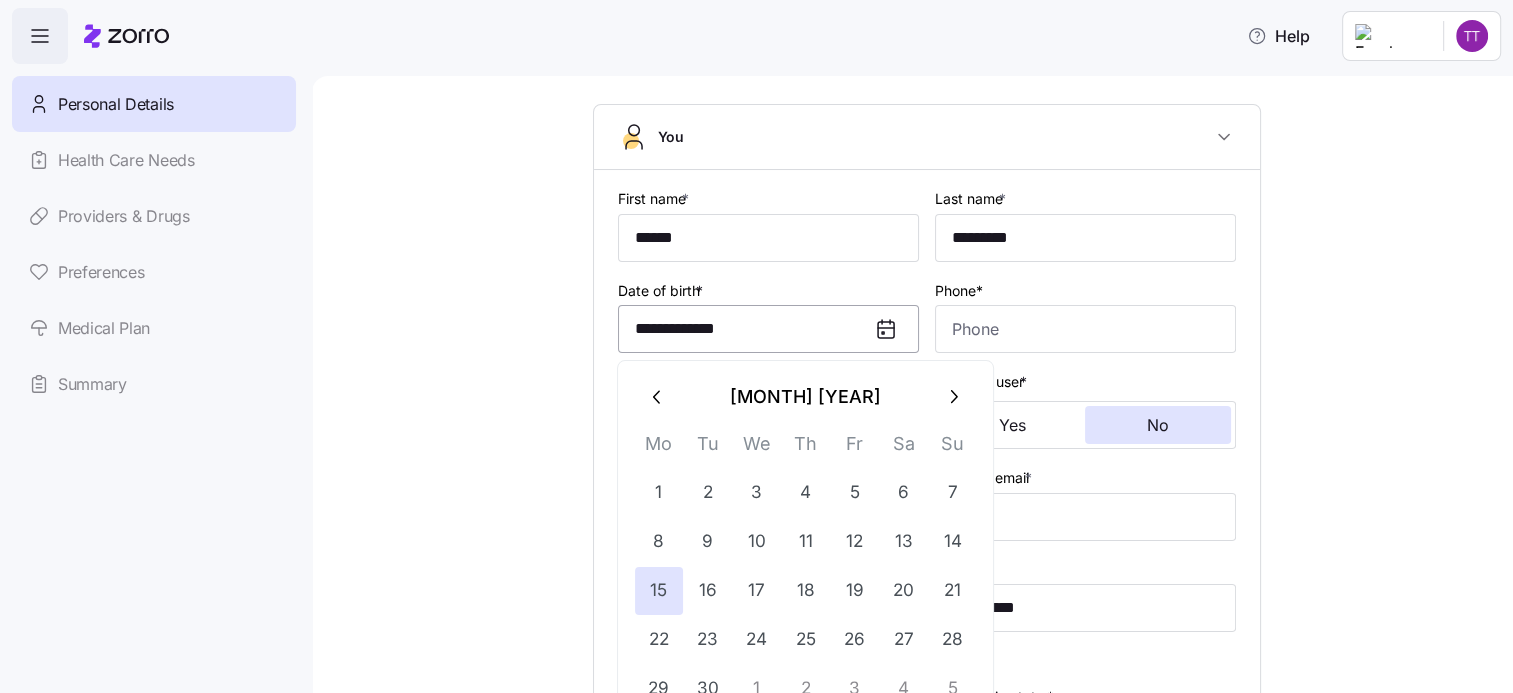 click on "**********" at bounding box center (768, 329) 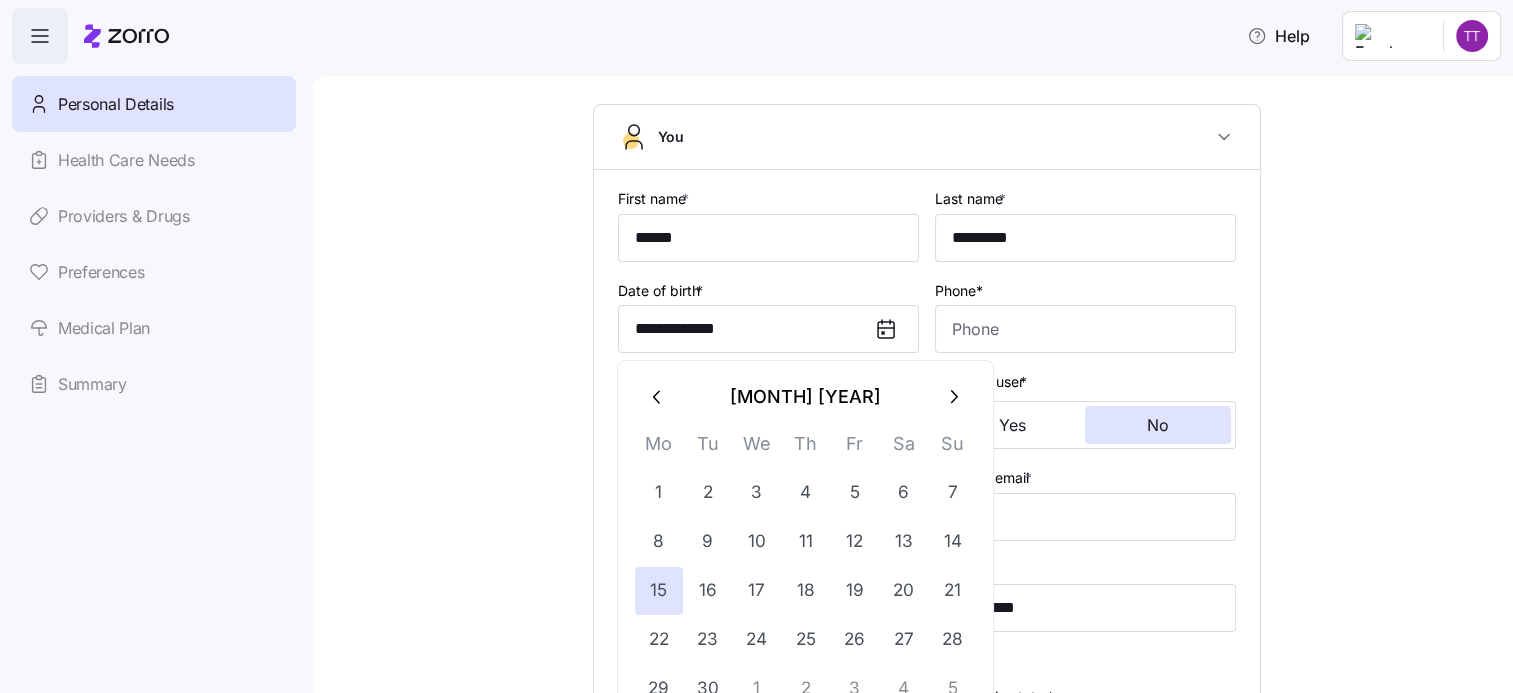 click 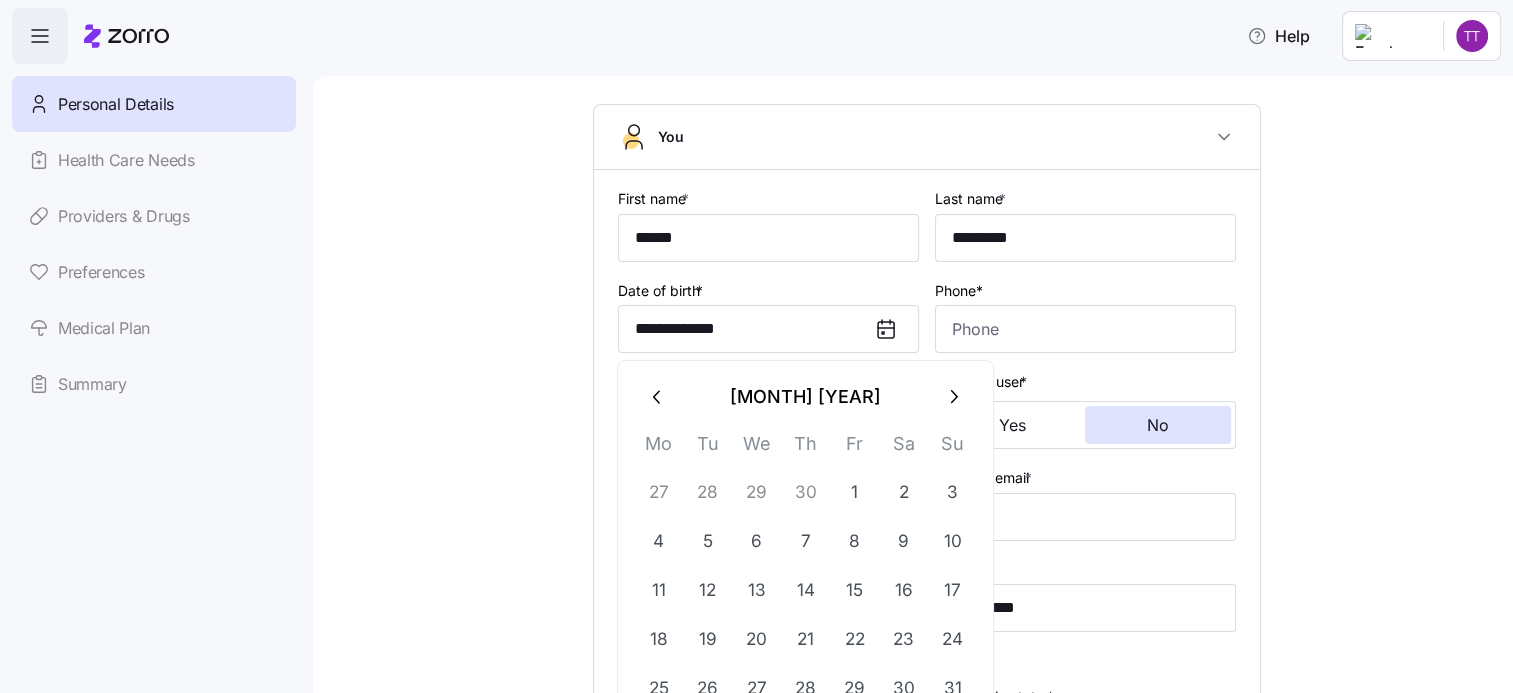 click 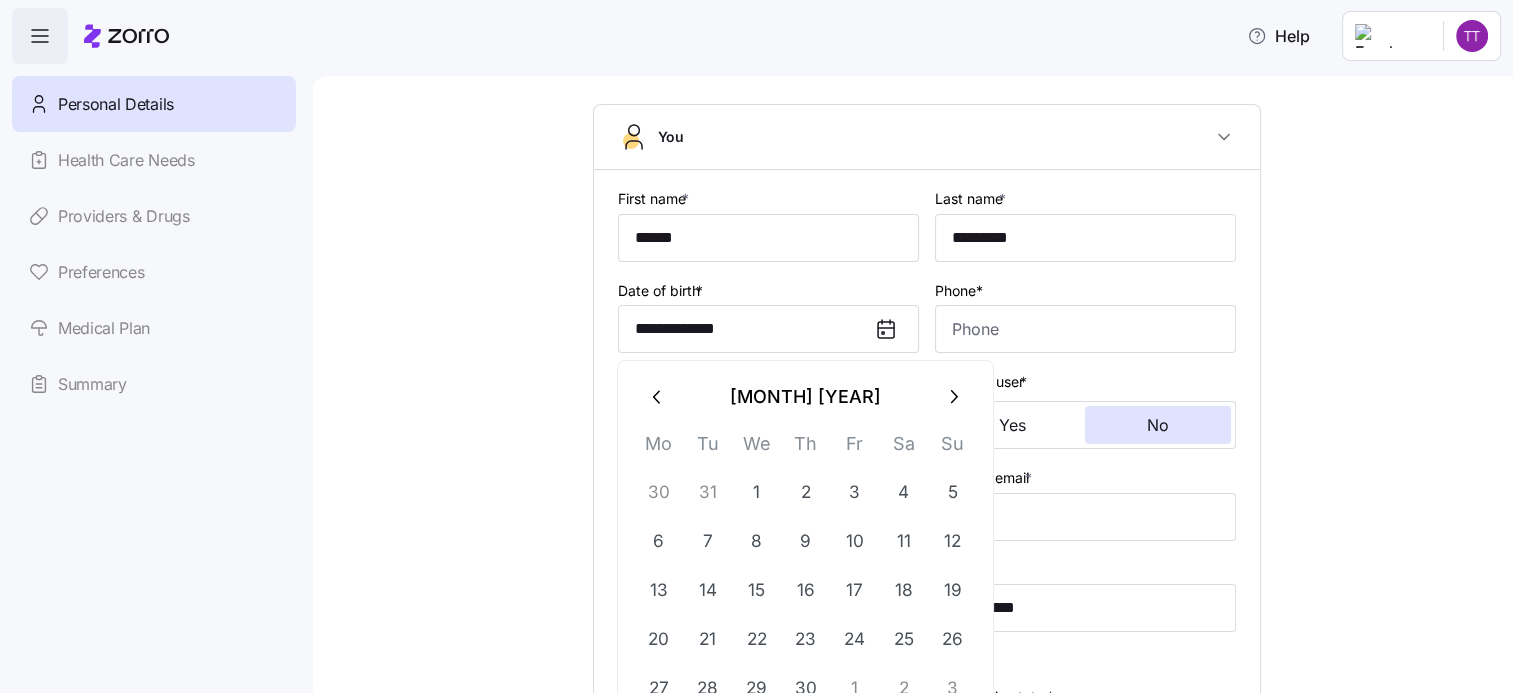 click 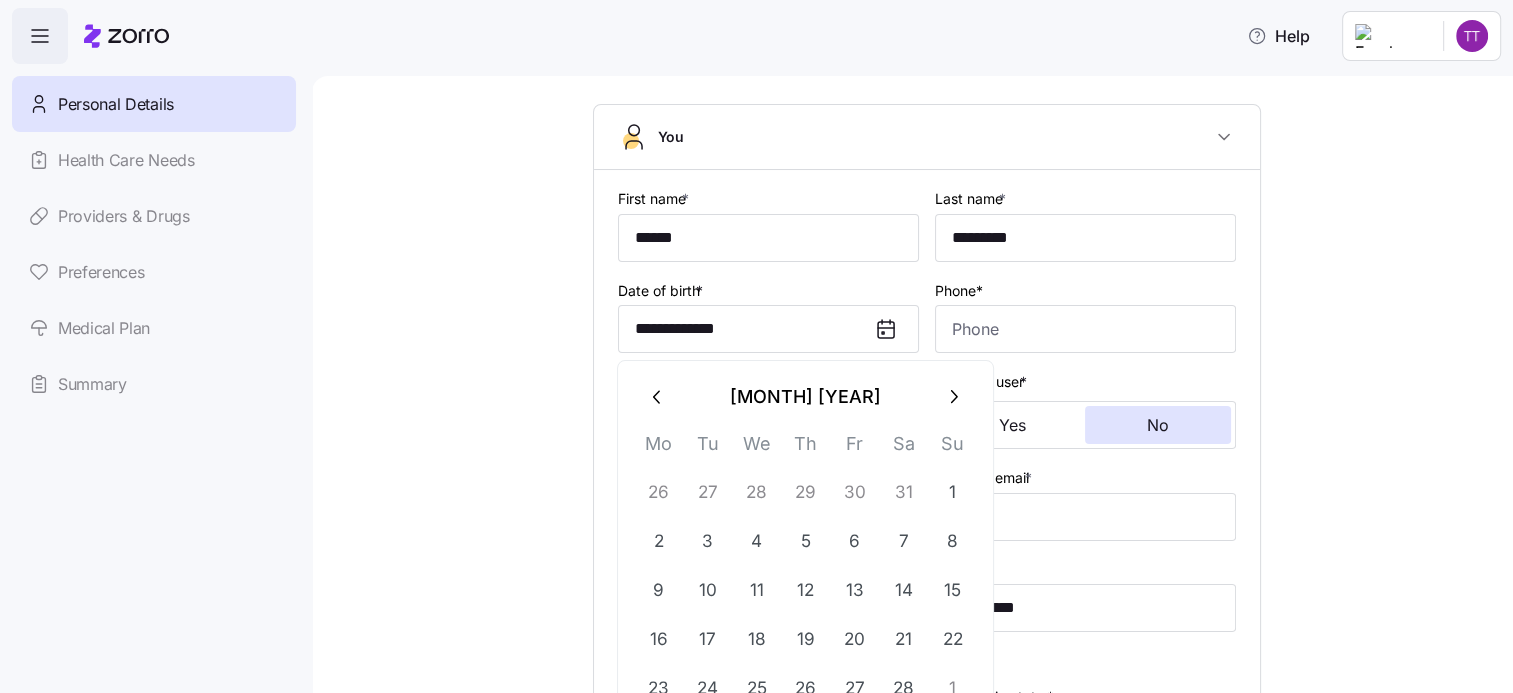 click 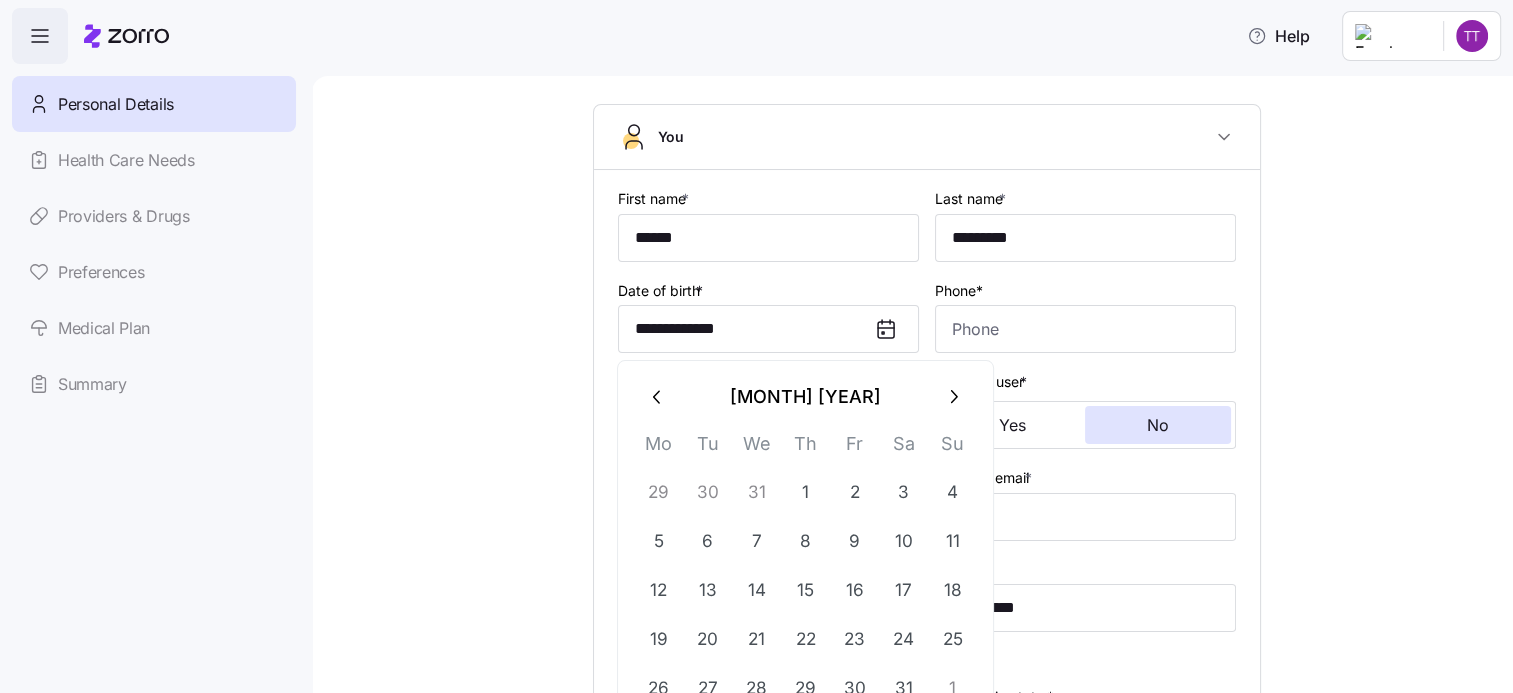 click 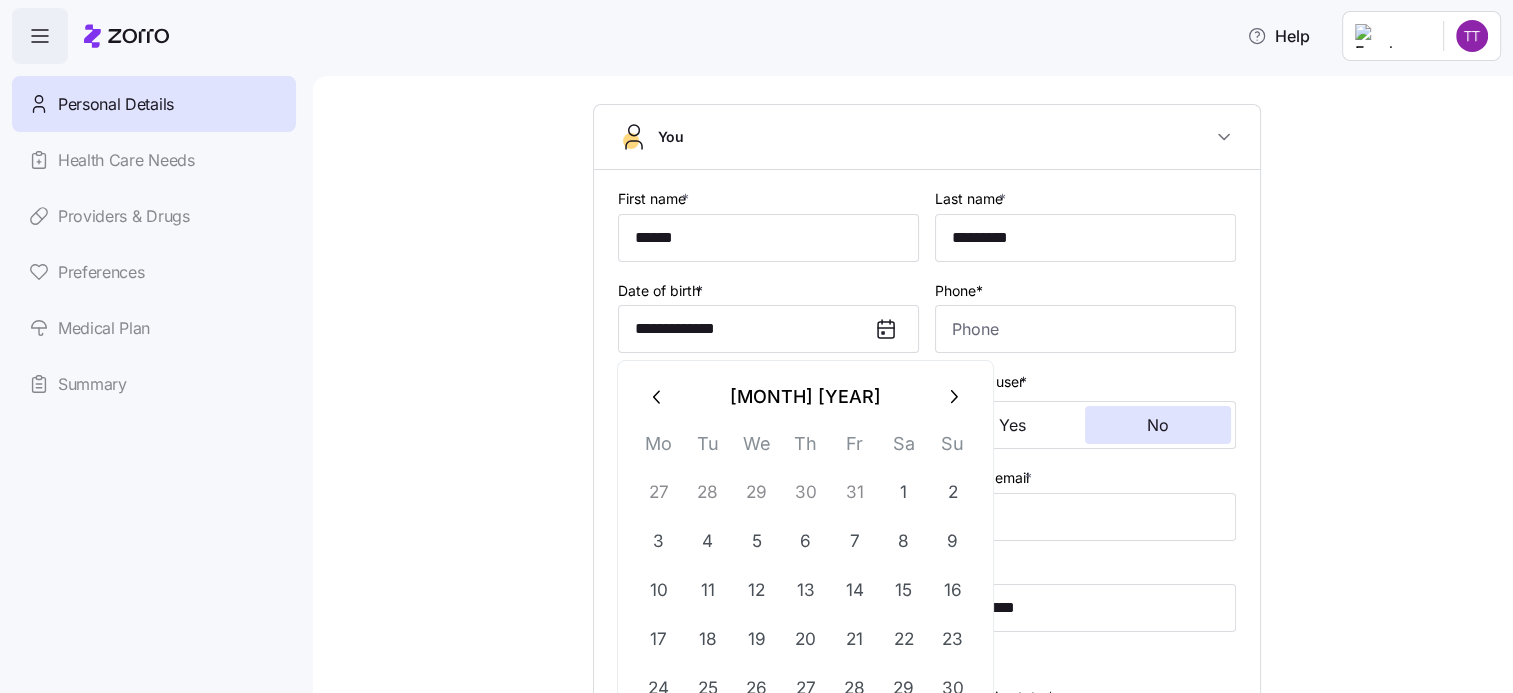 click 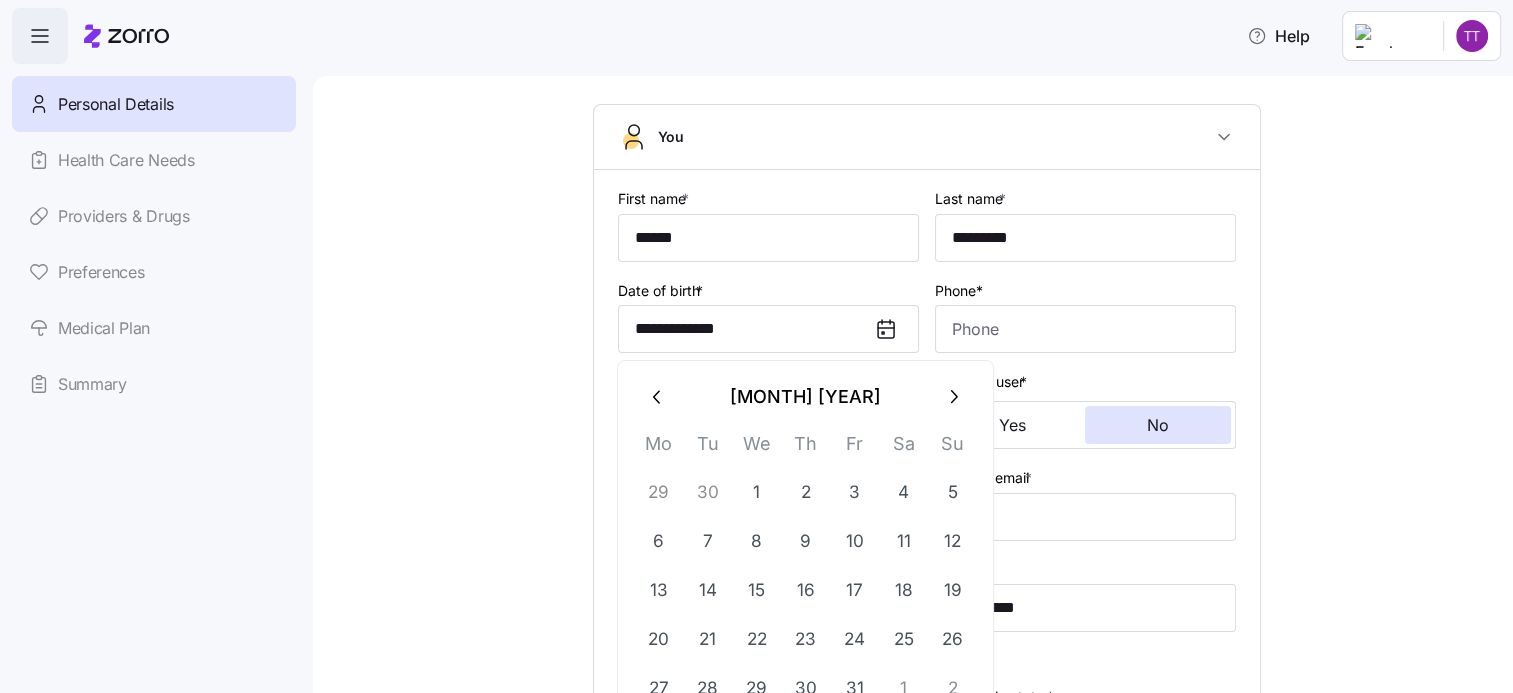 click 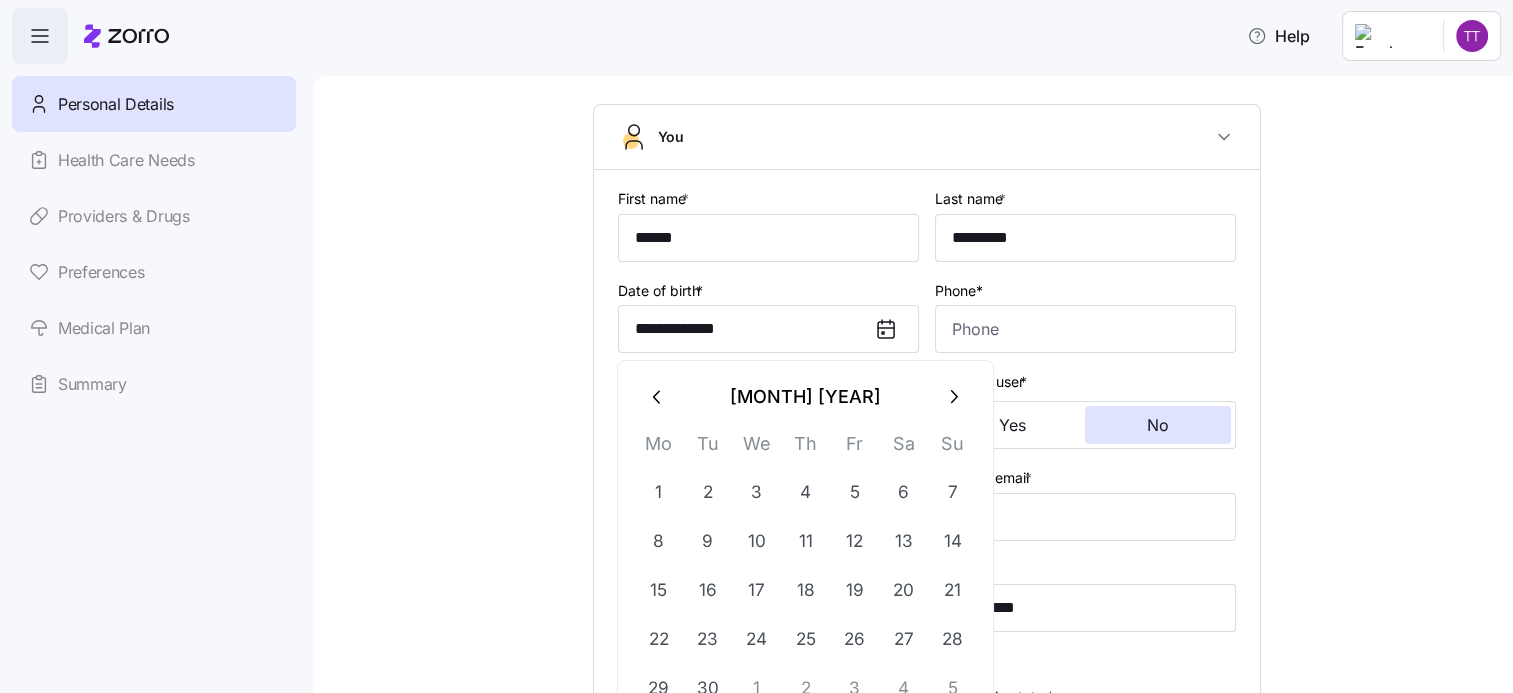 click 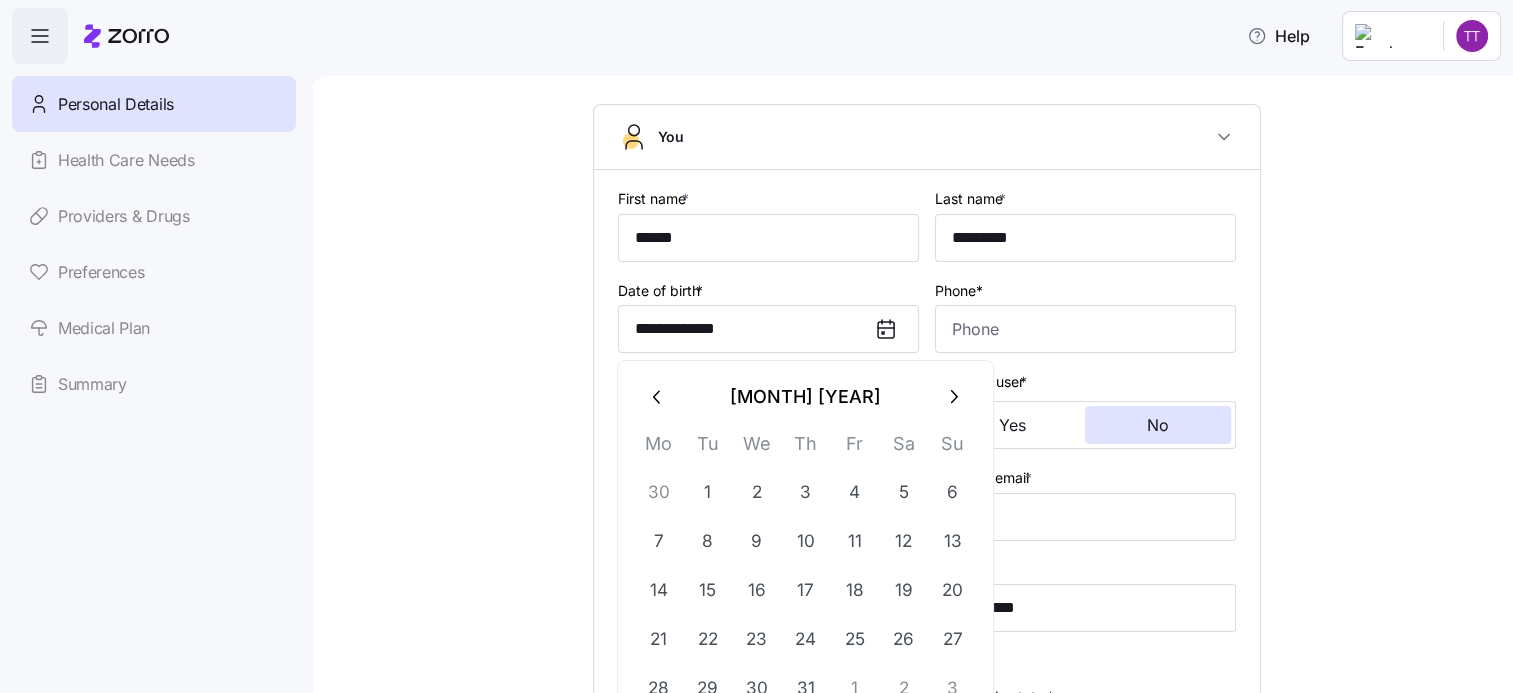 click 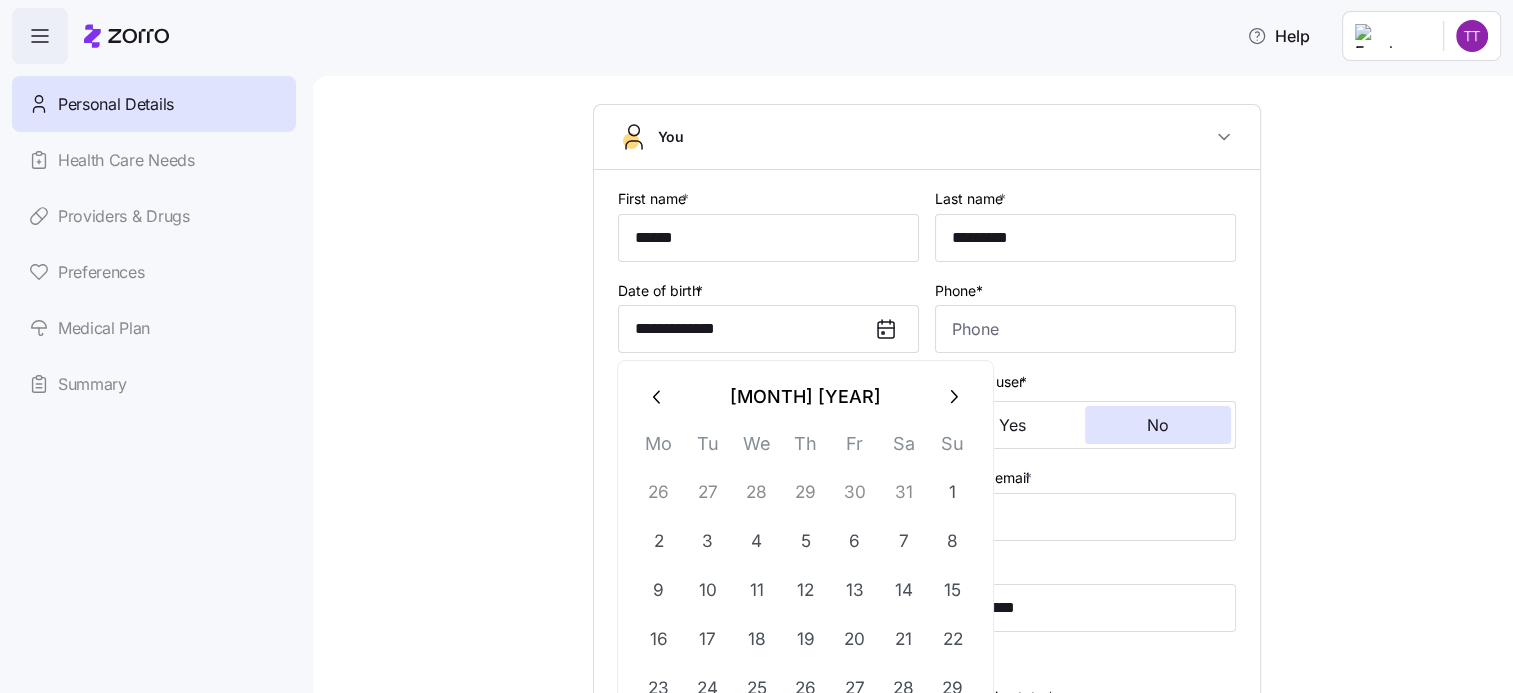 click 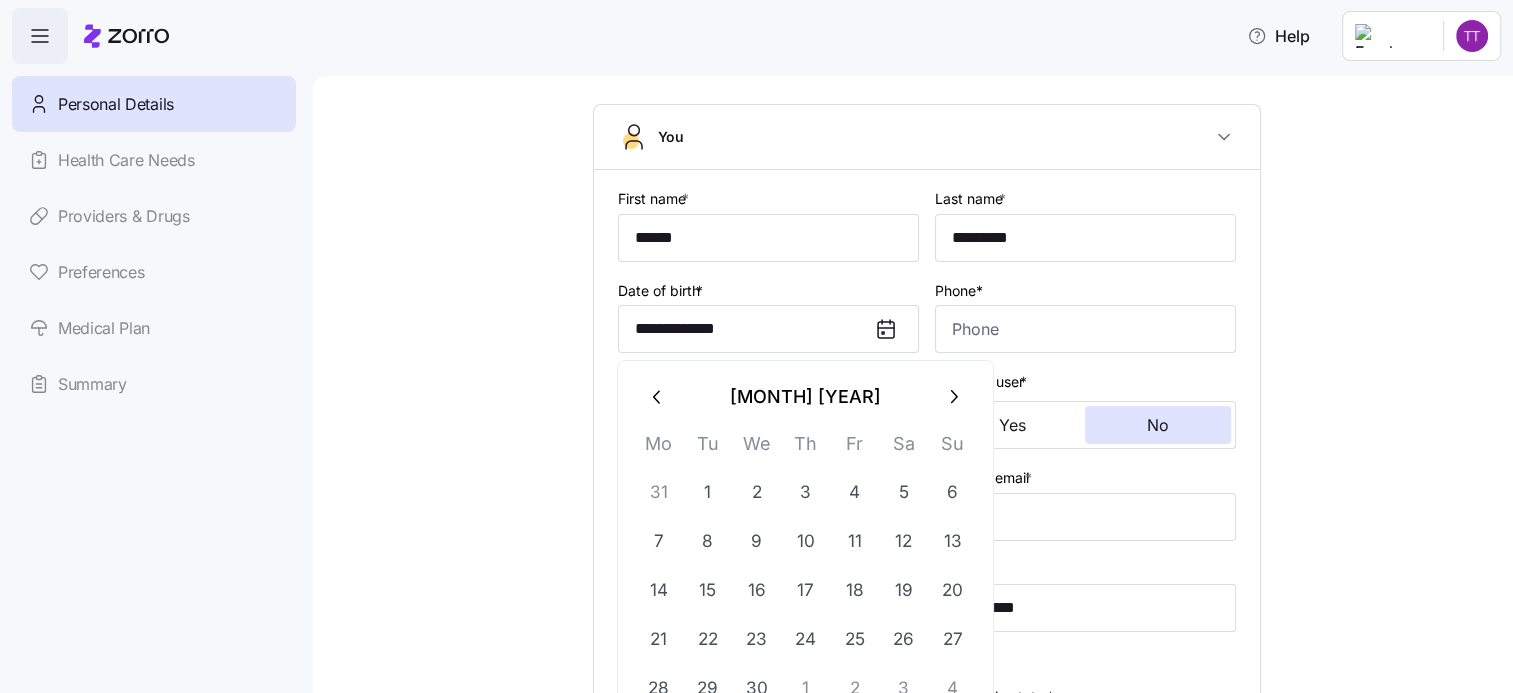 click 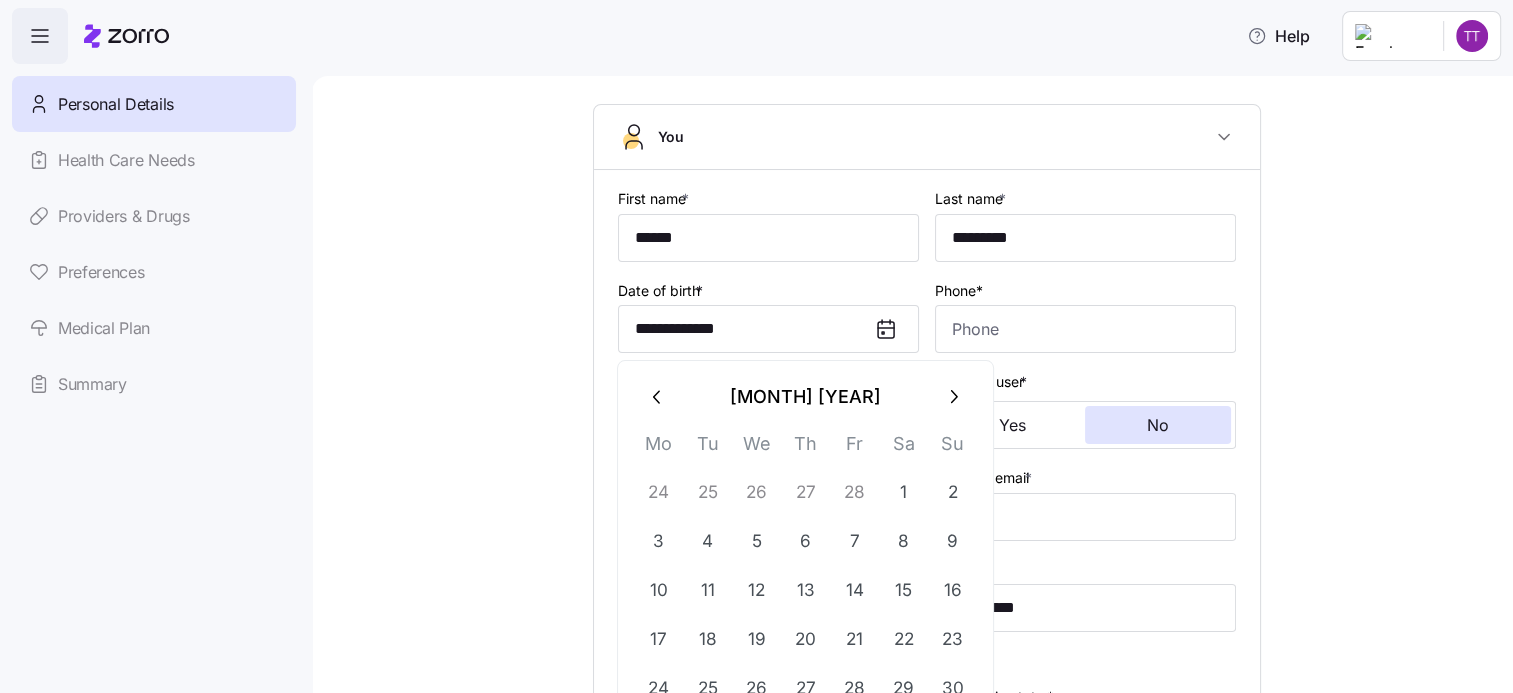 click 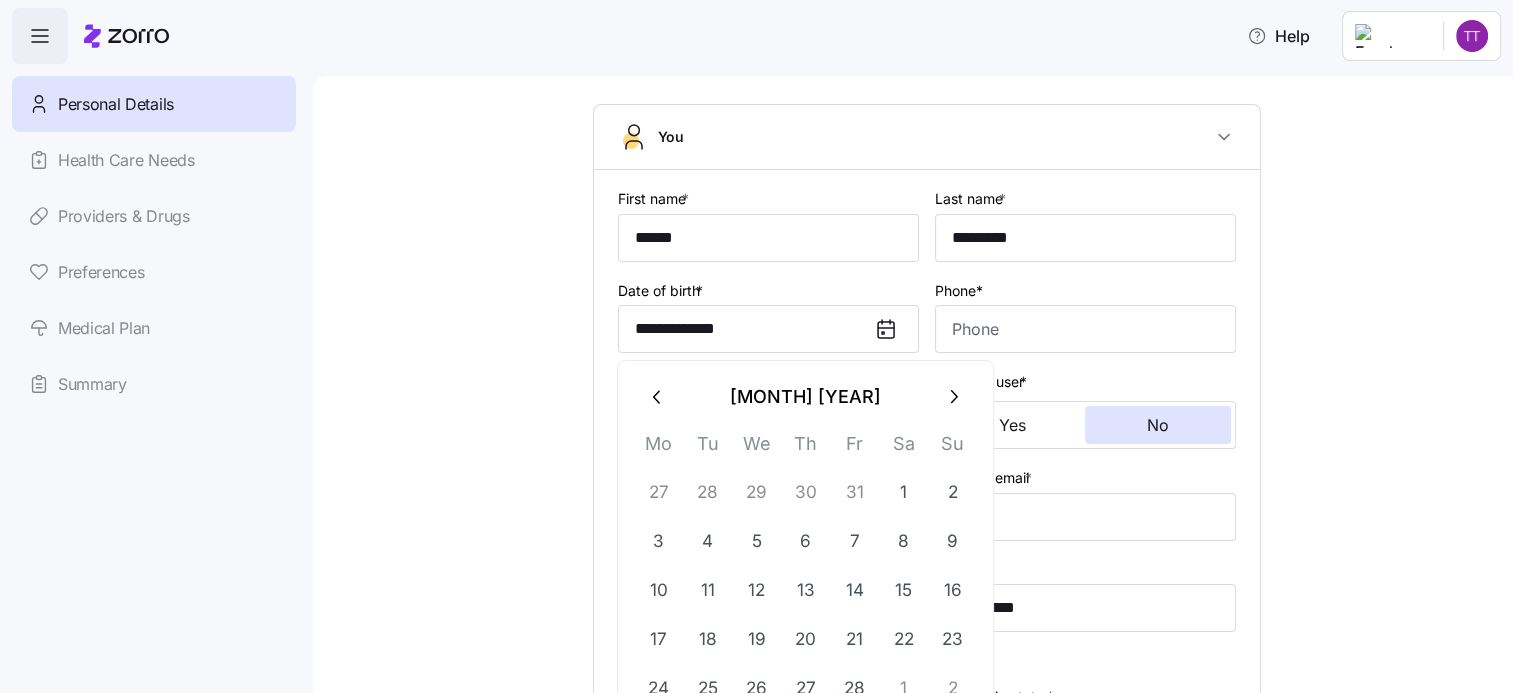 click 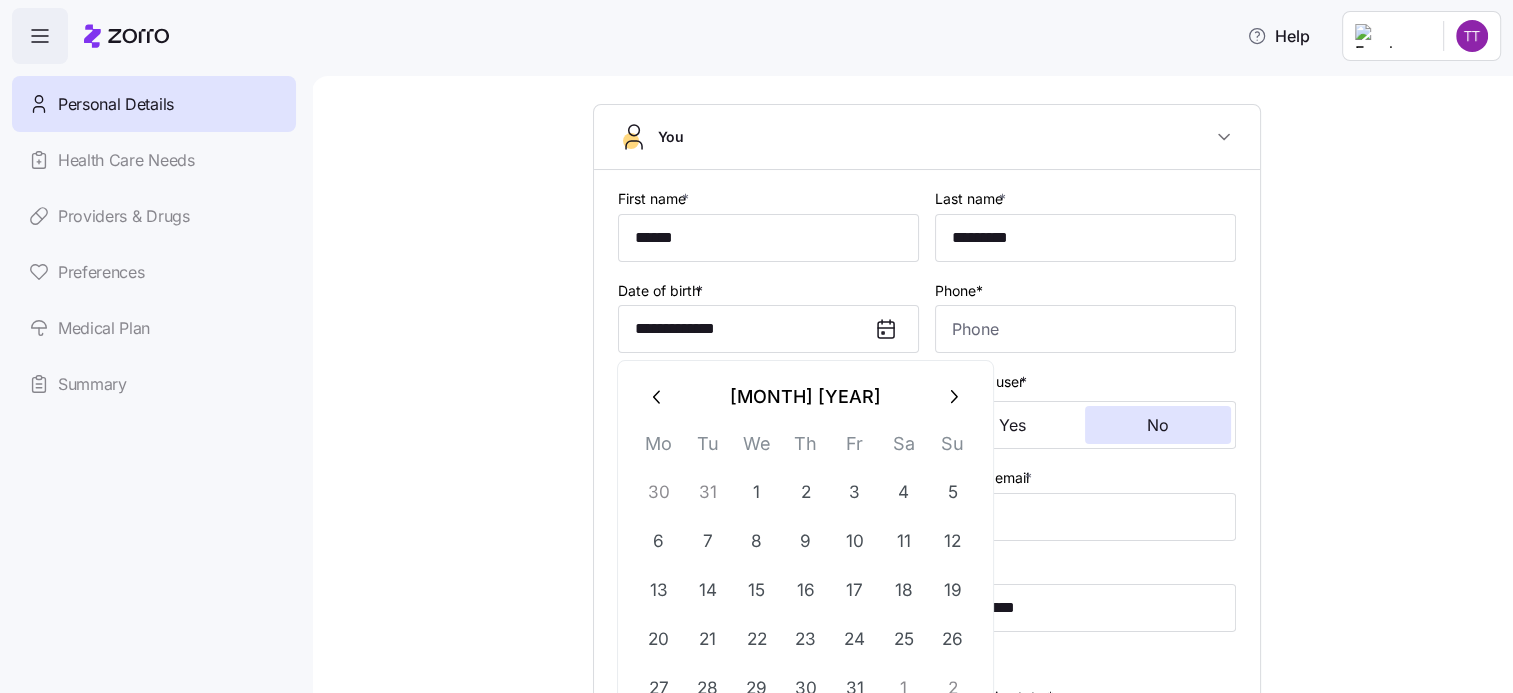 click 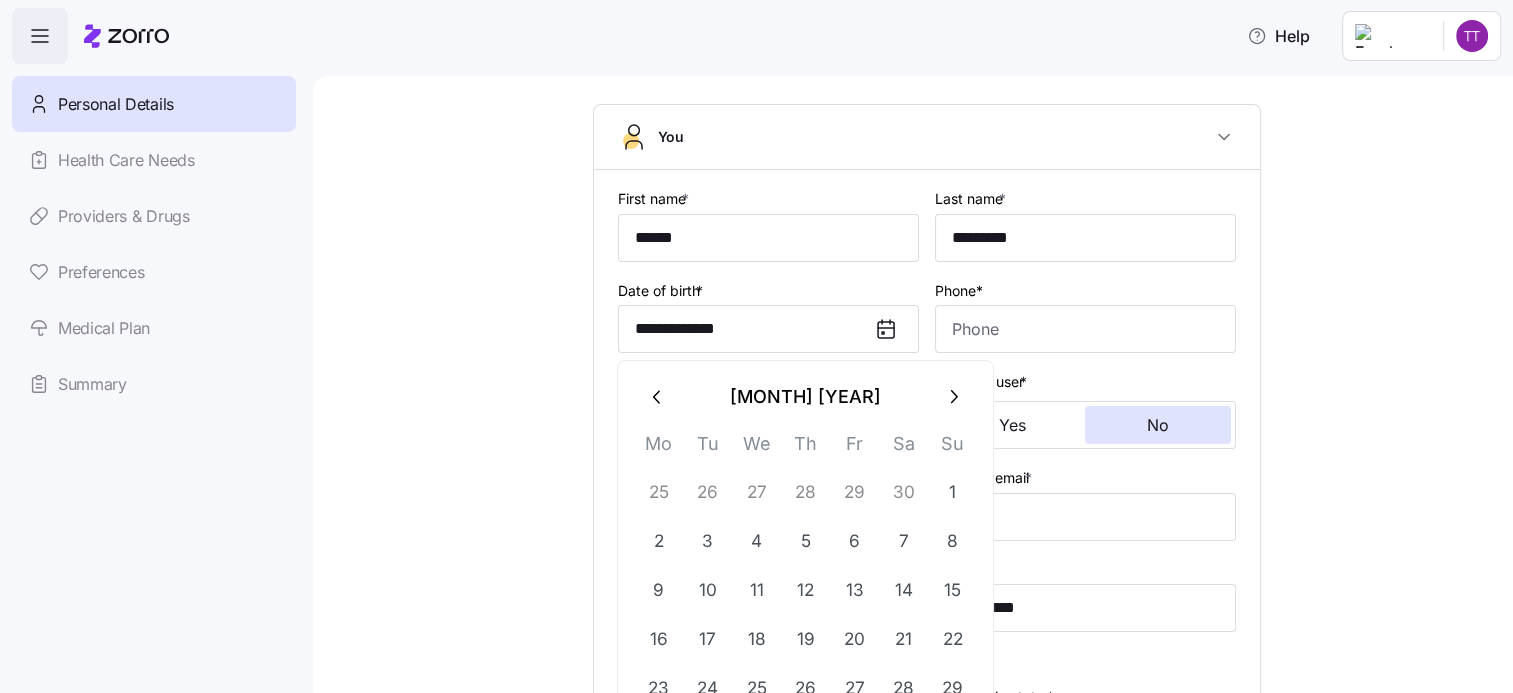 click 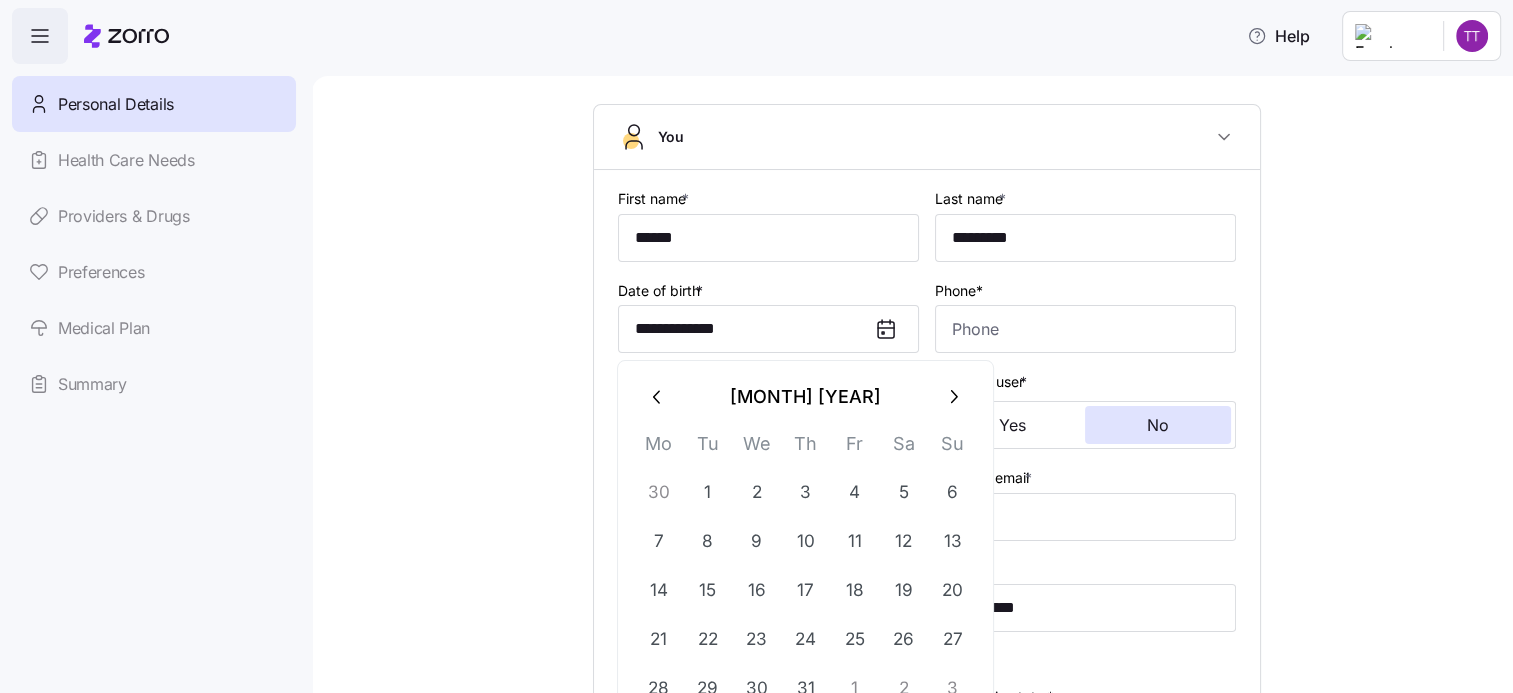 click 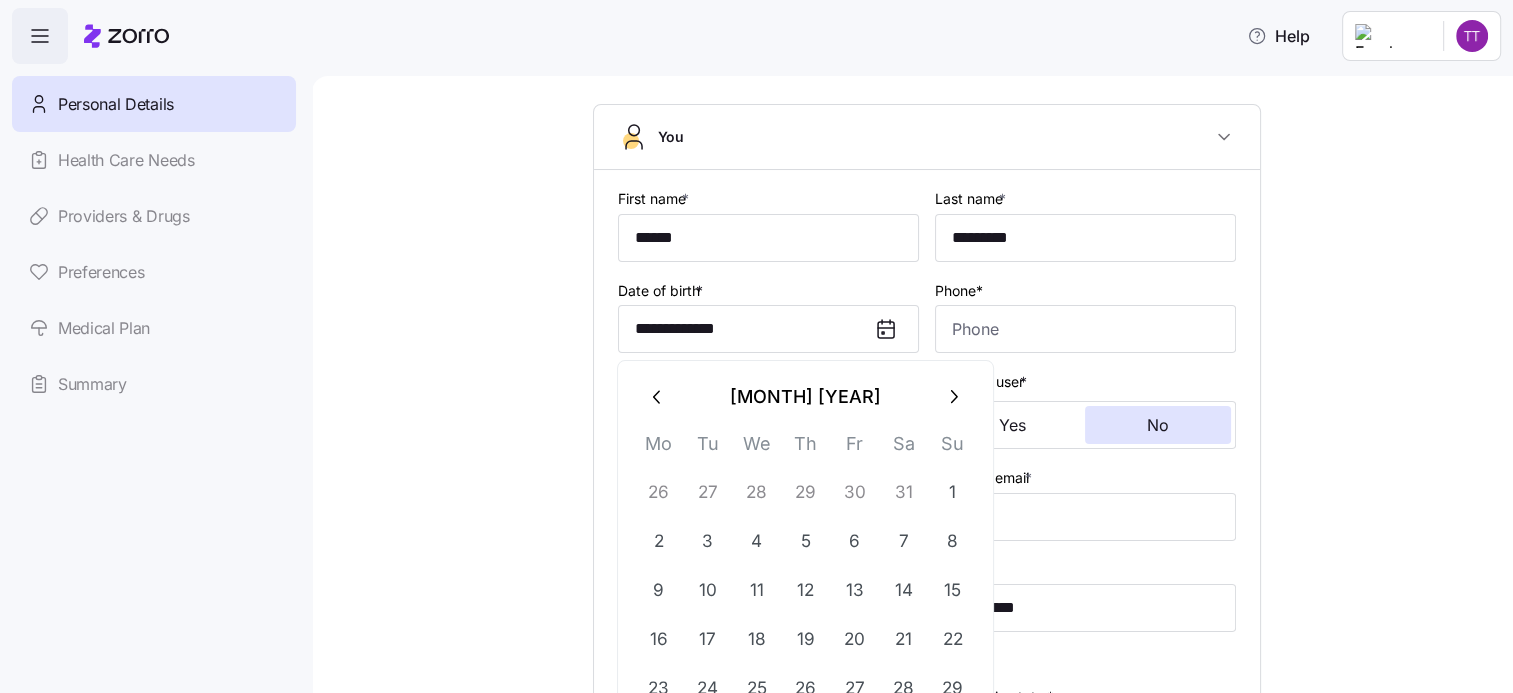 click 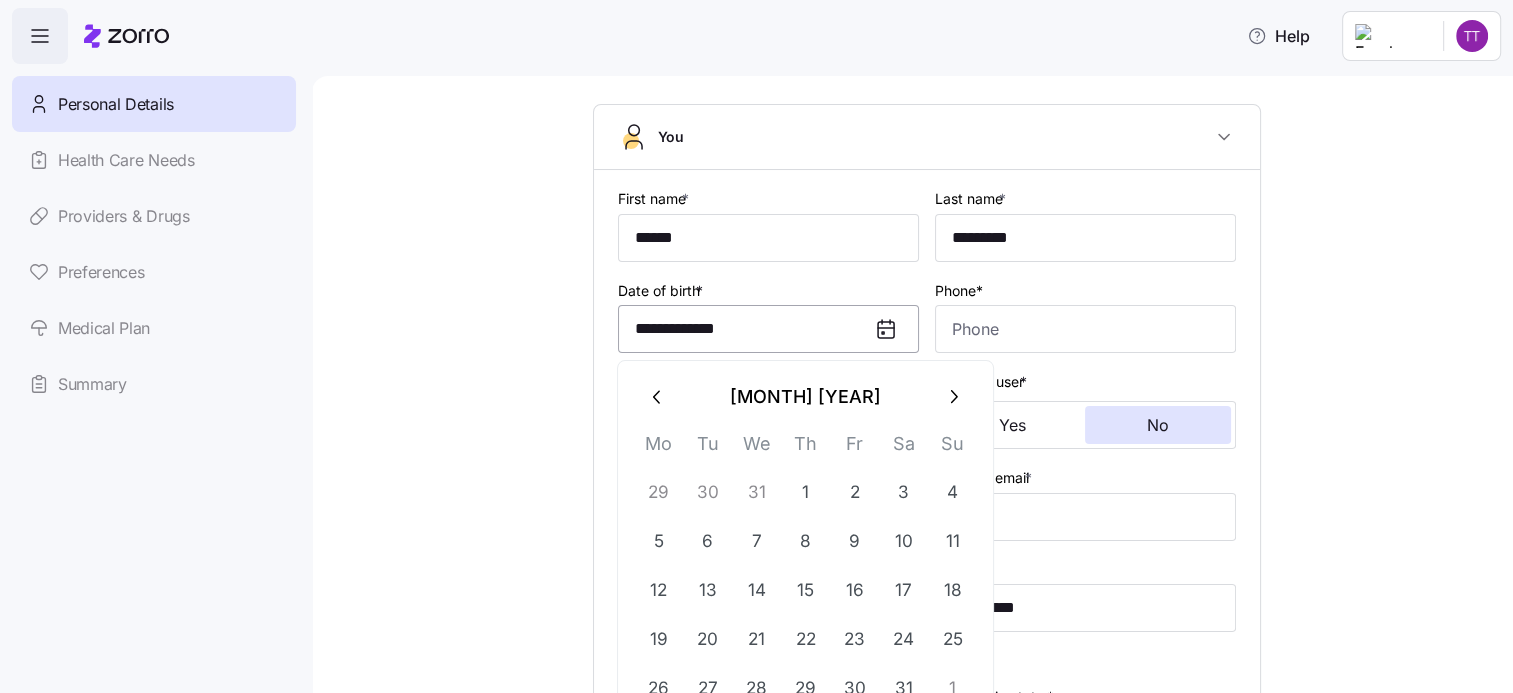 click on "**********" at bounding box center (768, 329) 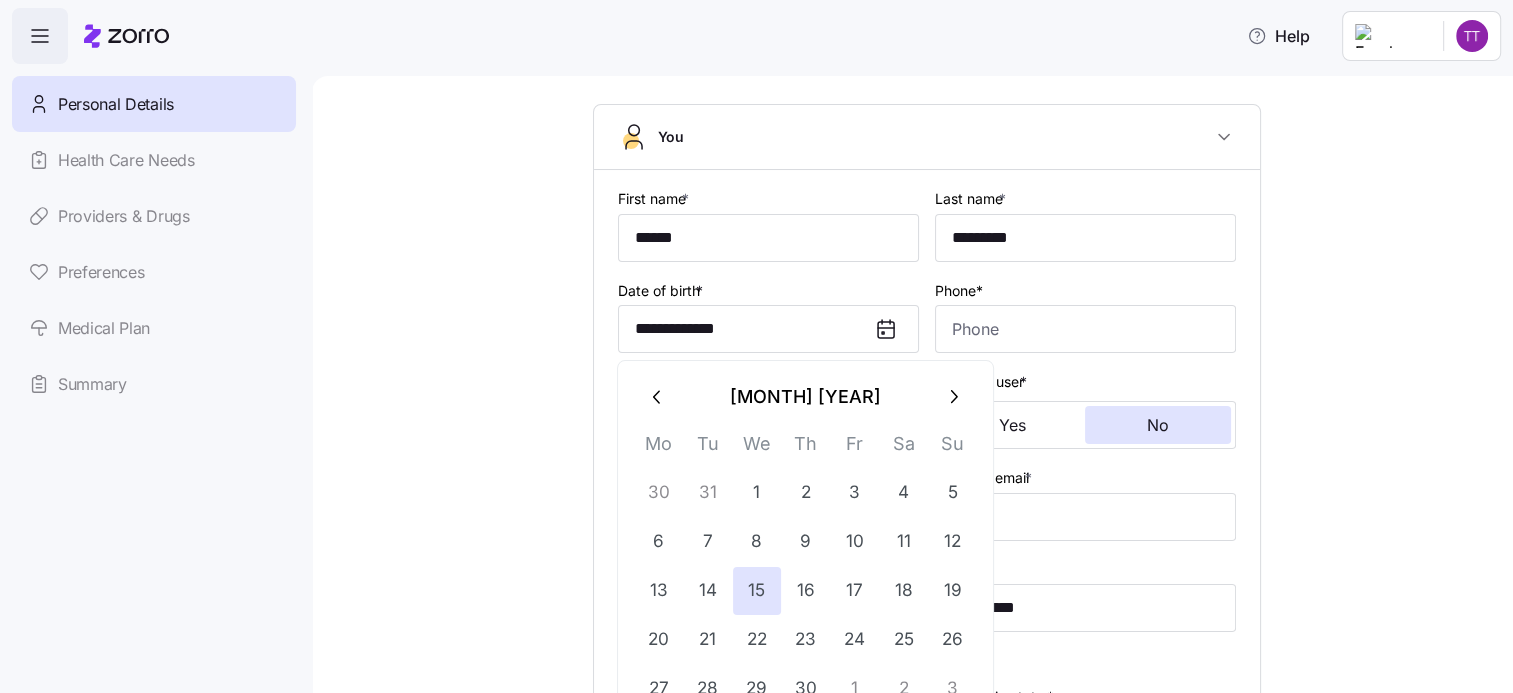 click 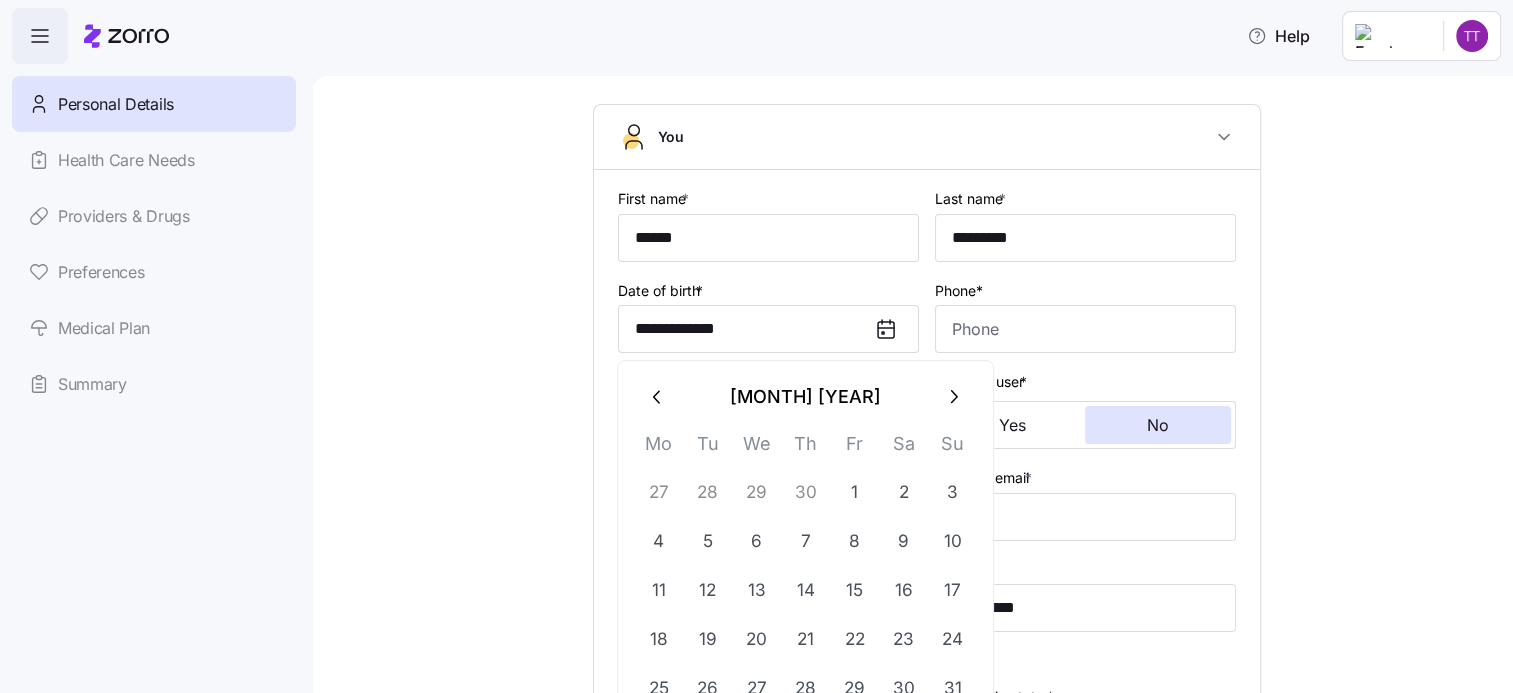 click 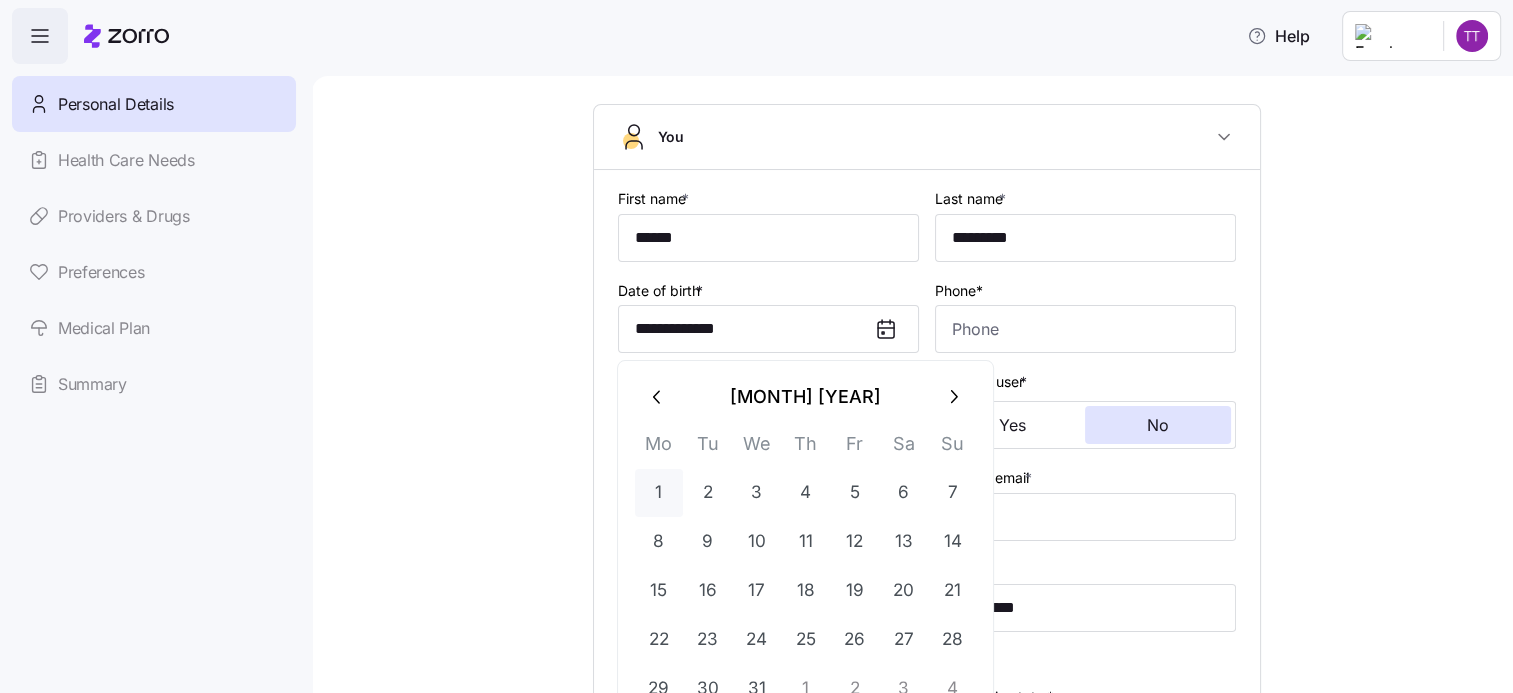 click on "1" at bounding box center [659, 493] 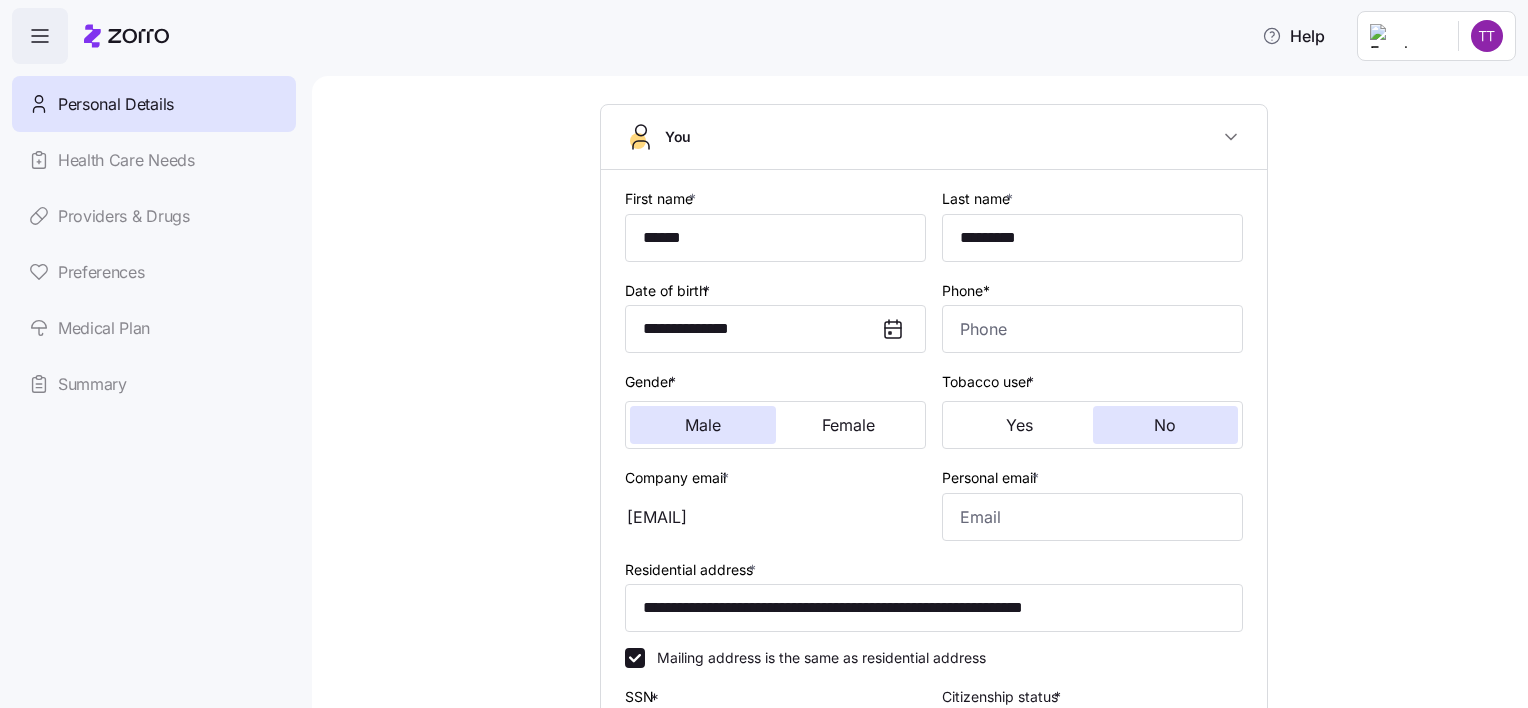 type on "**********" 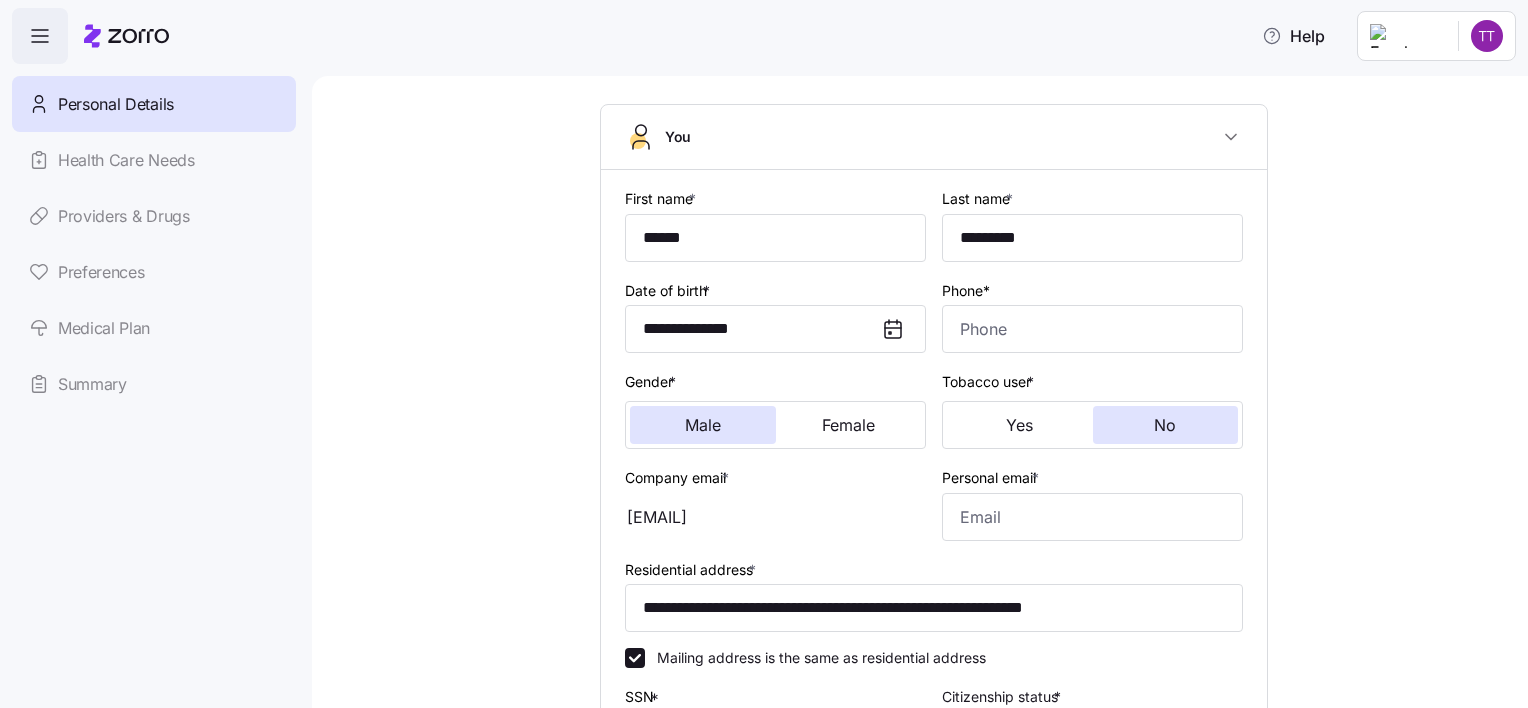 click on "**********" at bounding box center (934, 549) 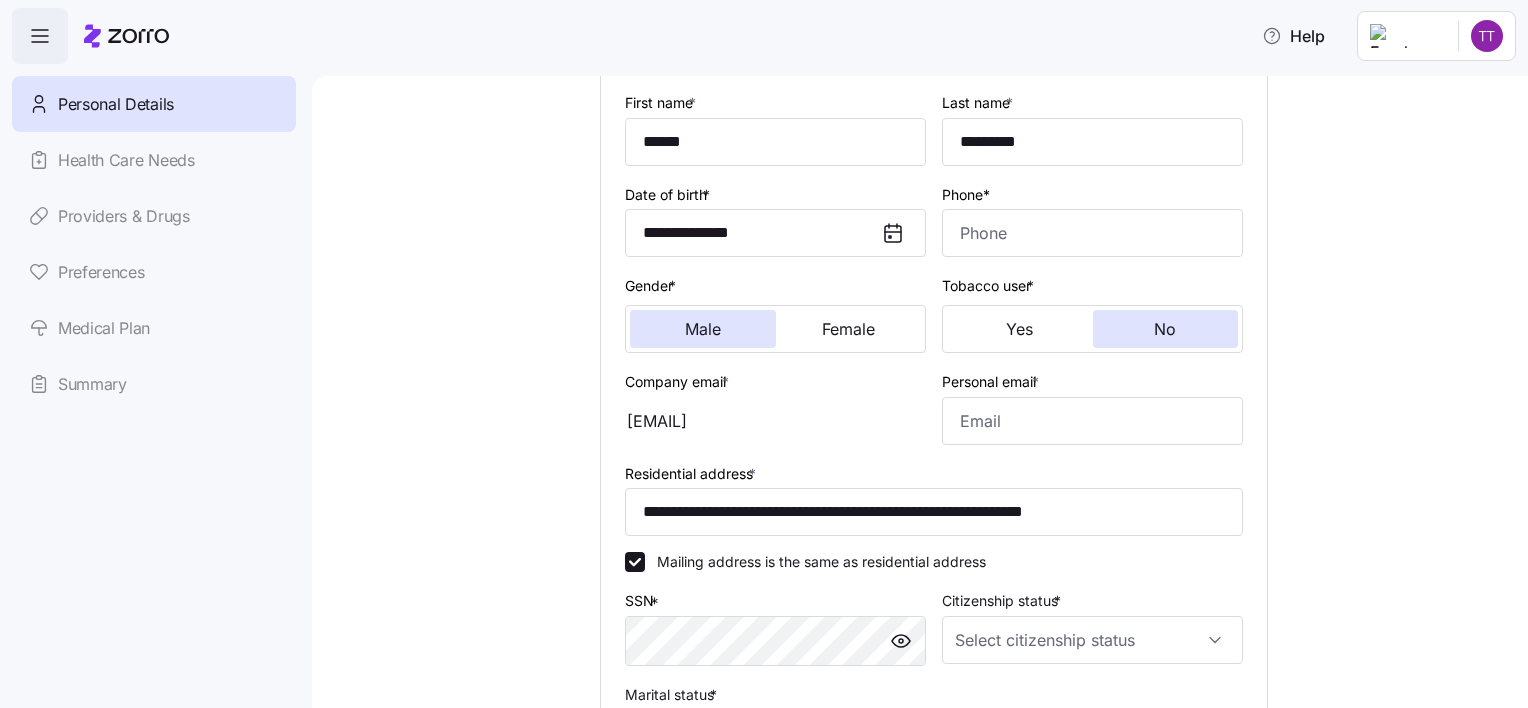 scroll, scrollTop: 200, scrollLeft: 0, axis: vertical 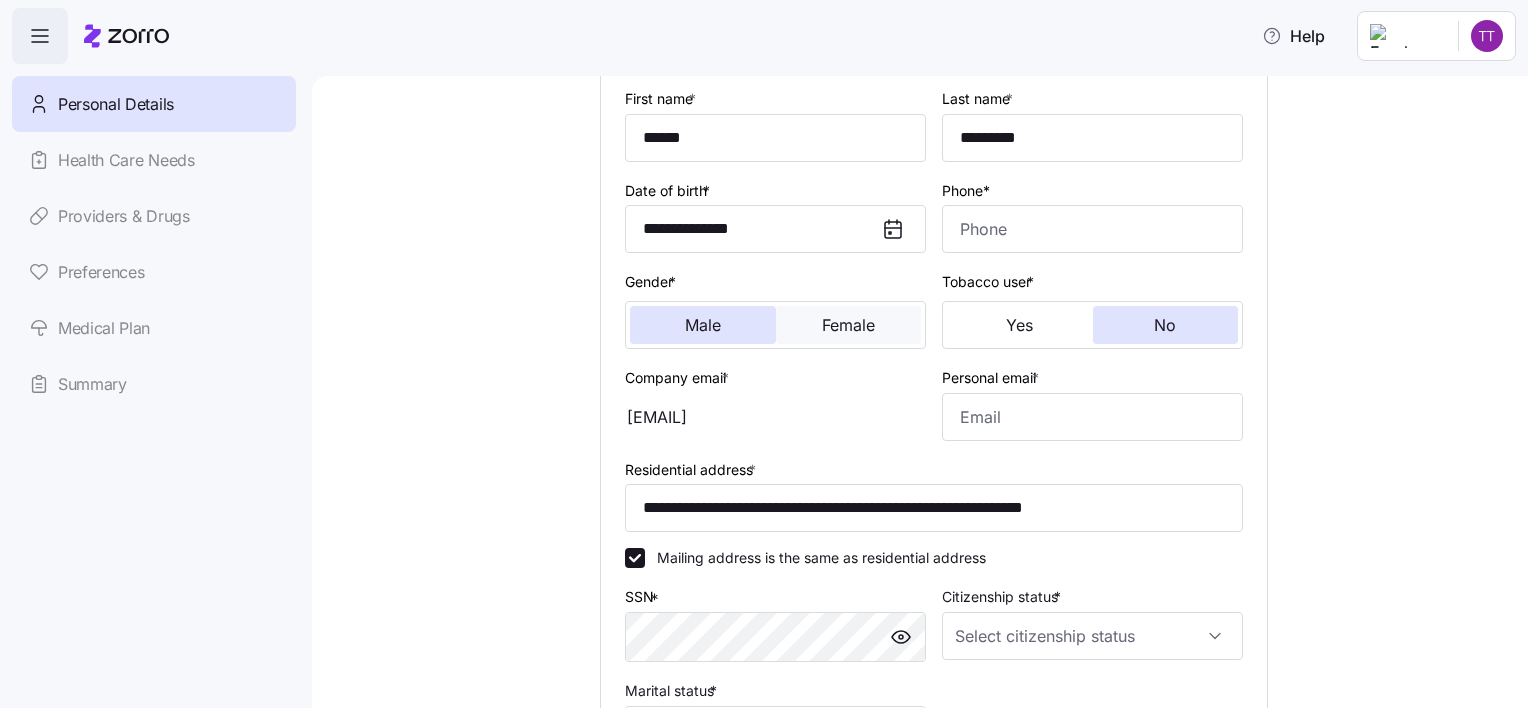 click on "Female" at bounding box center [849, 325] 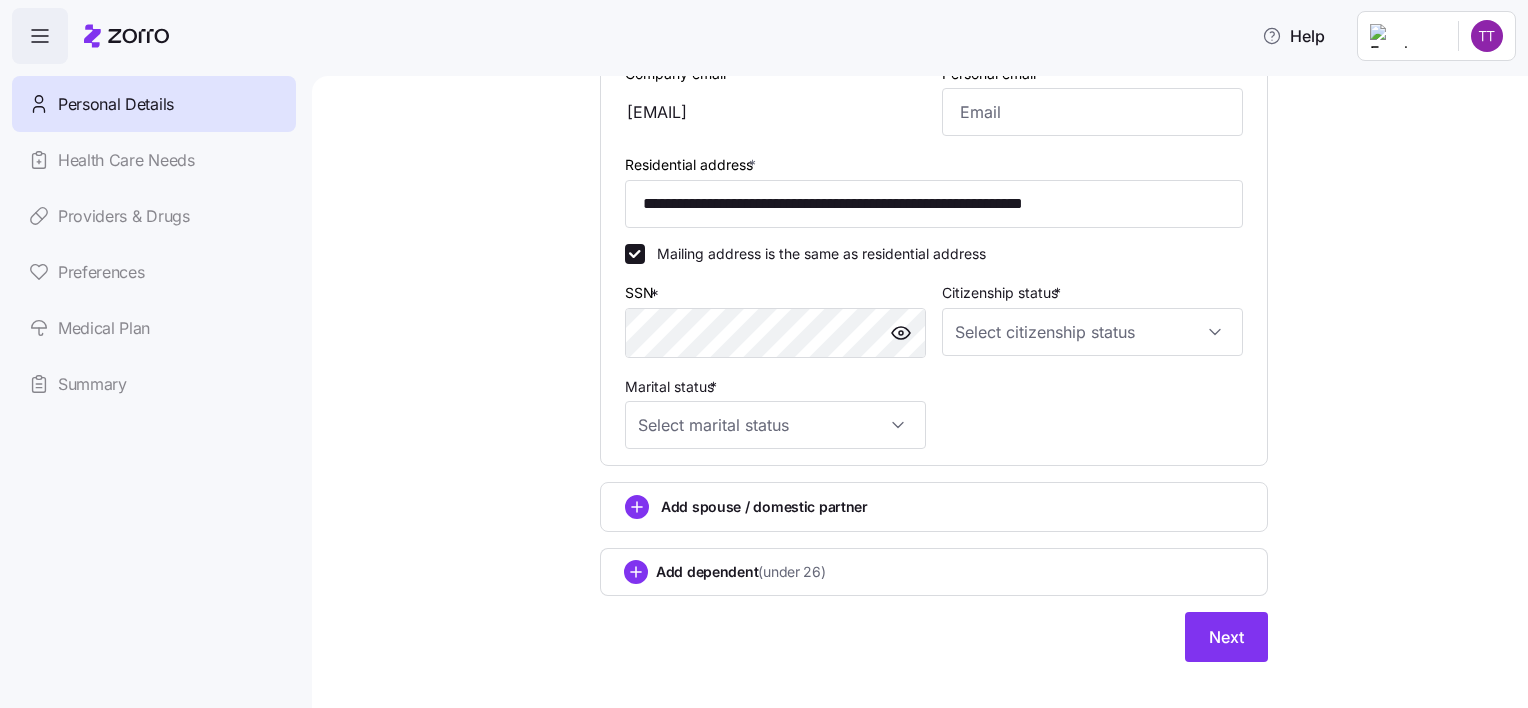 scroll, scrollTop: 622, scrollLeft: 0, axis: vertical 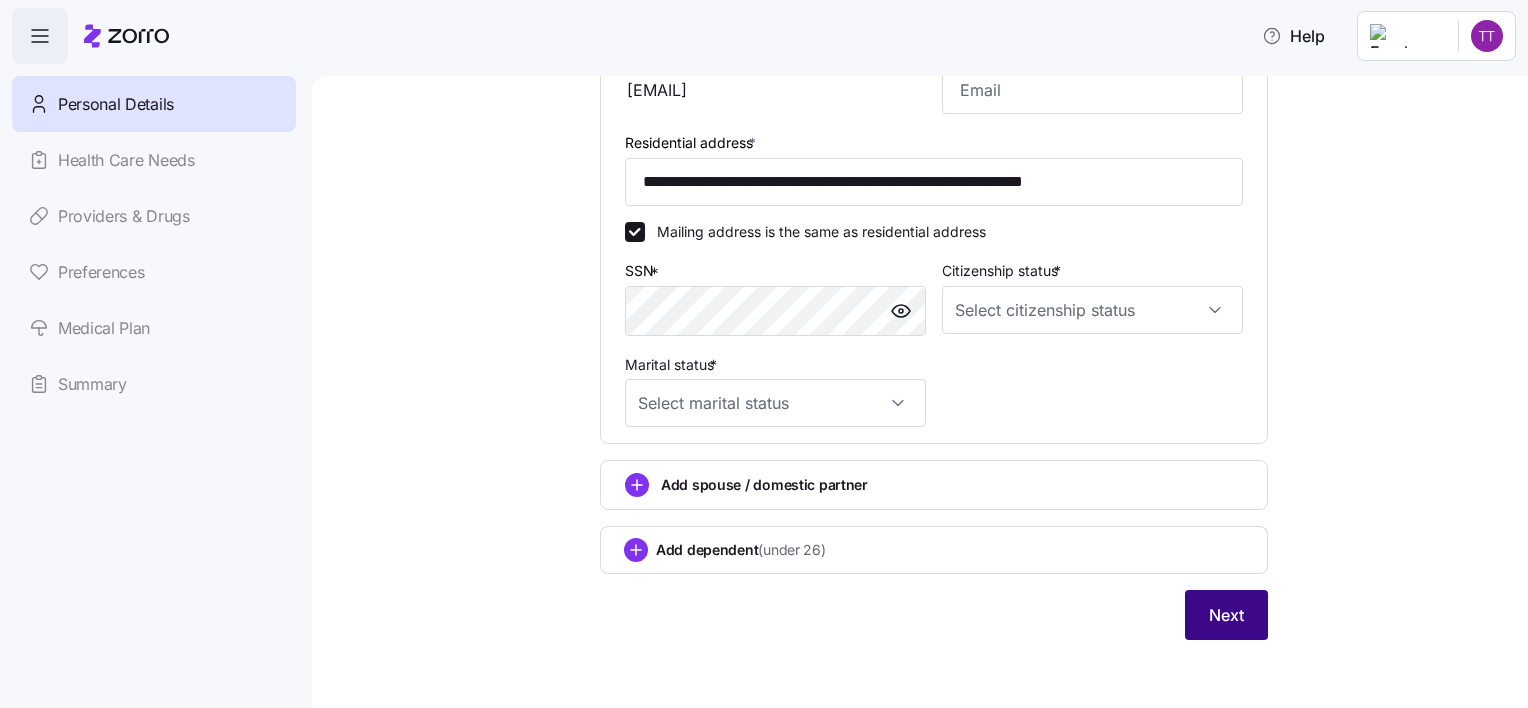 click on "Next" at bounding box center [1226, 615] 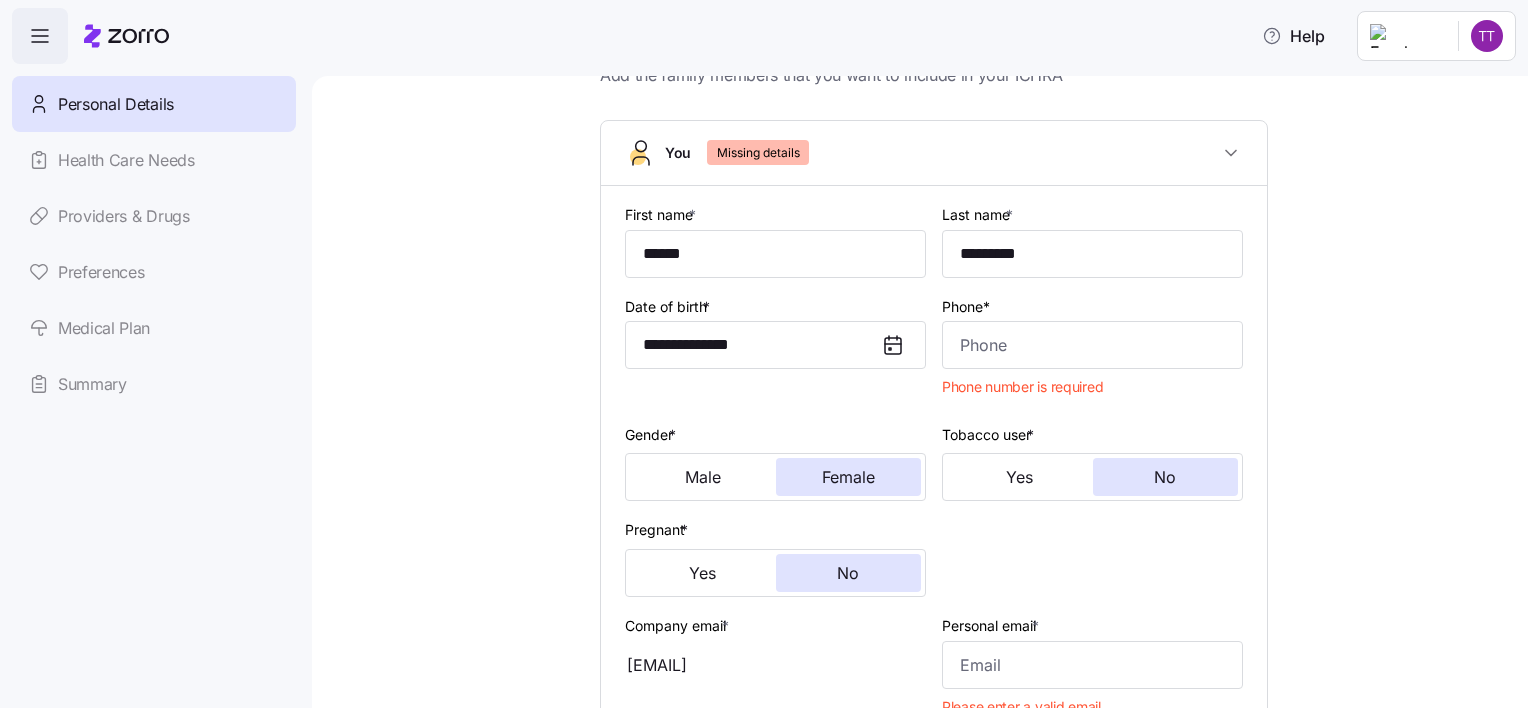 scroll, scrollTop: 58, scrollLeft: 0, axis: vertical 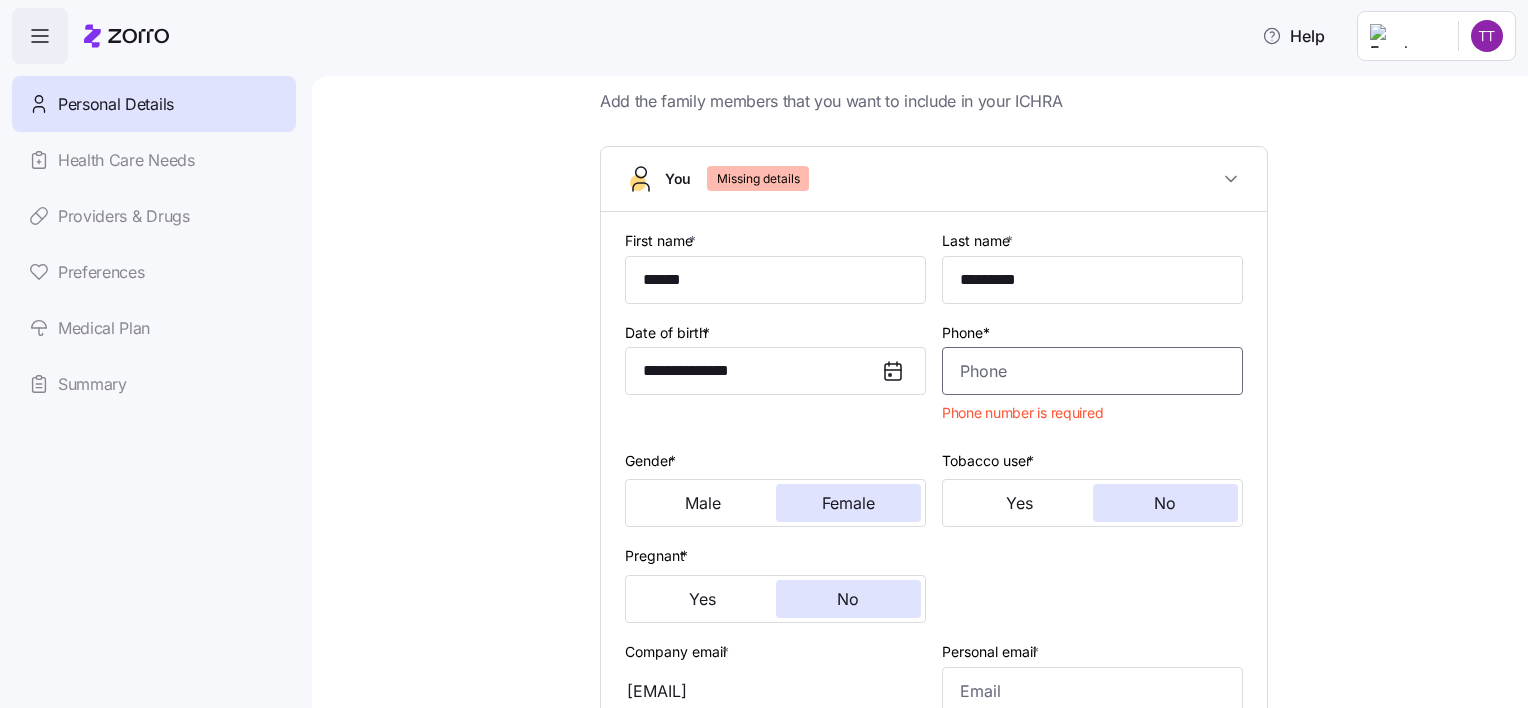 click on "Phone*" at bounding box center (1092, 371) 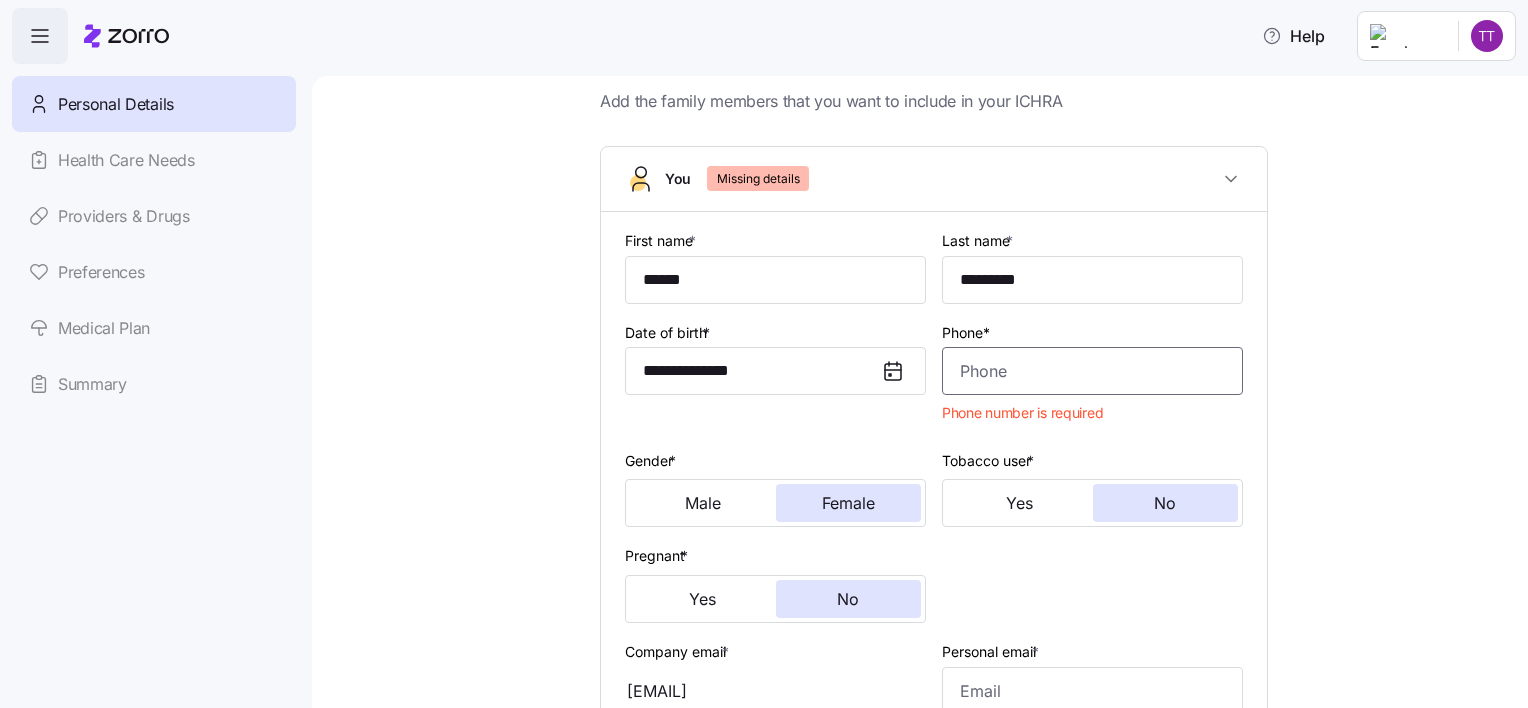 type on "1 [PHONE]" 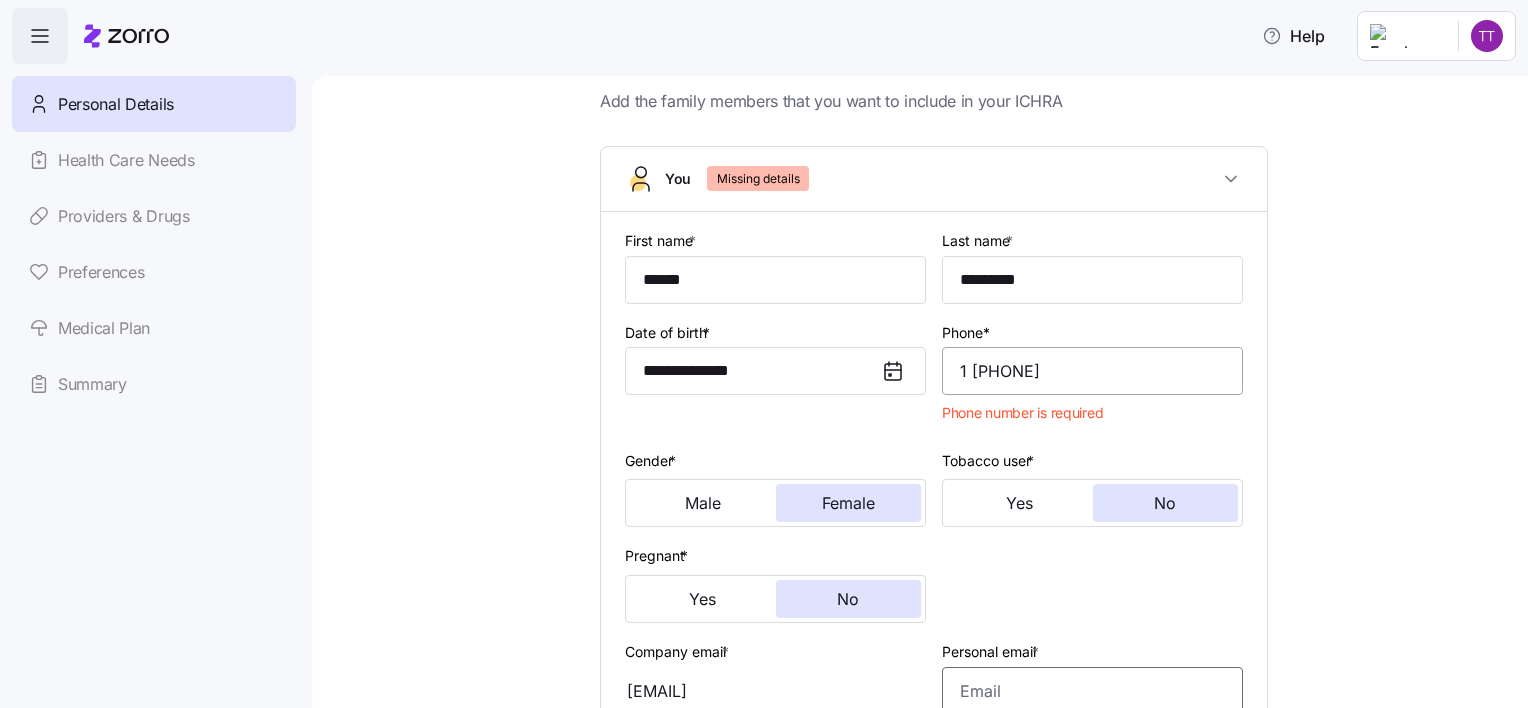 type on "[EMAIL]" 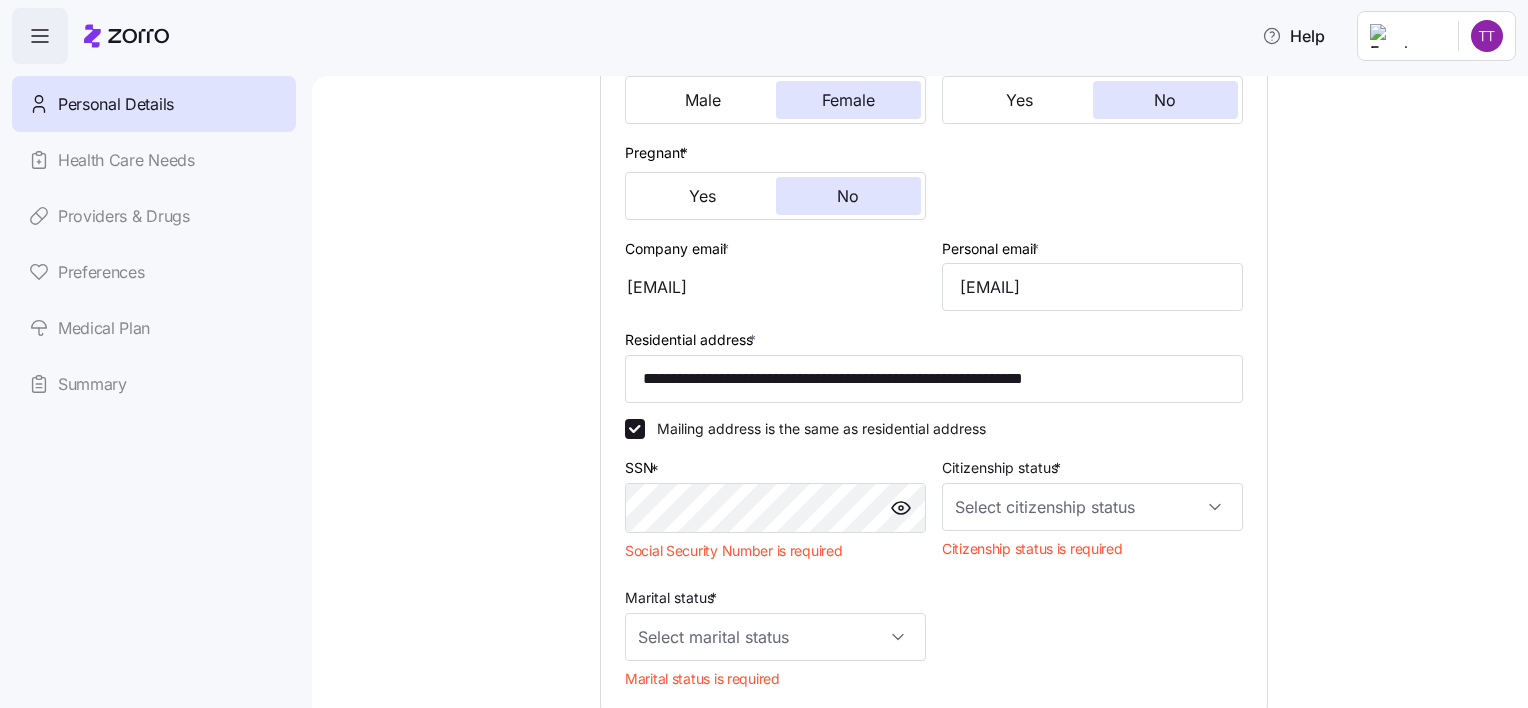 scroll, scrollTop: 458, scrollLeft: 0, axis: vertical 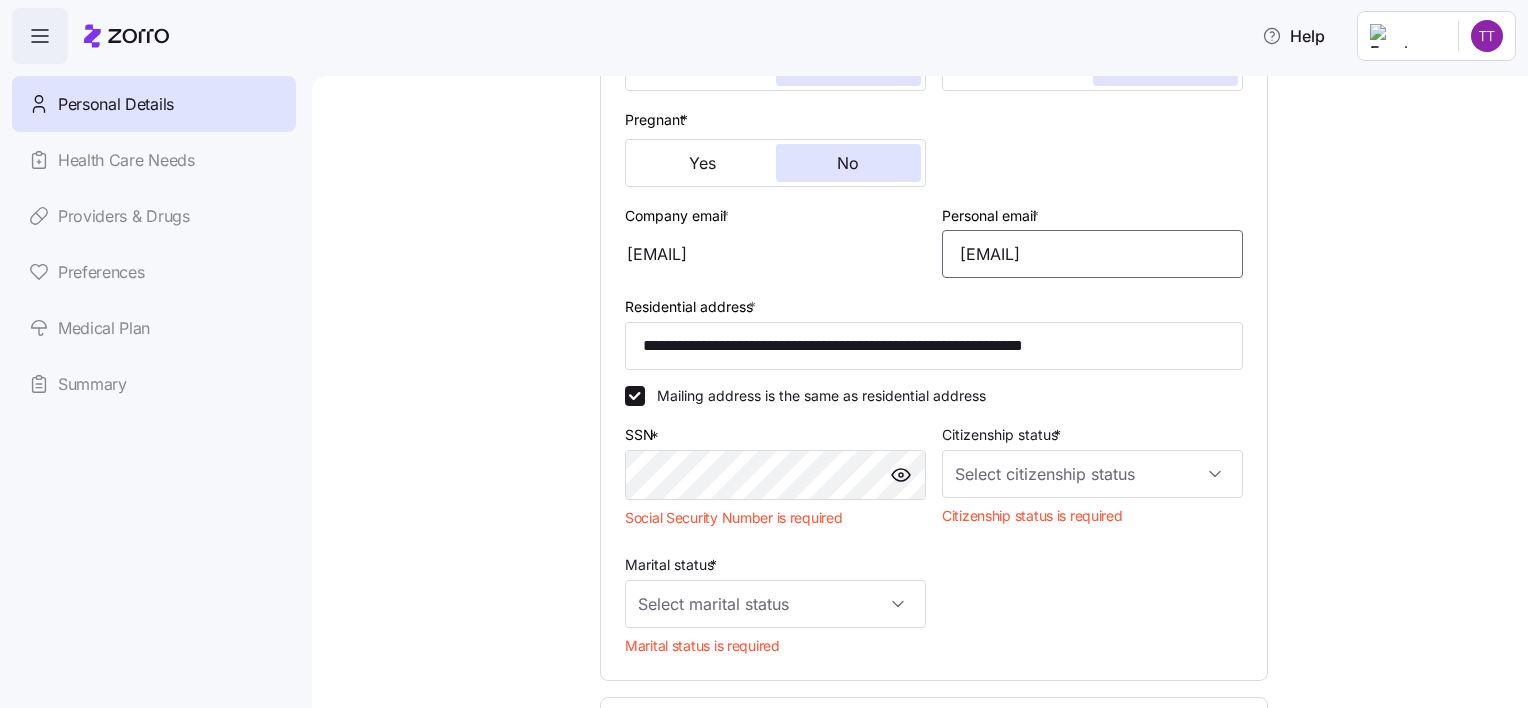 drag, startPoint x: 1165, startPoint y: 256, endPoint x: 796, endPoint y: 246, distance: 369.13547 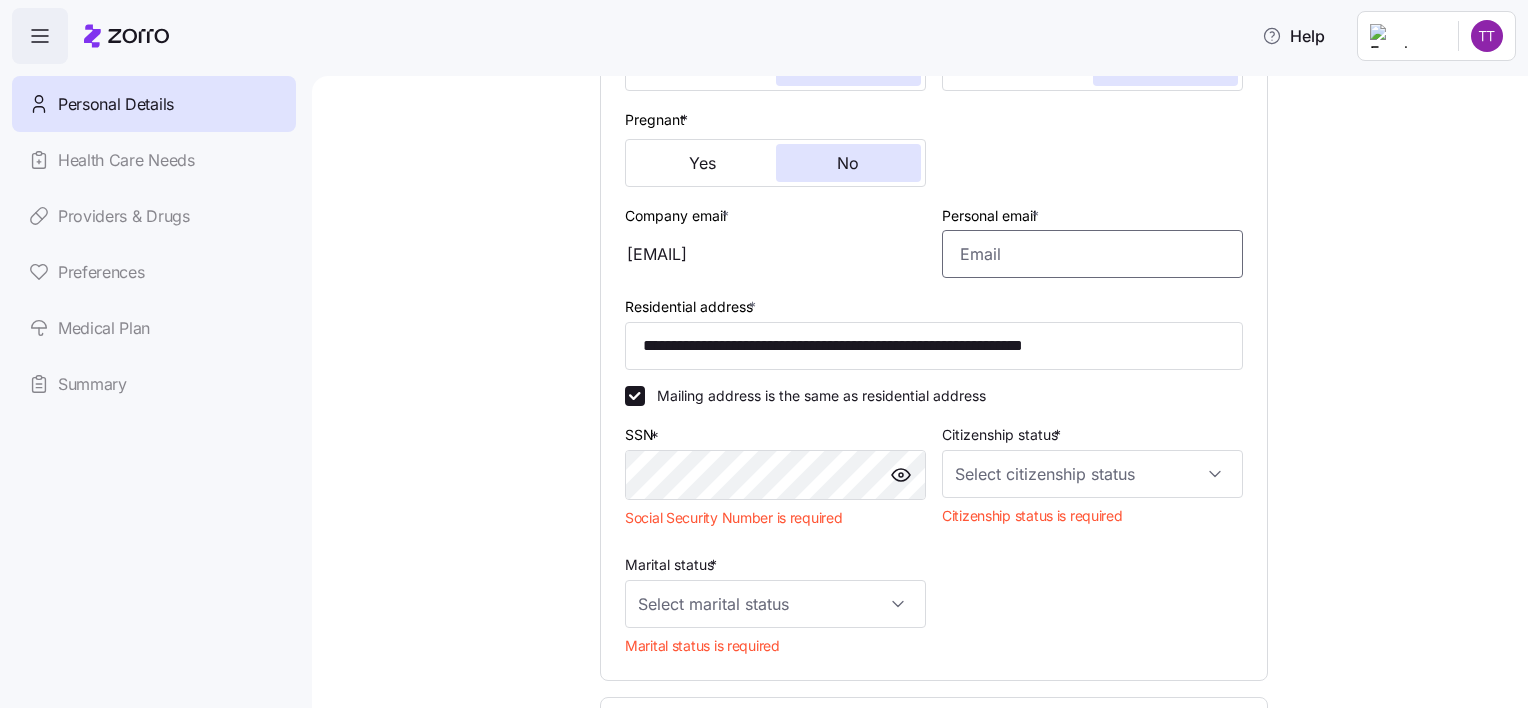 type 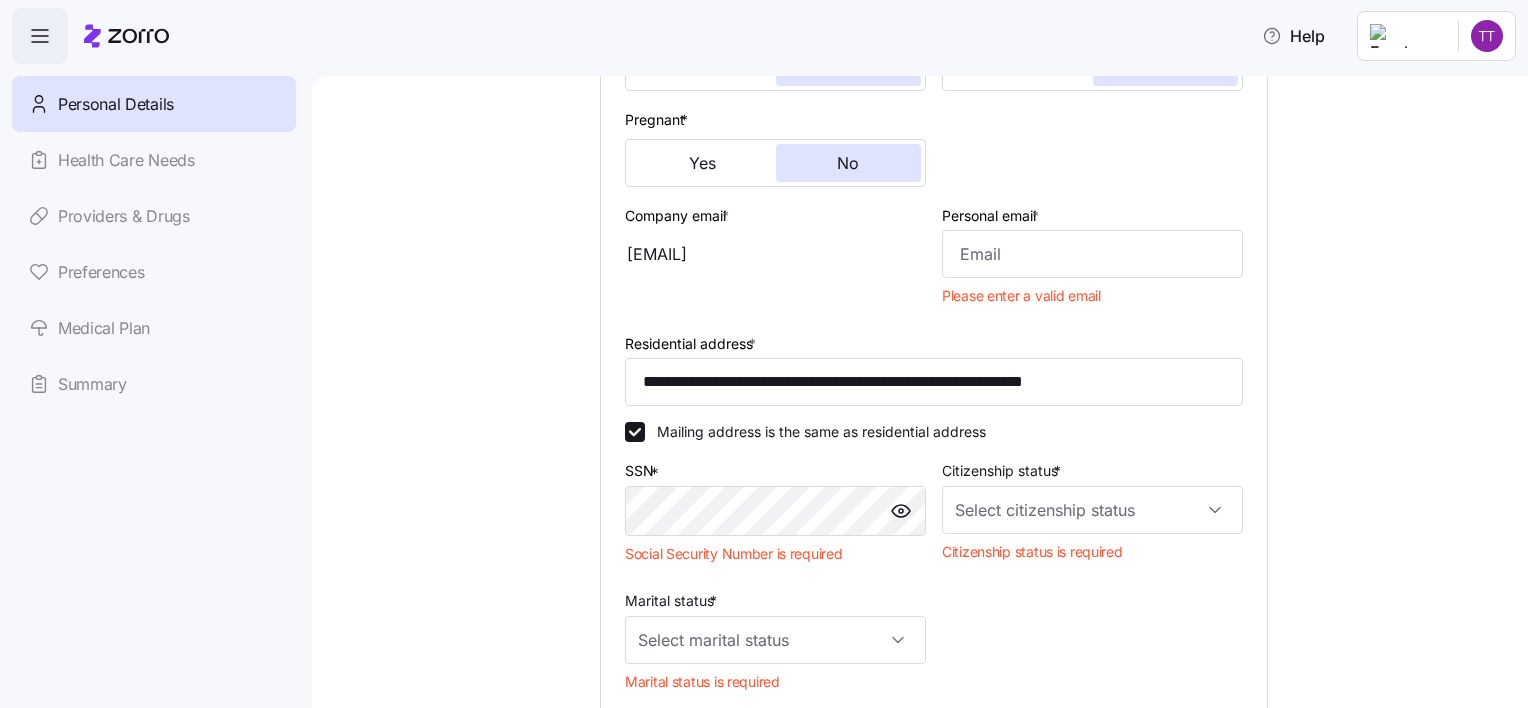 click on "**********" at bounding box center (934, 293) 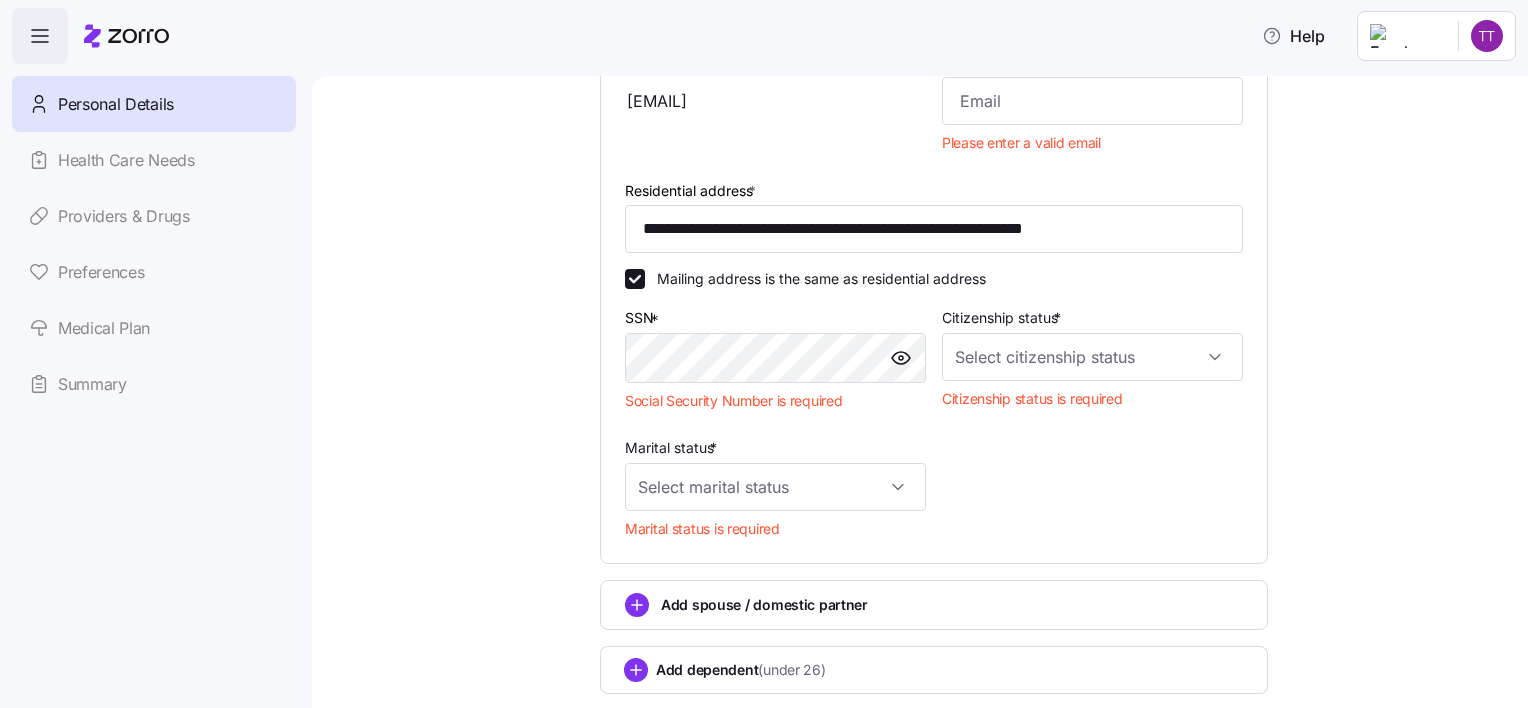 scroll, scrollTop: 658, scrollLeft: 0, axis: vertical 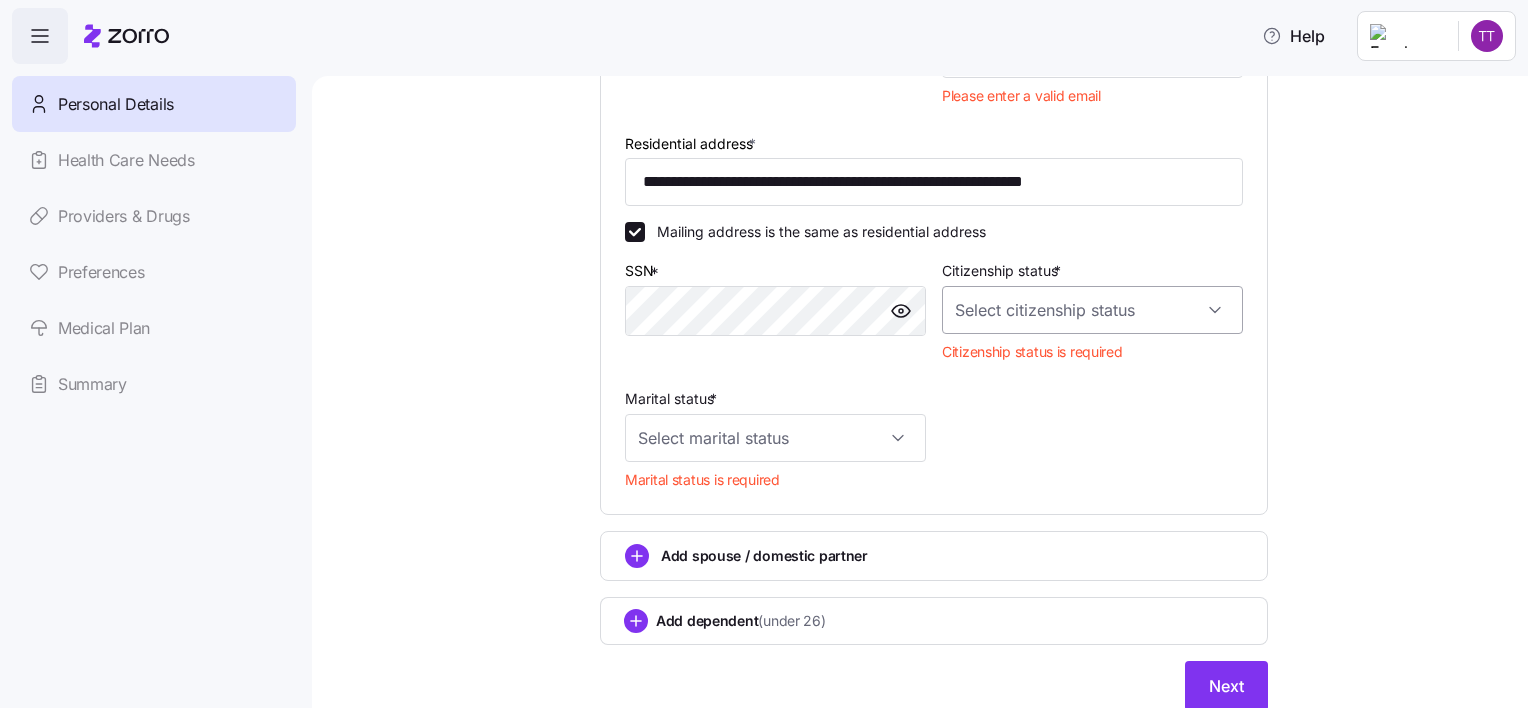 click on "Citizenship status  *" at bounding box center [1092, 310] 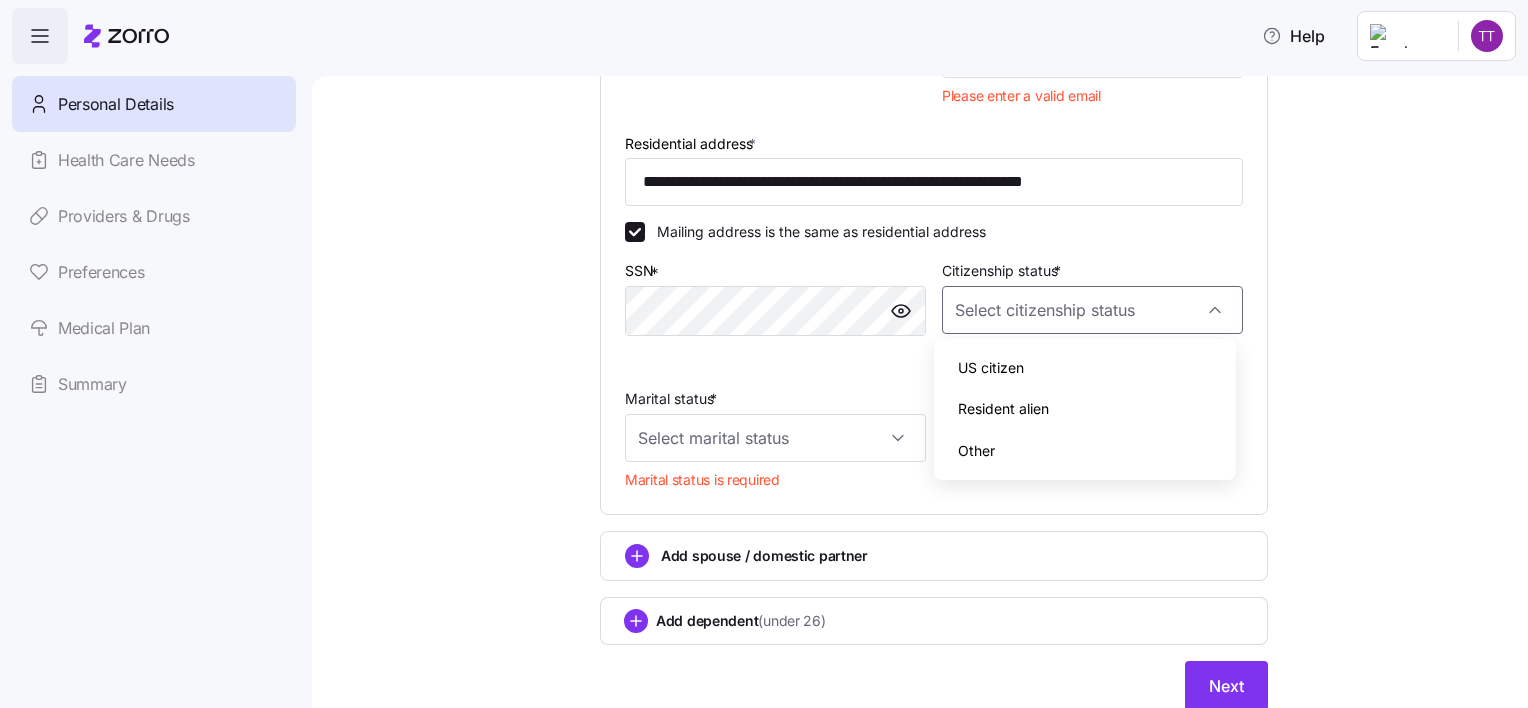click on "US citizen" at bounding box center (991, 368) 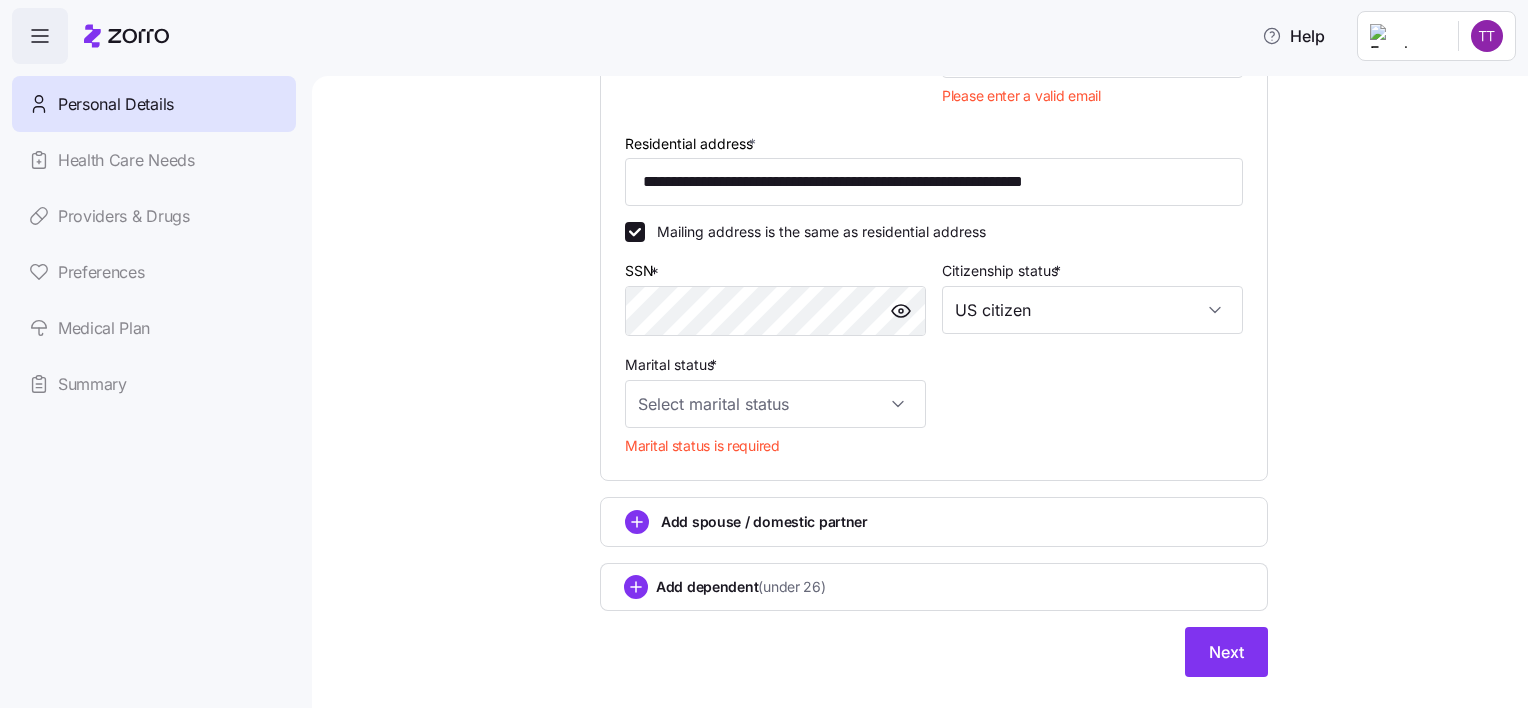 type on "US citizen" 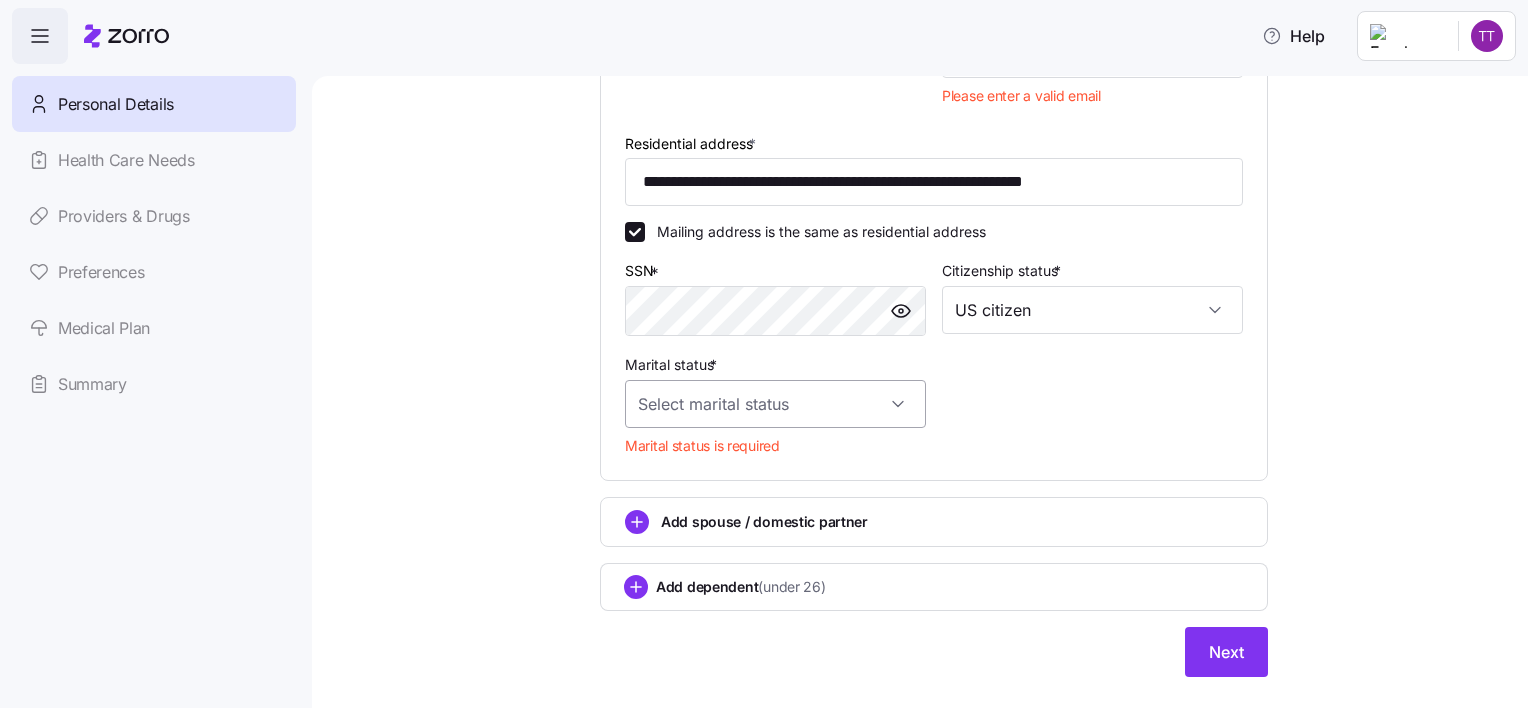 click on "Marital status  *" at bounding box center (775, 404) 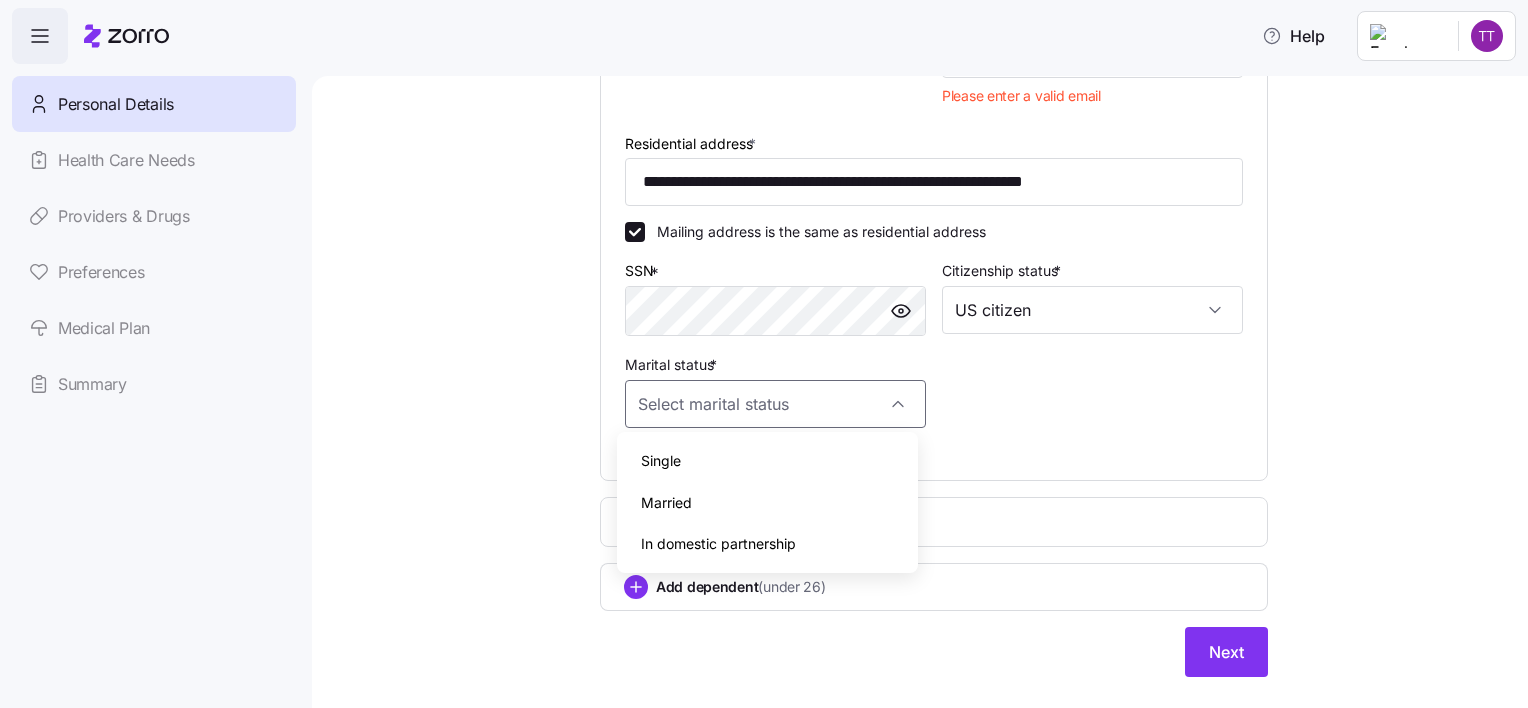click on "Married" at bounding box center [767, 503] 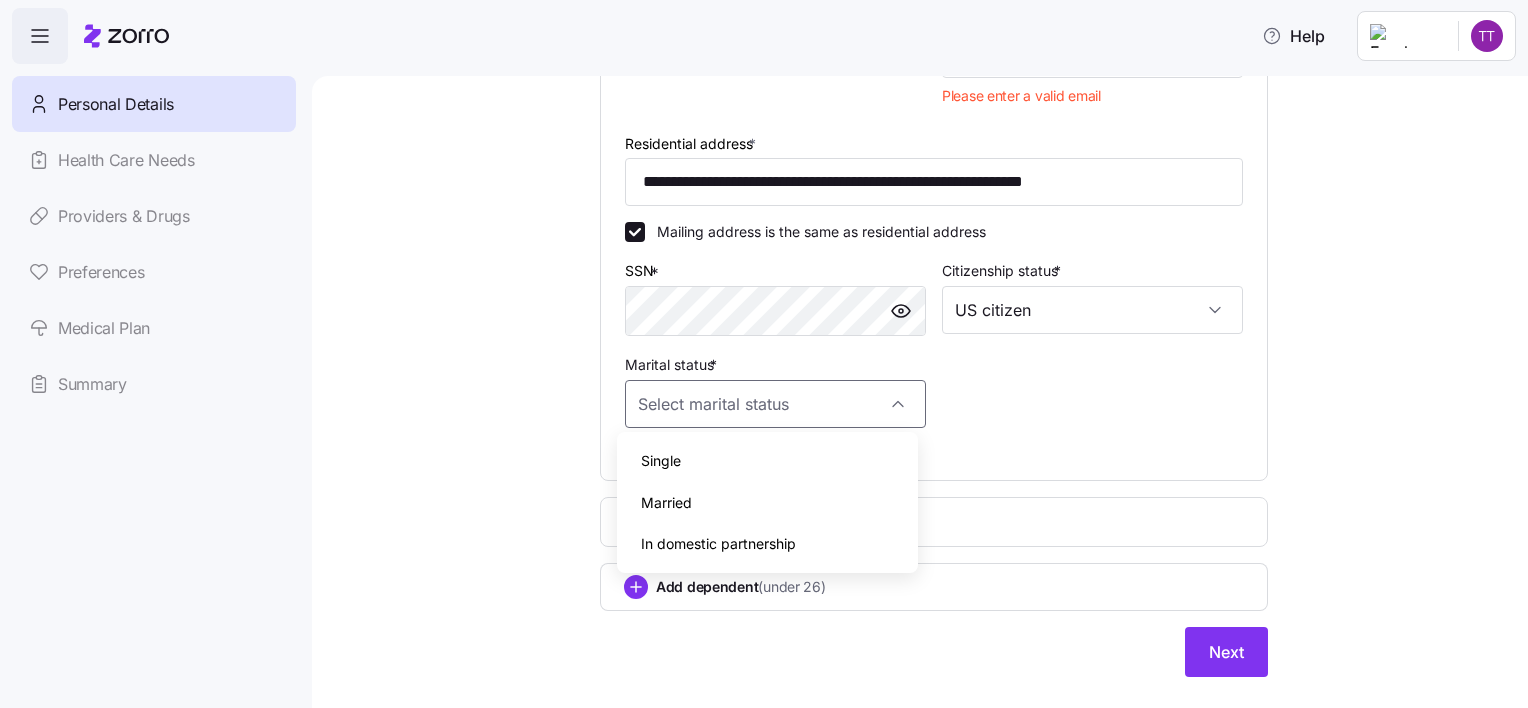 type on "Married" 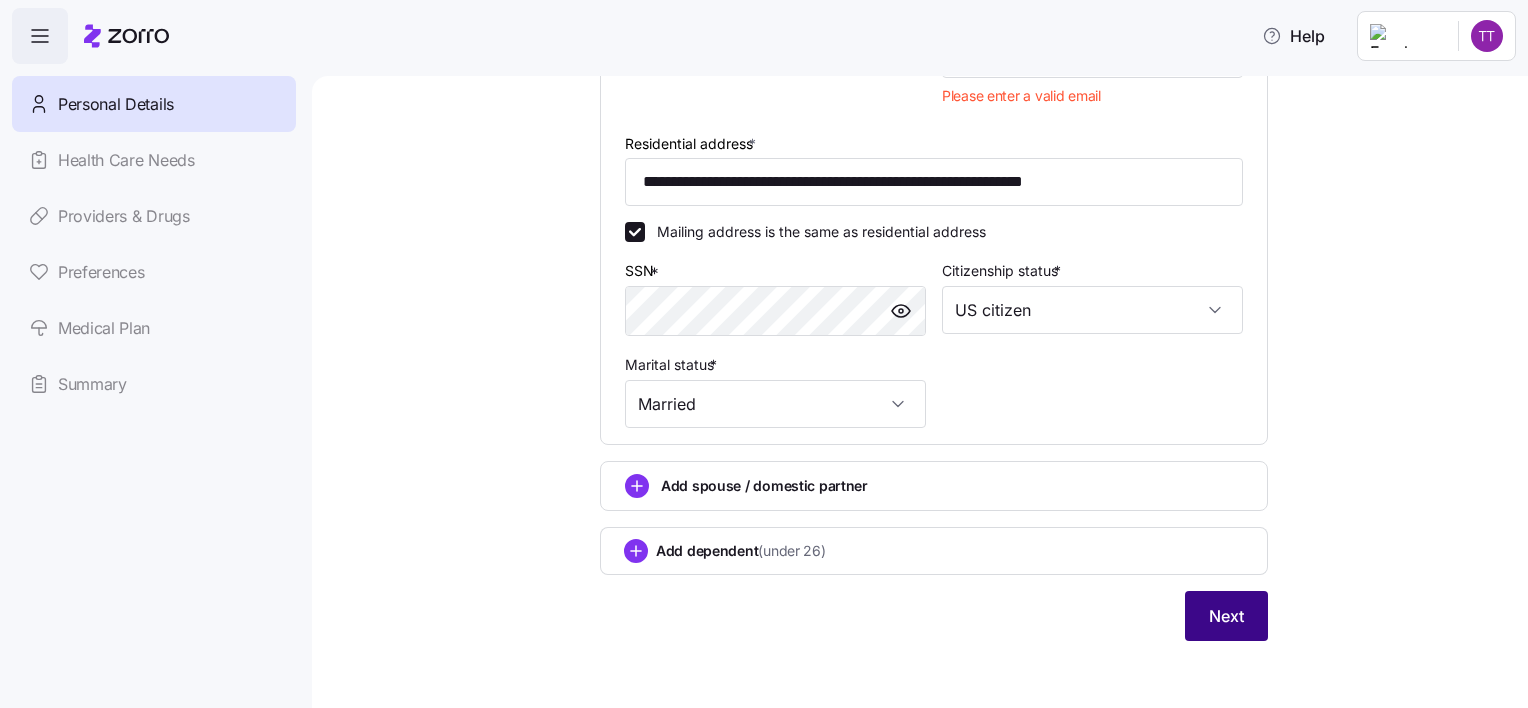 click on "Next" at bounding box center [1226, 616] 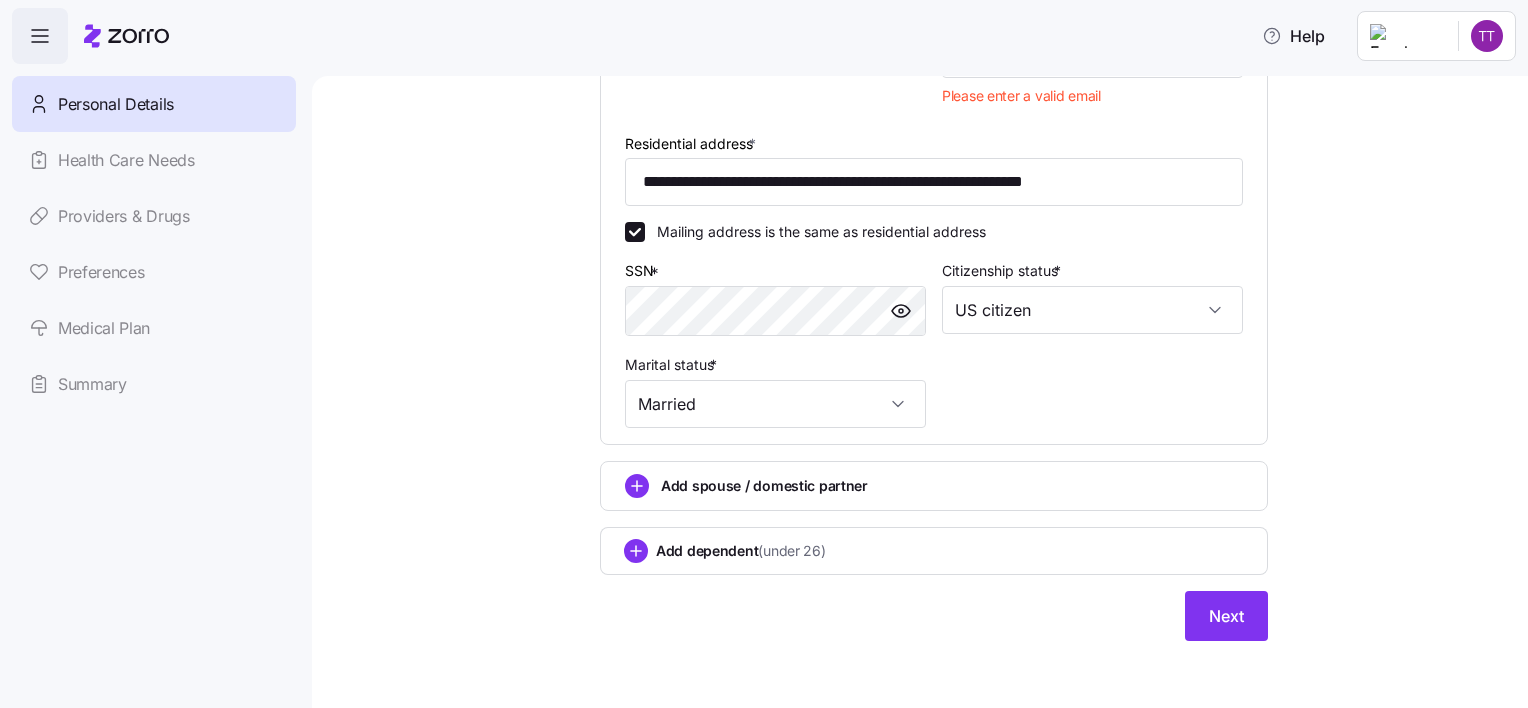 scroll, scrollTop: 458, scrollLeft: 0, axis: vertical 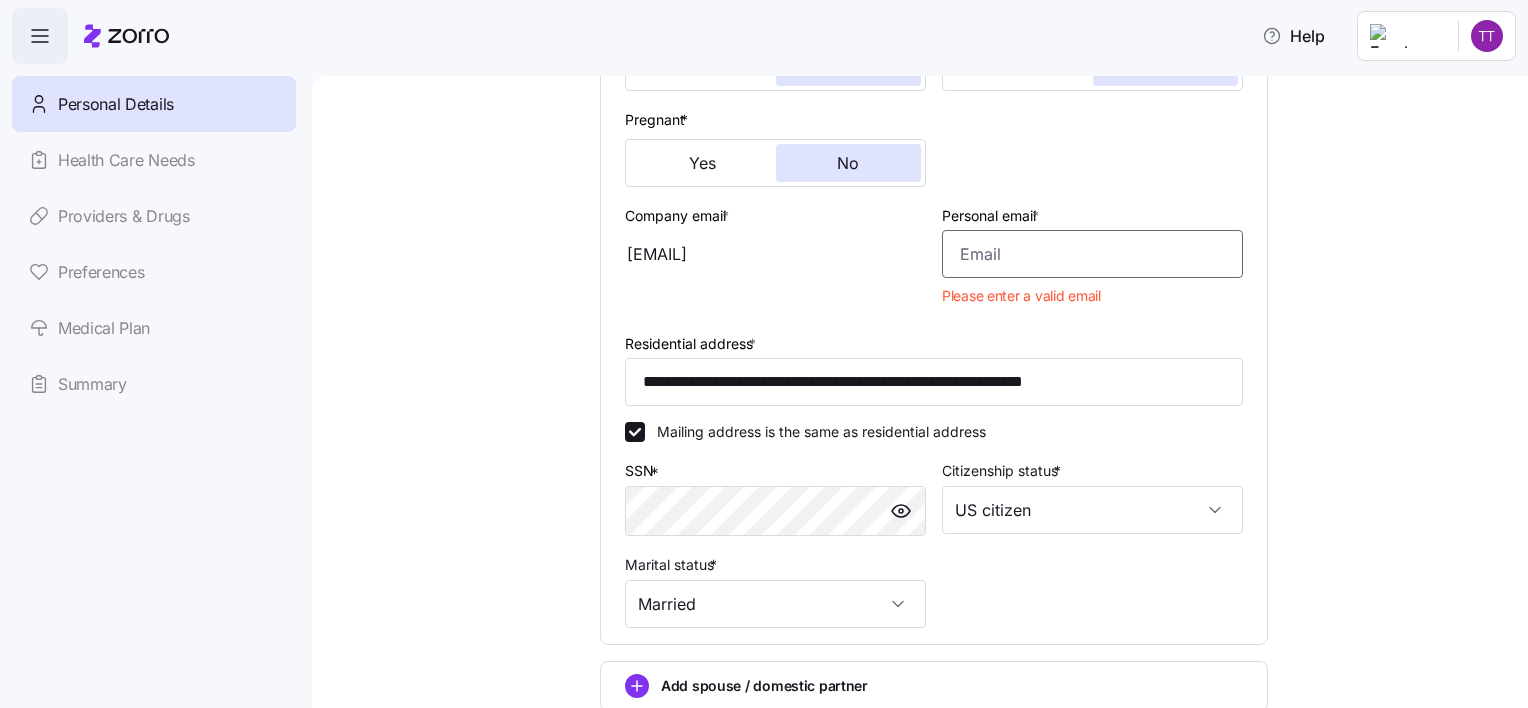 click on "Personal email  *" at bounding box center (1092, 254) 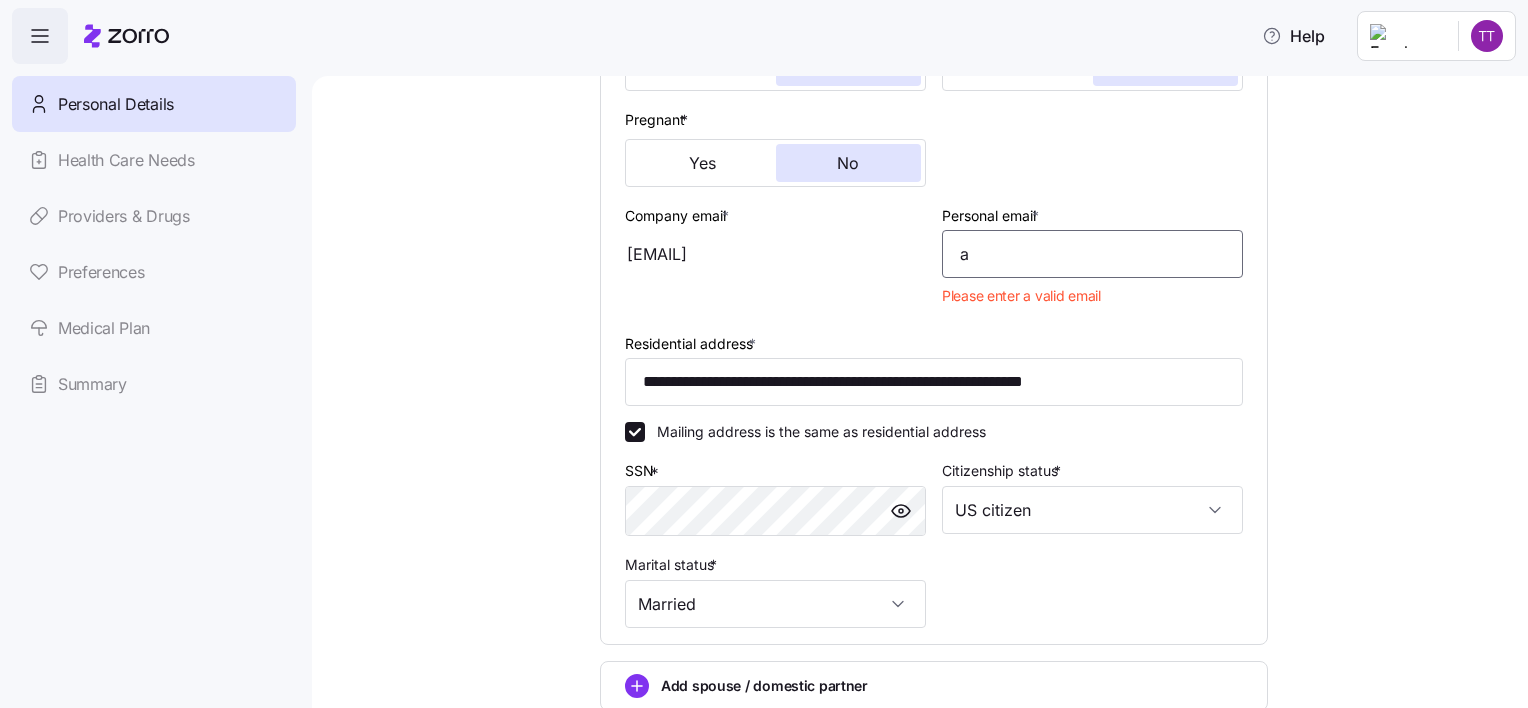 type on "[EMAIL]" 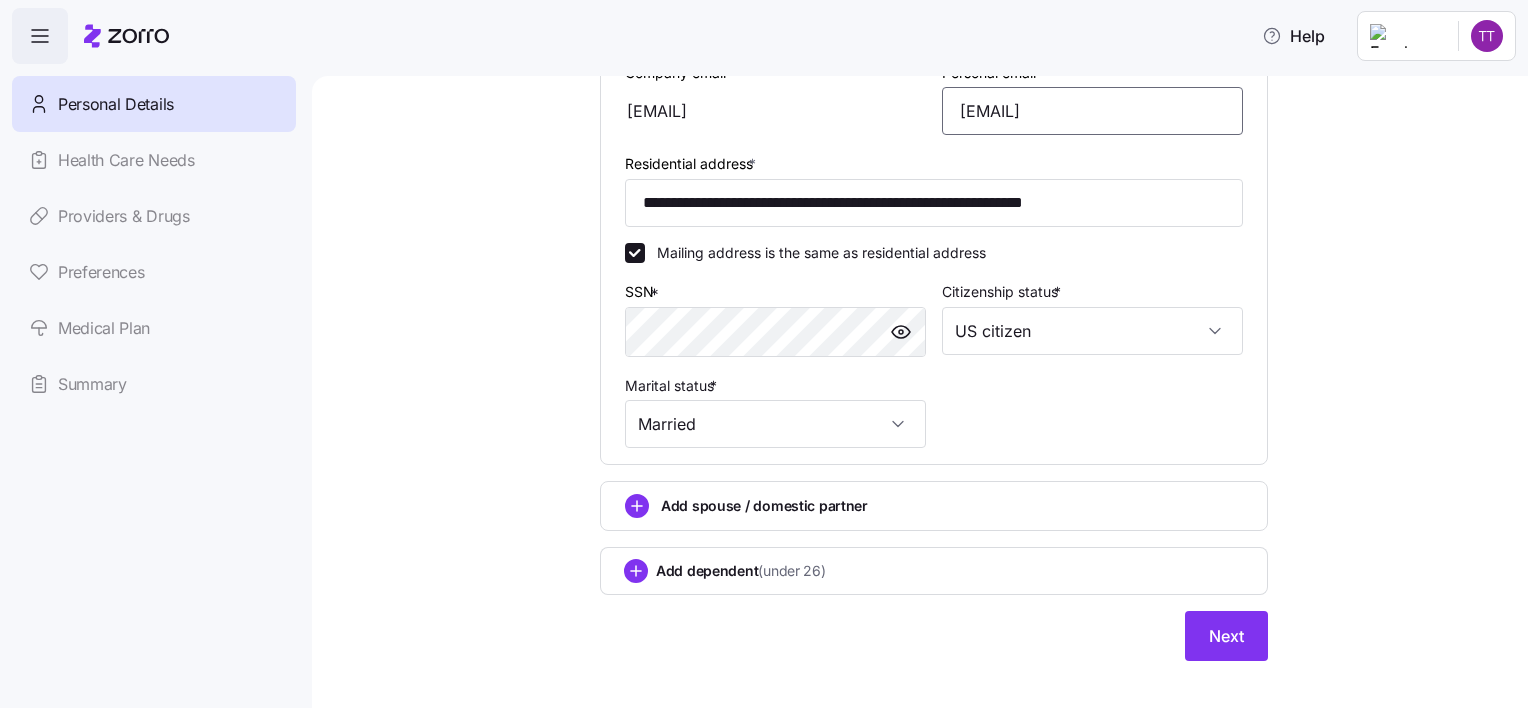 scroll, scrollTop: 622, scrollLeft: 0, axis: vertical 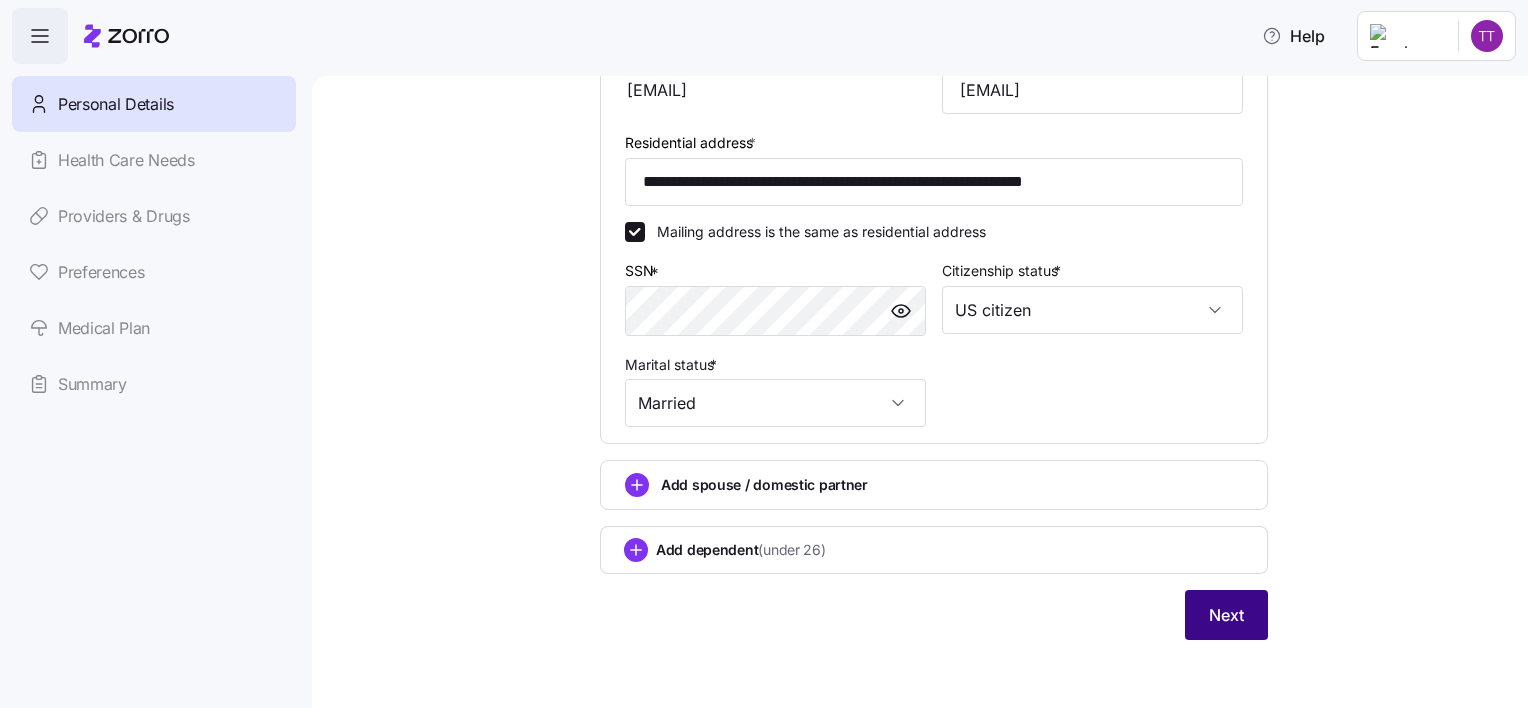 click on "Next" at bounding box center (1226, 615) 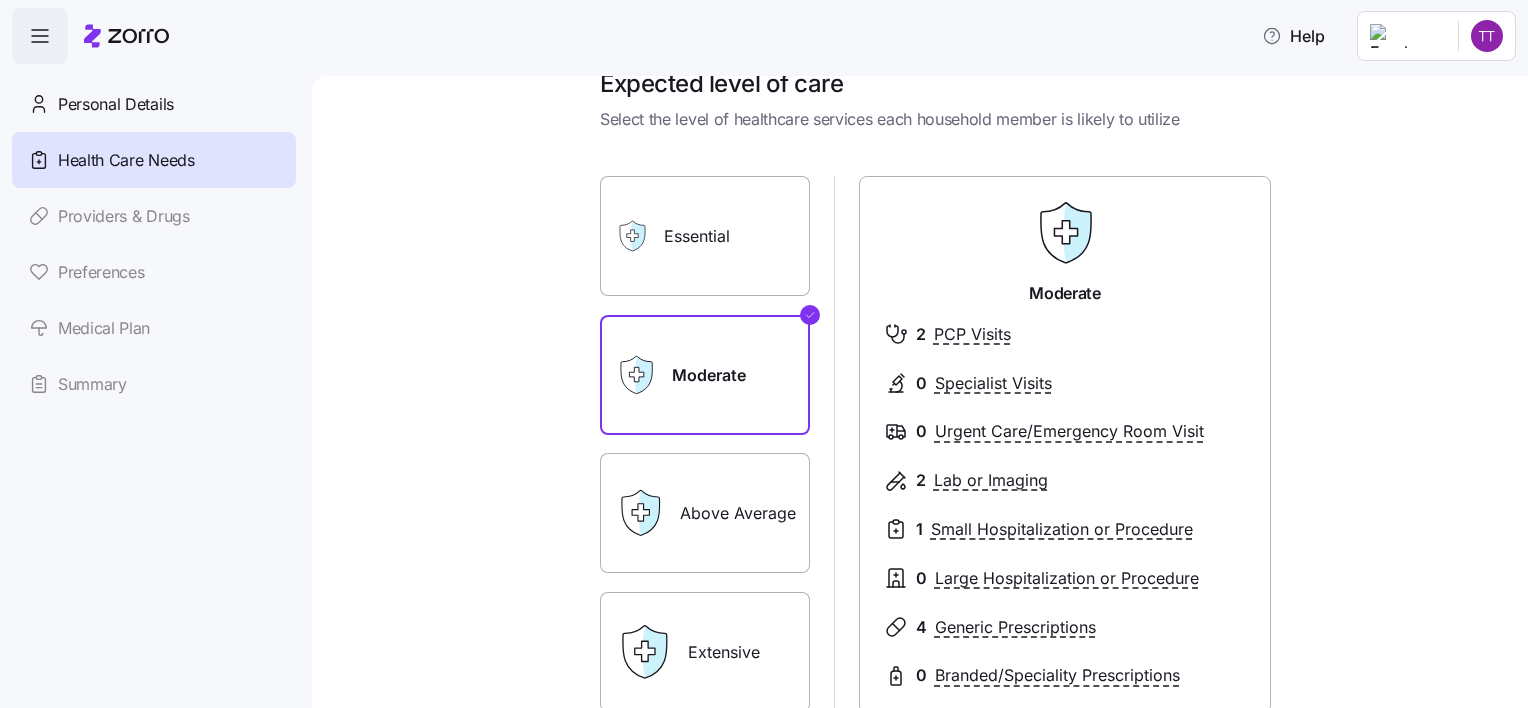 scroll, scrollTop: 100, scrollLeft: 0, axis: vertical 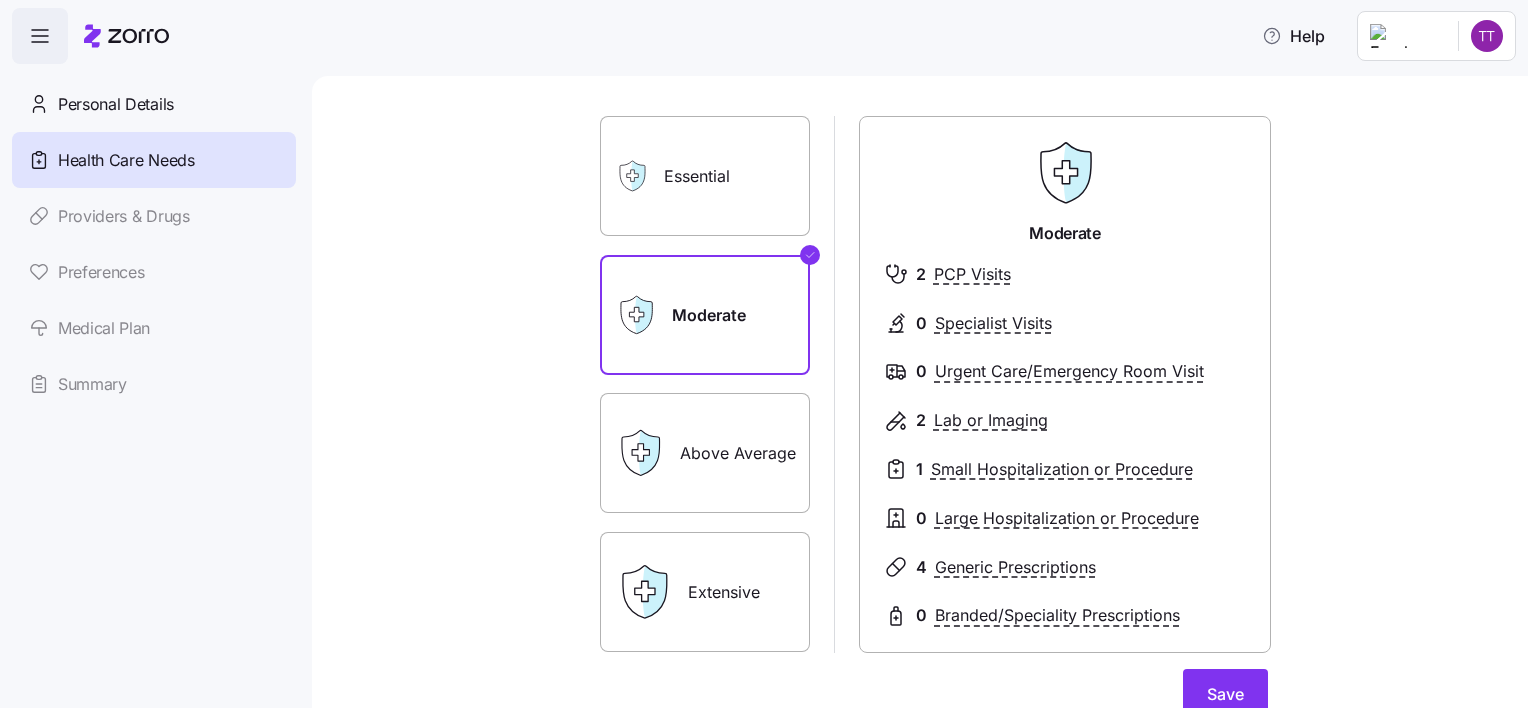 click on "Extensive" at bounding box center [705, 592] 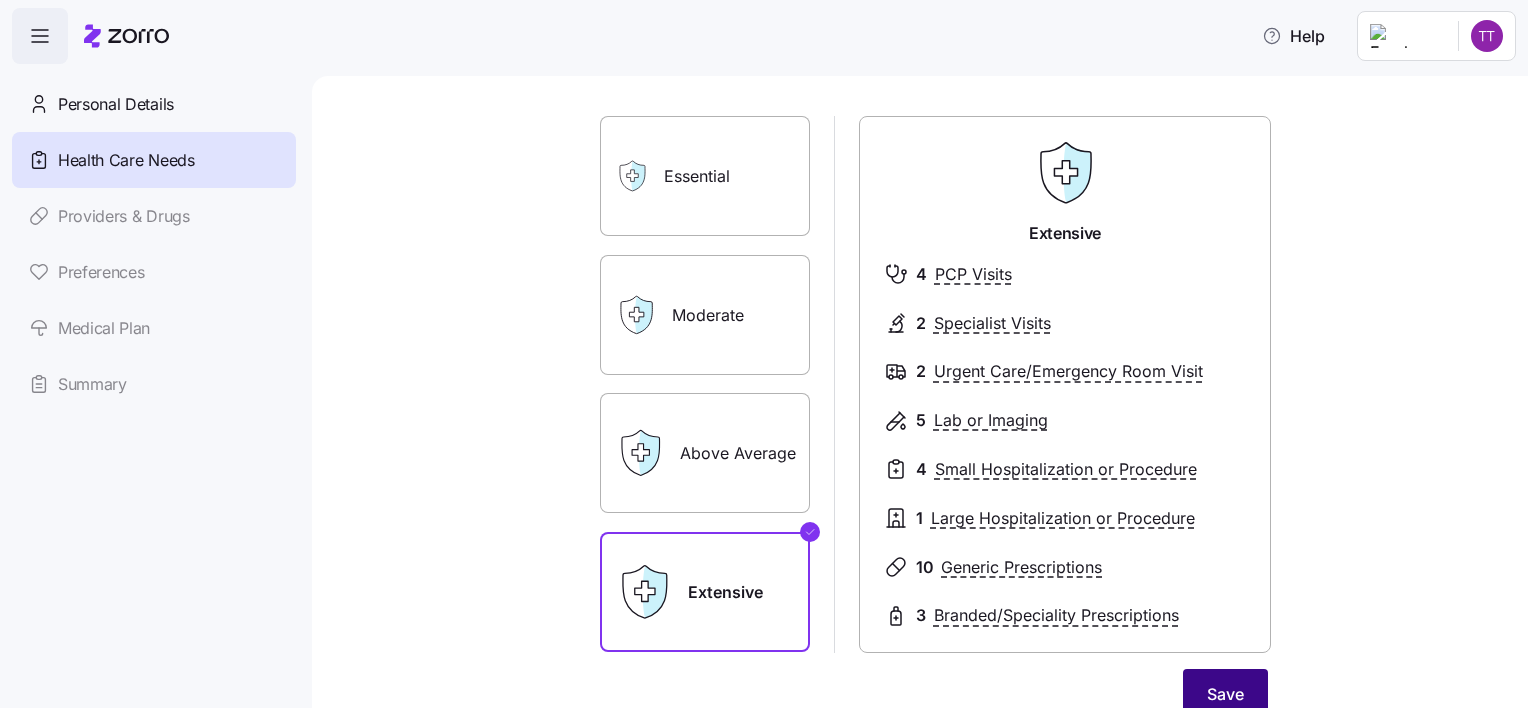 click on "Save" at bounding box center (1225, 694) 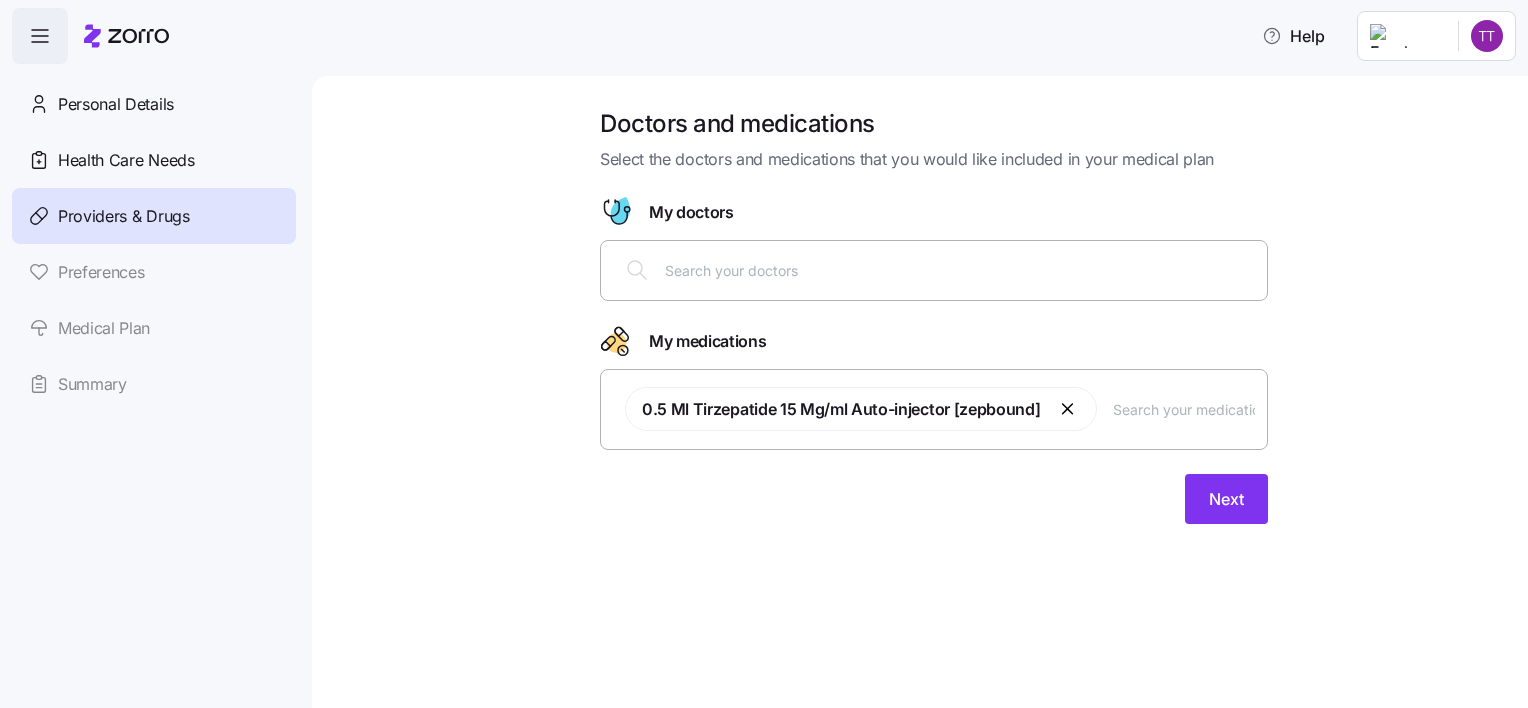 click at bounding box center (1068, 409) 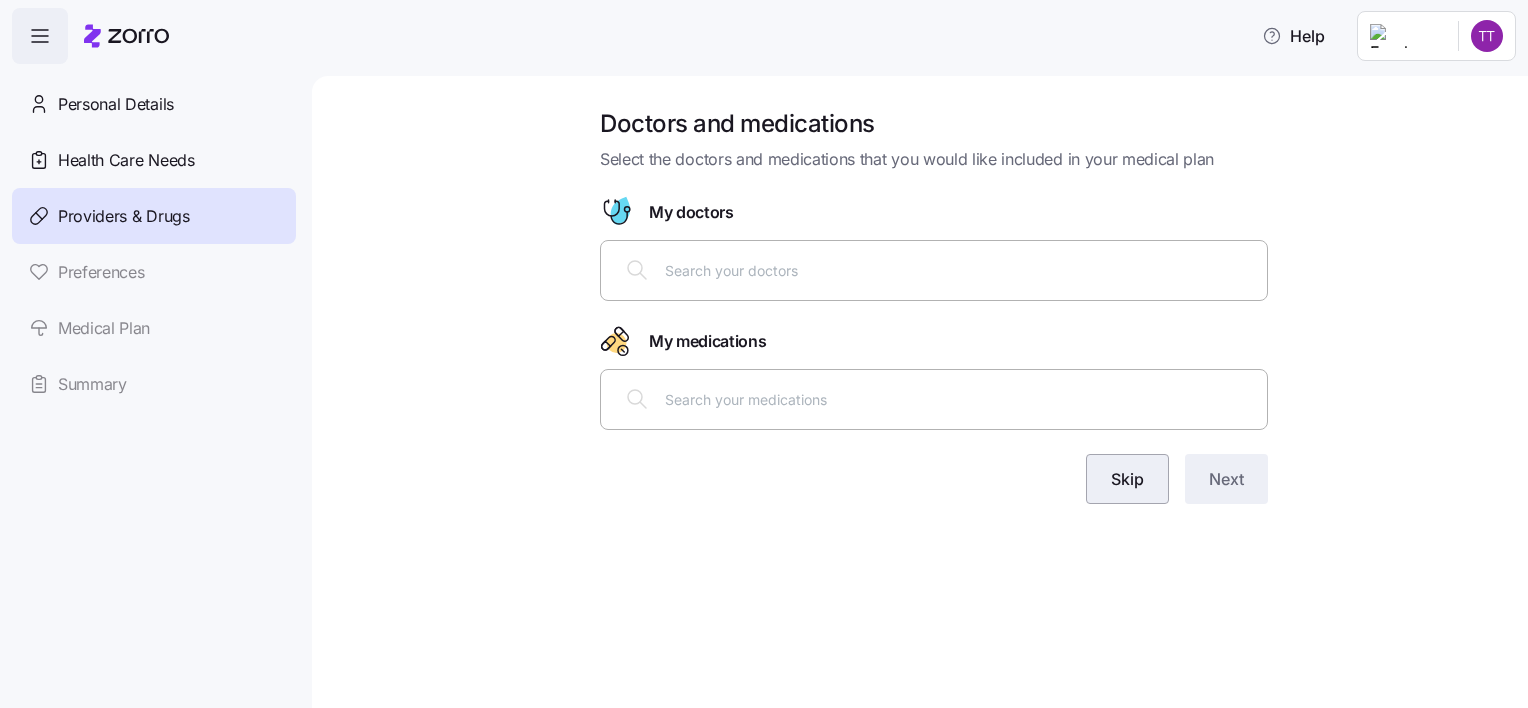 click on "Skip" at bounding box center (1127, 479) 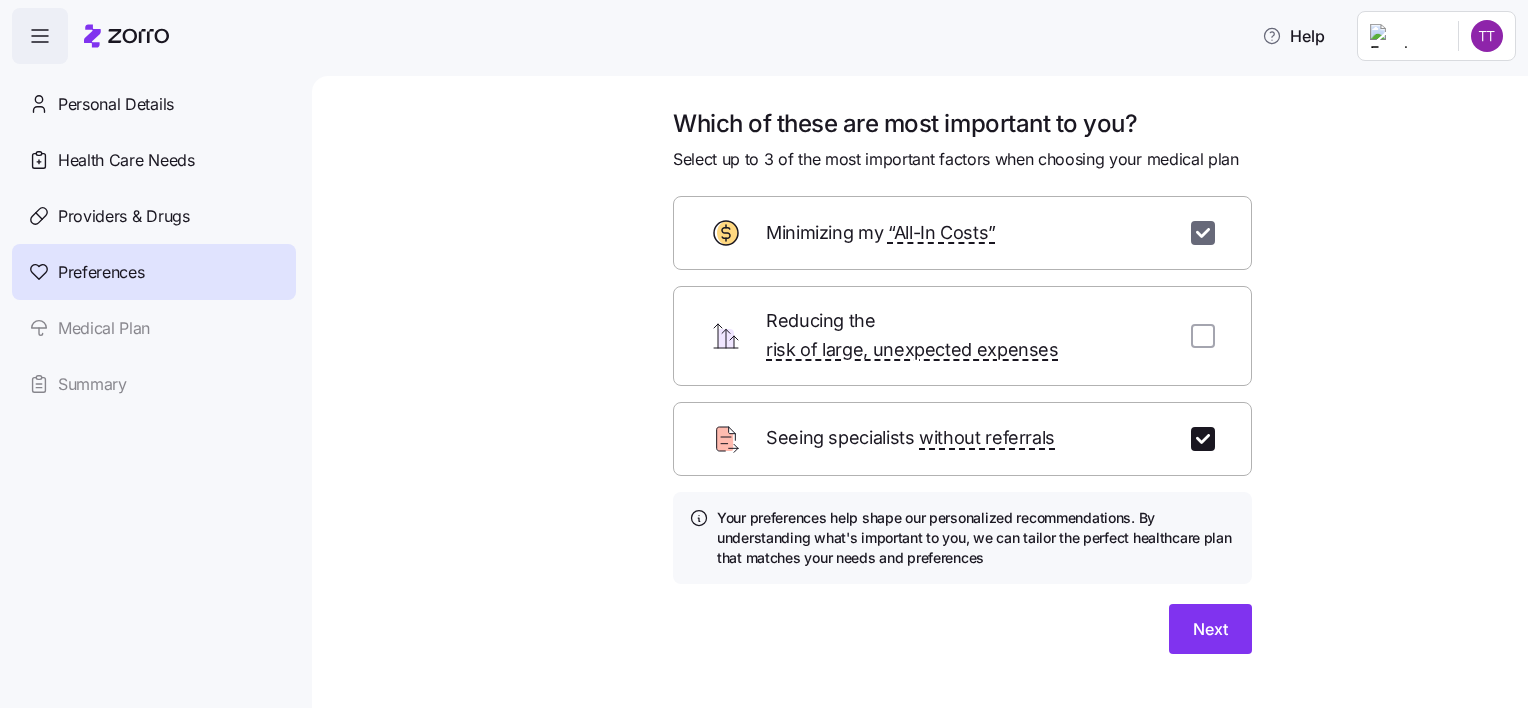 click at bounding box center [1203, 233] 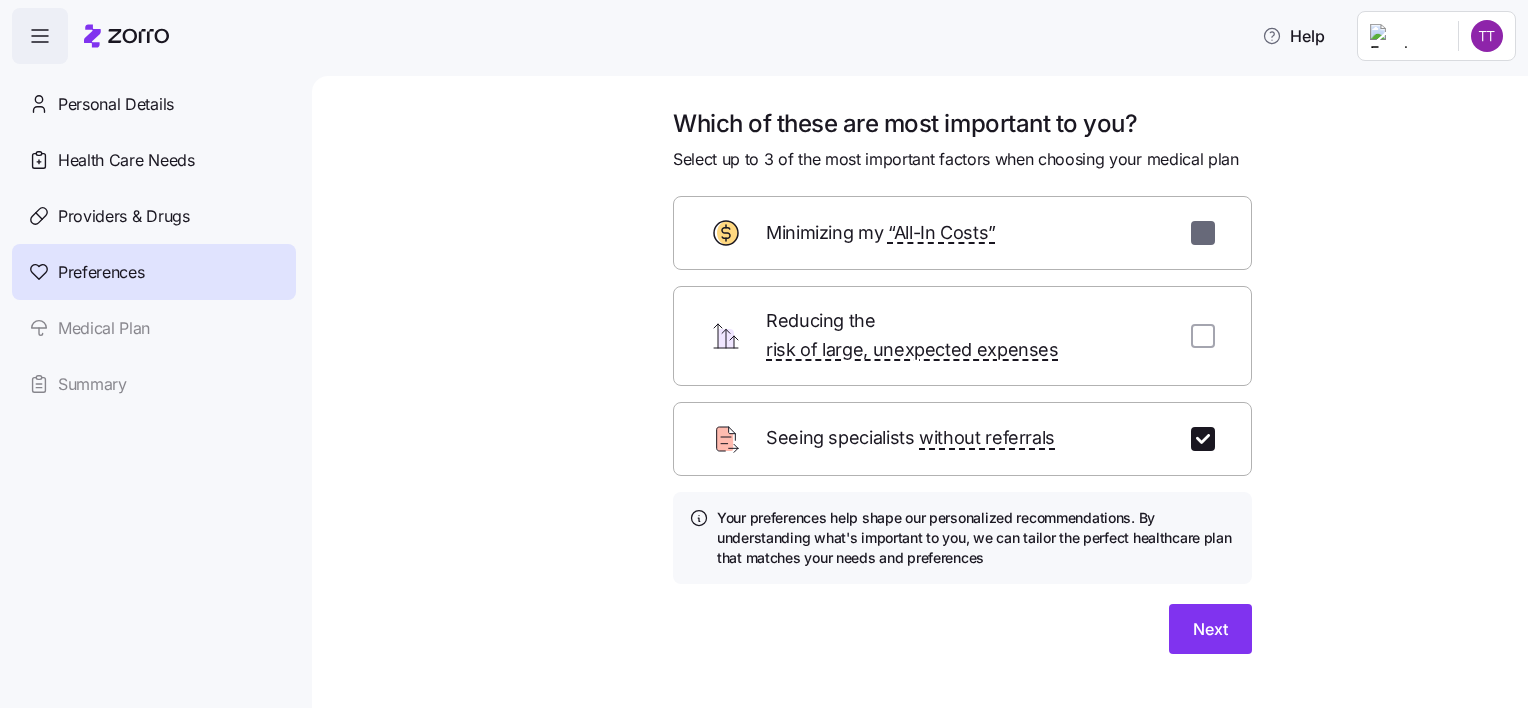 checkbox on "false" 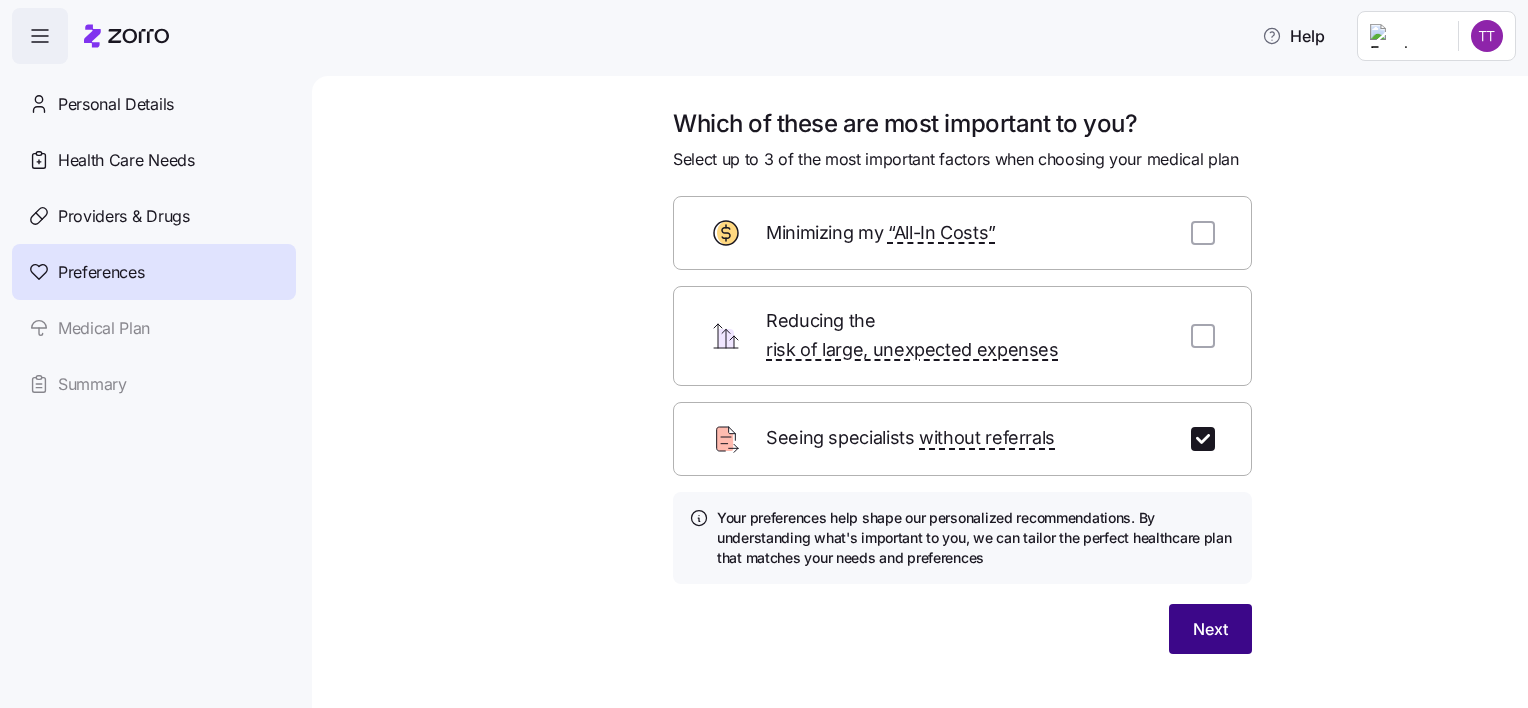 click on "Next" at bounding box center (1210, 629) 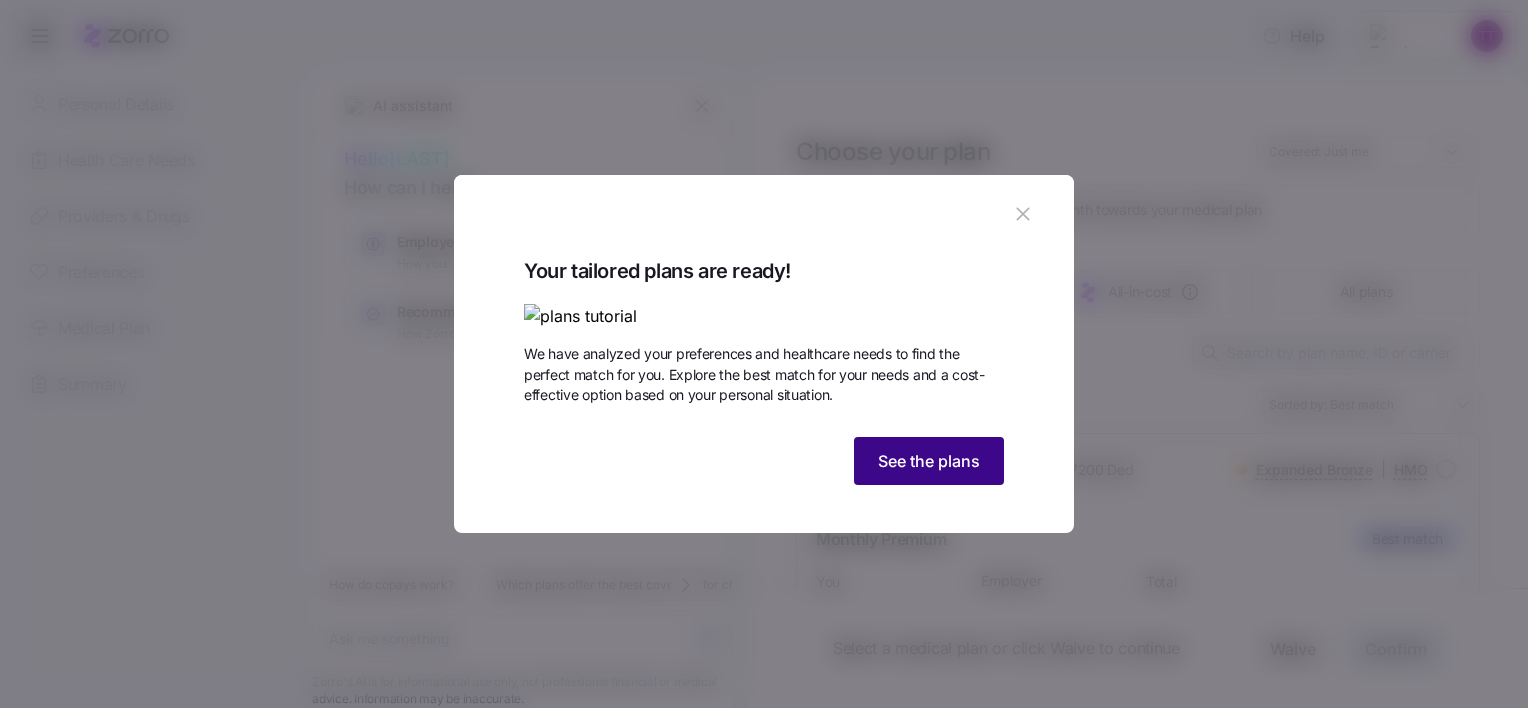 click on "See the plans" at bounding box center (929, 461) 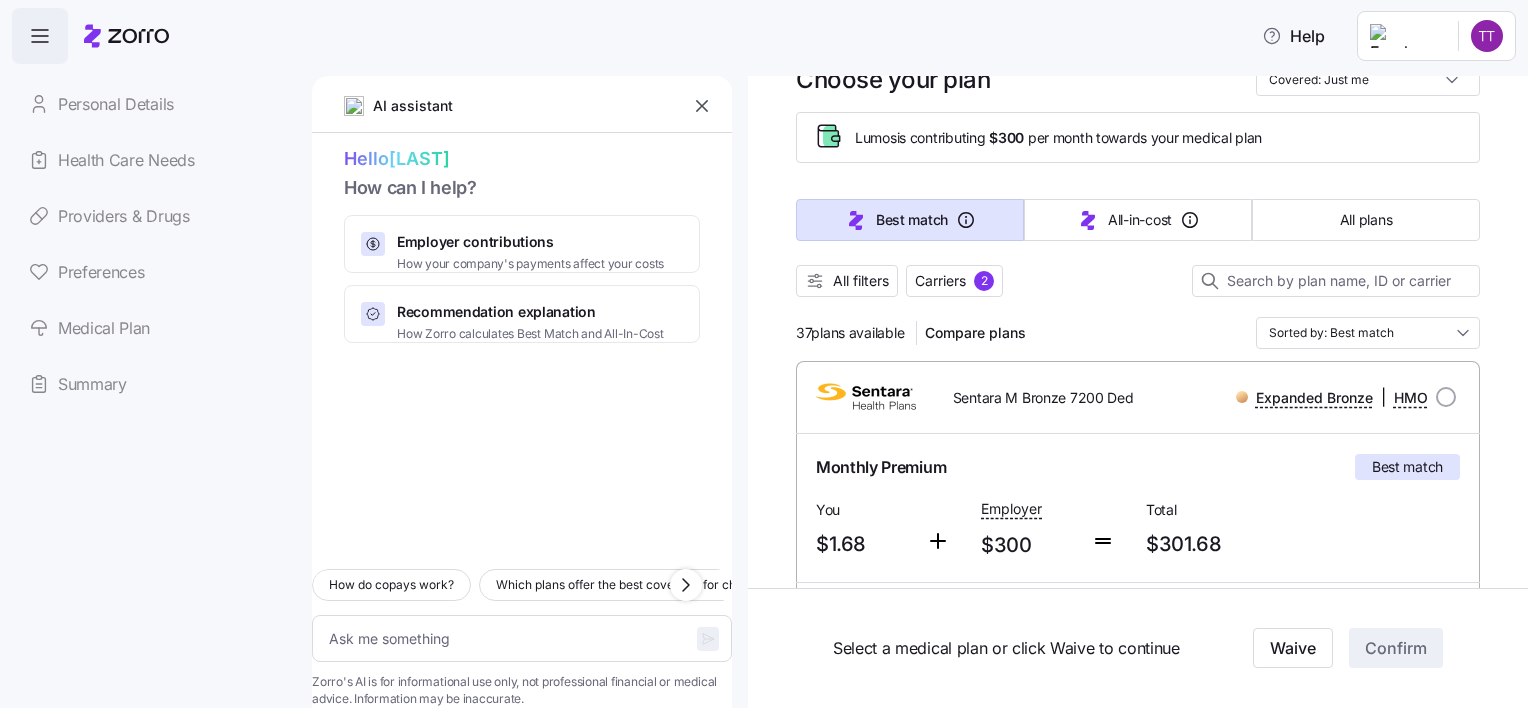 scroll, scrollTop: 0, scrollLeft: 0, axis: both 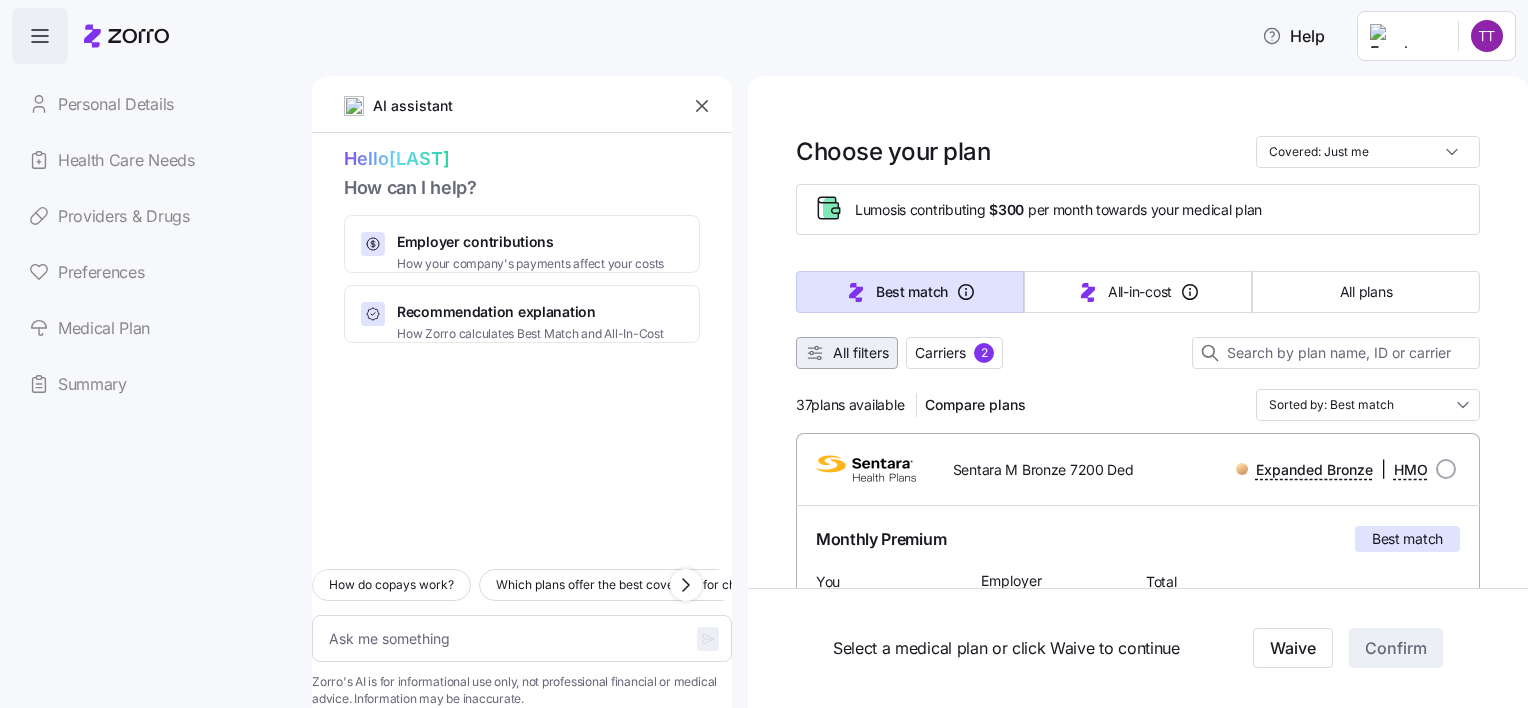 click on "All filters" at bounding box center (861, 353) 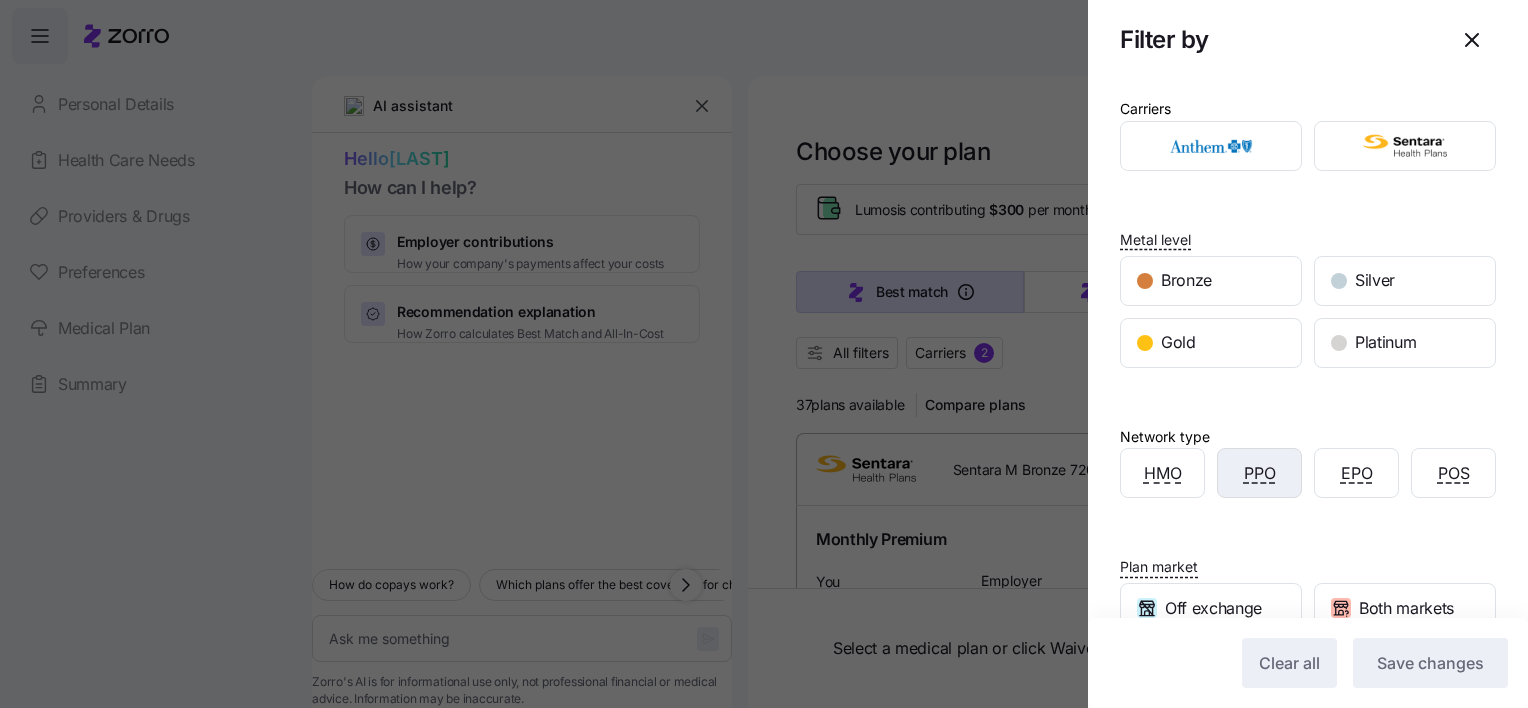 drag, startPoint x: 1235, startPoint y: 468, endPoint x: 1252, endPoint y: 478, distance: 19.723083 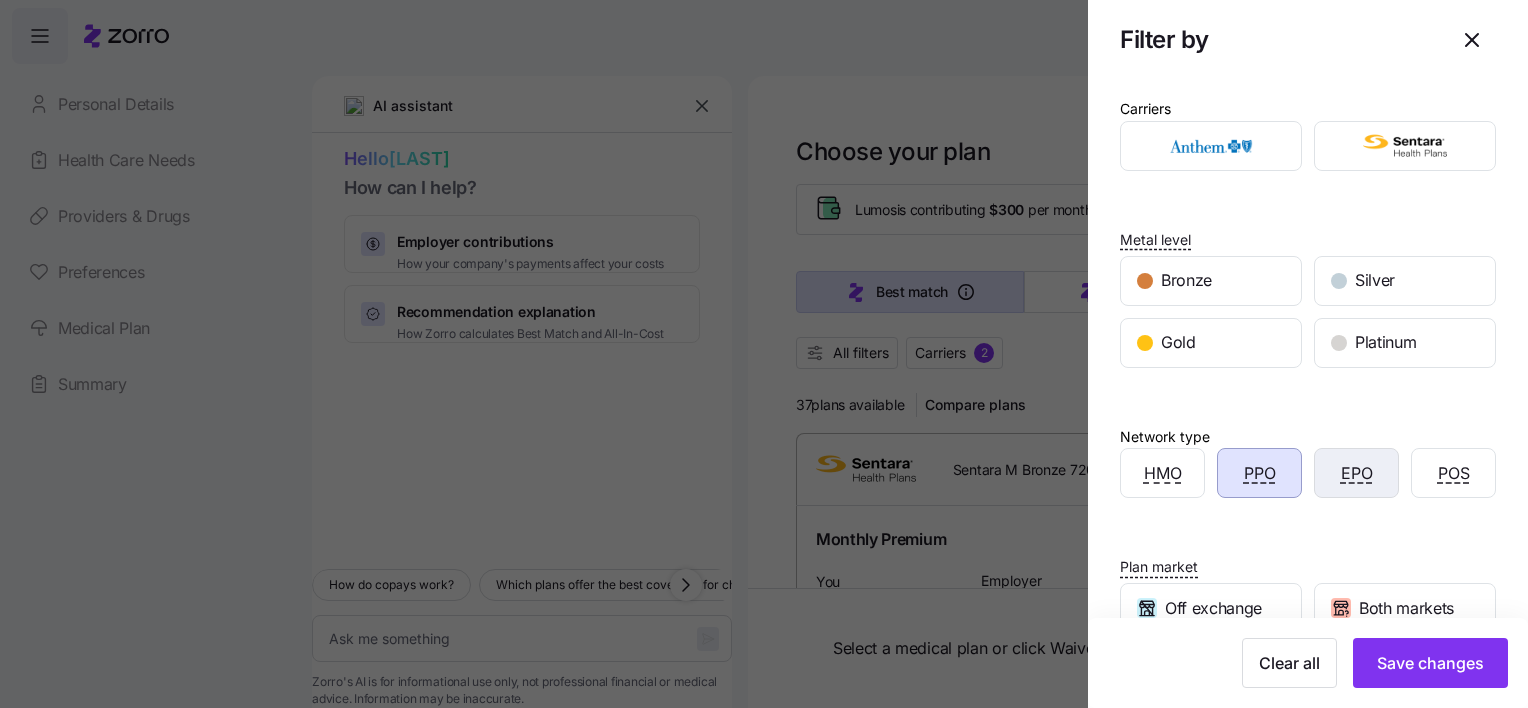 click on "EPO" at bounding box center [1356, 473] 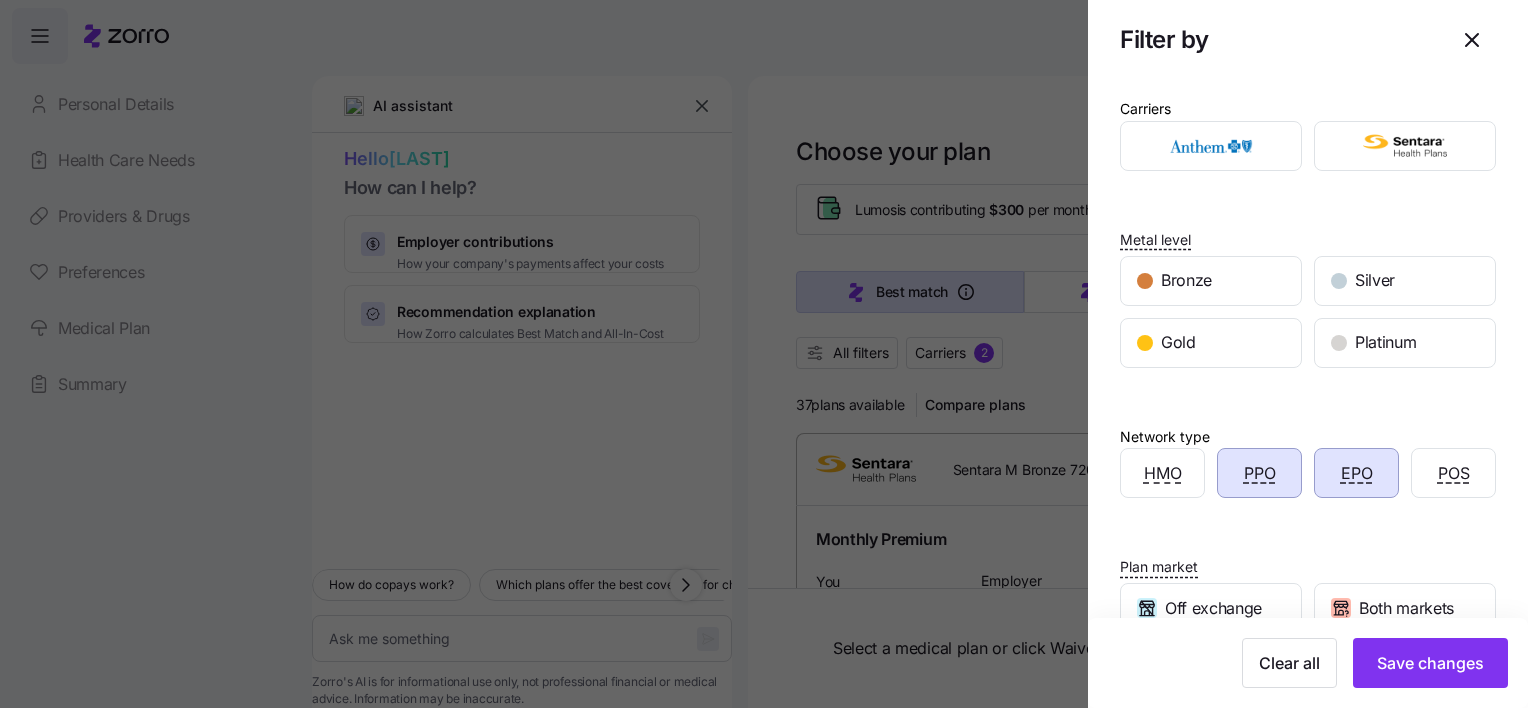 click on "EPO" at bounding box center (1356, 473) 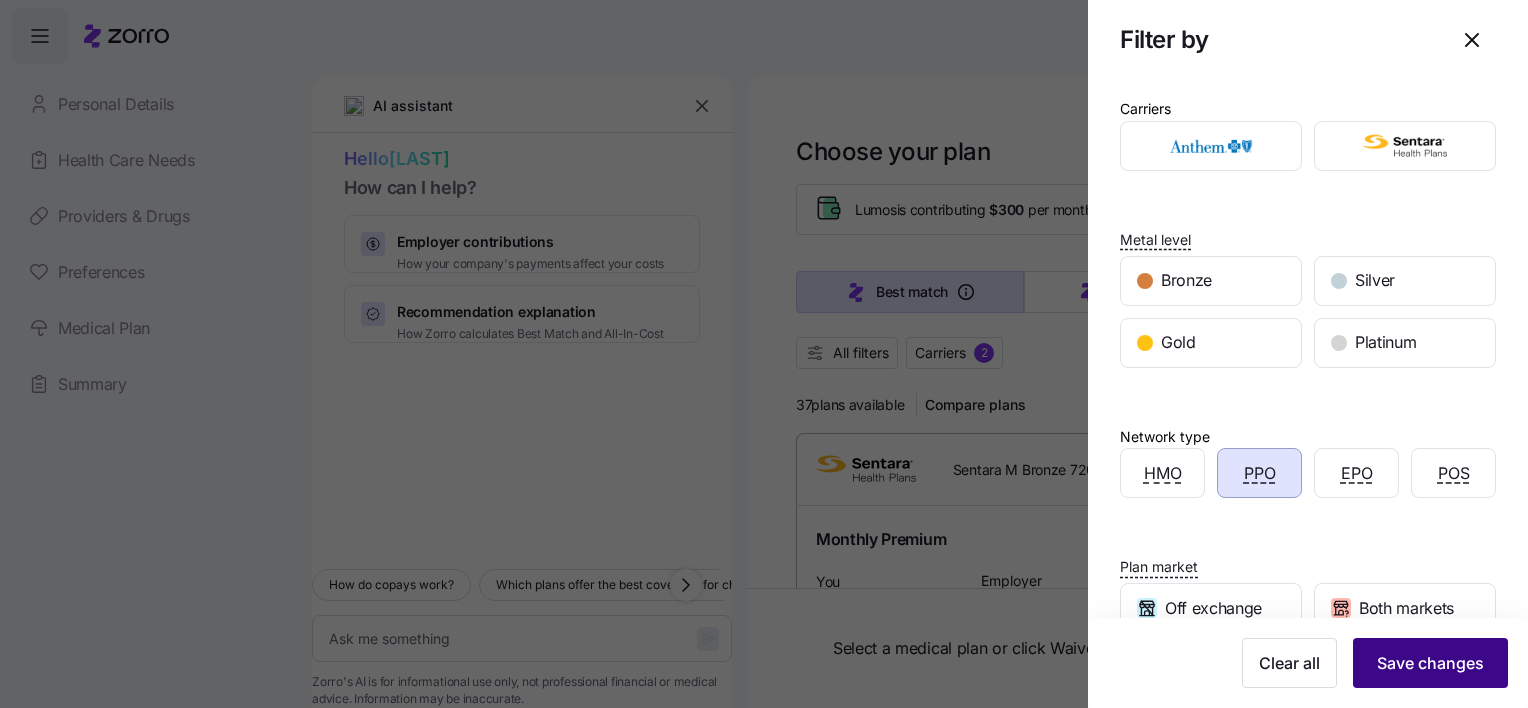 click on "Save changes" at bounding box center (1430, 663) 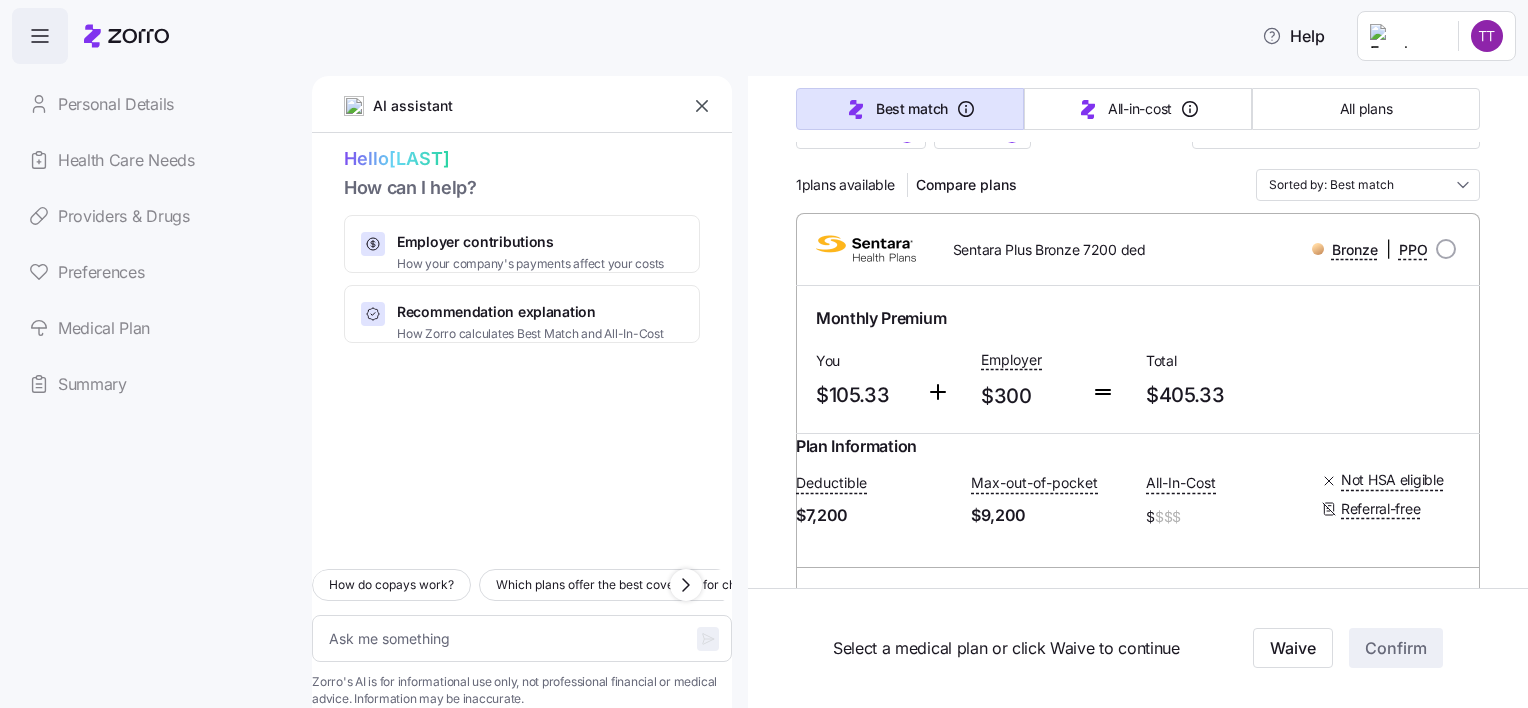scroll, scrollTop: 100, scrollLeft: 0, axis: vertical 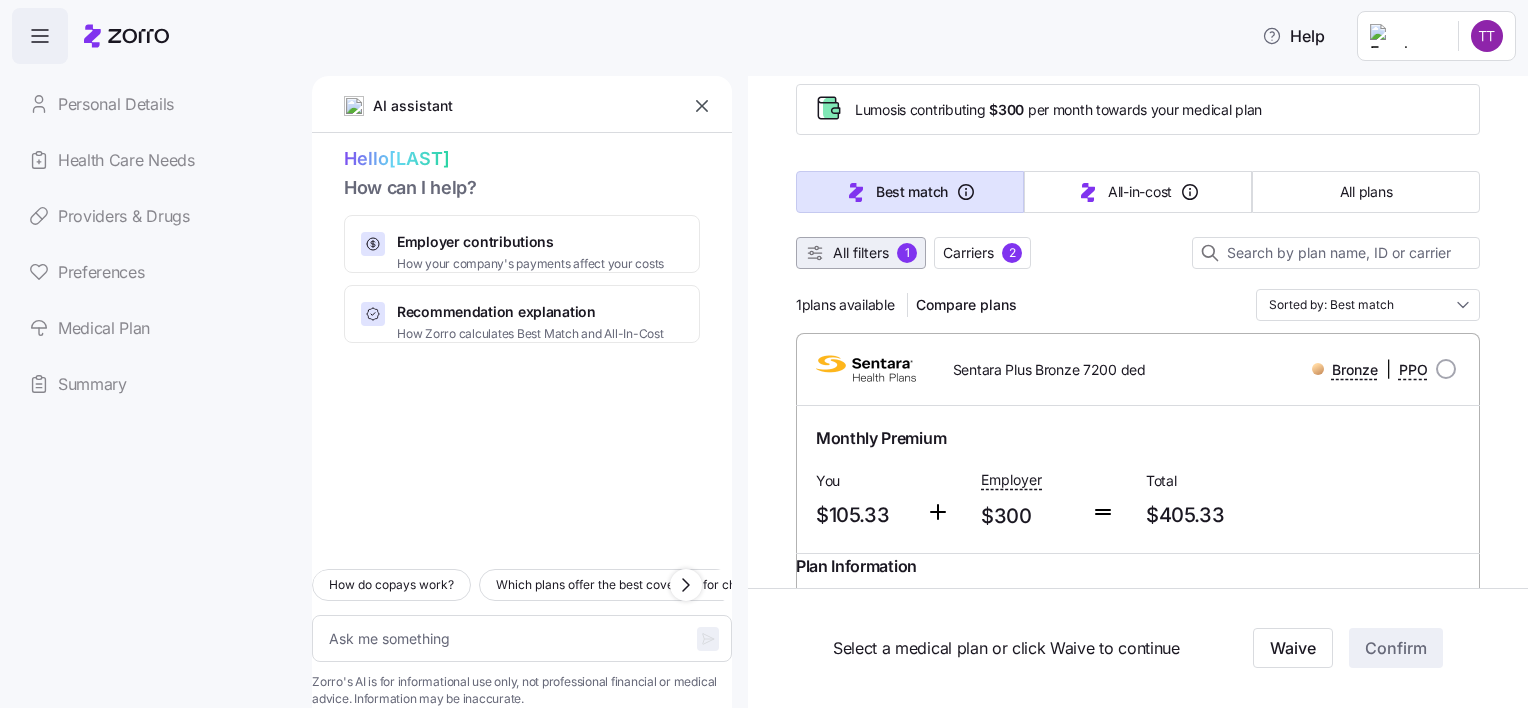 click 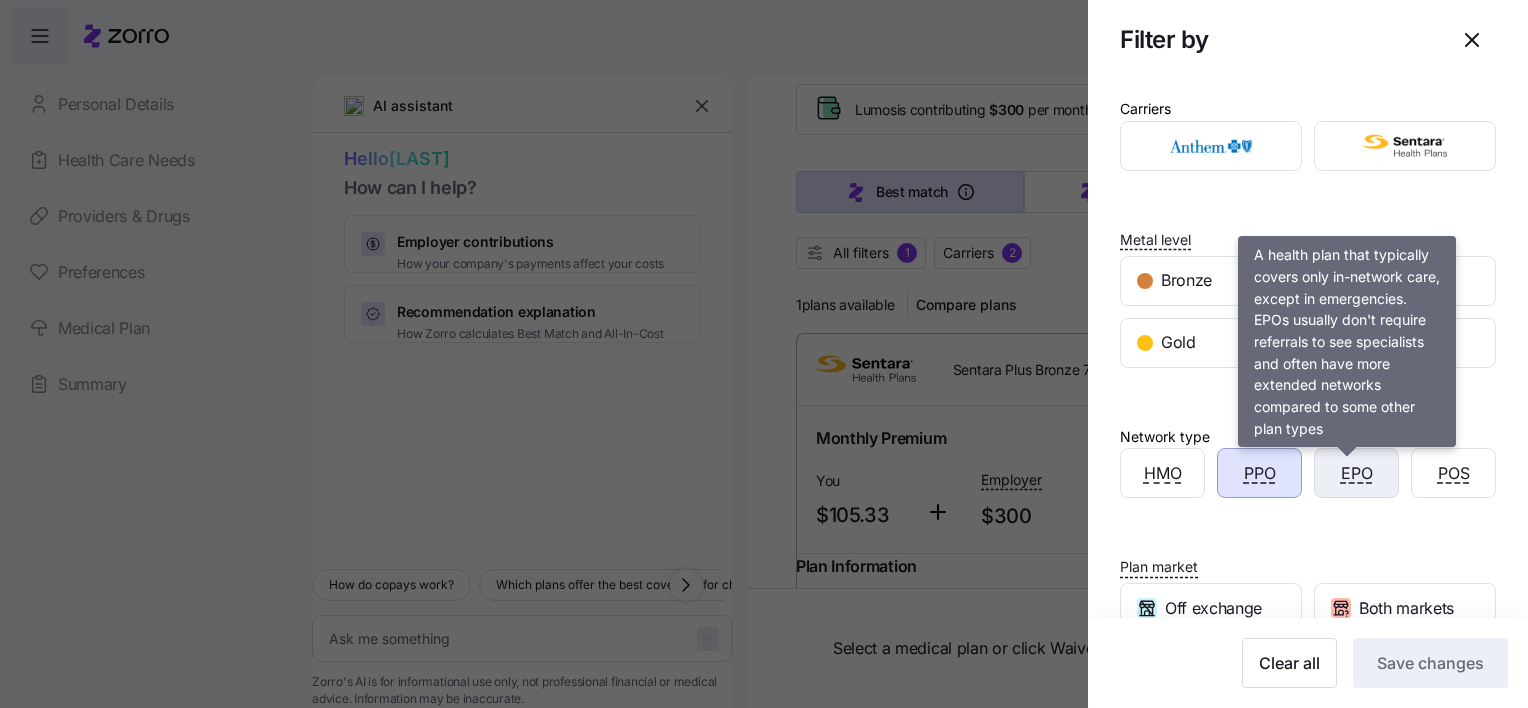click on "EPO" at bounding box center [1357, 473] 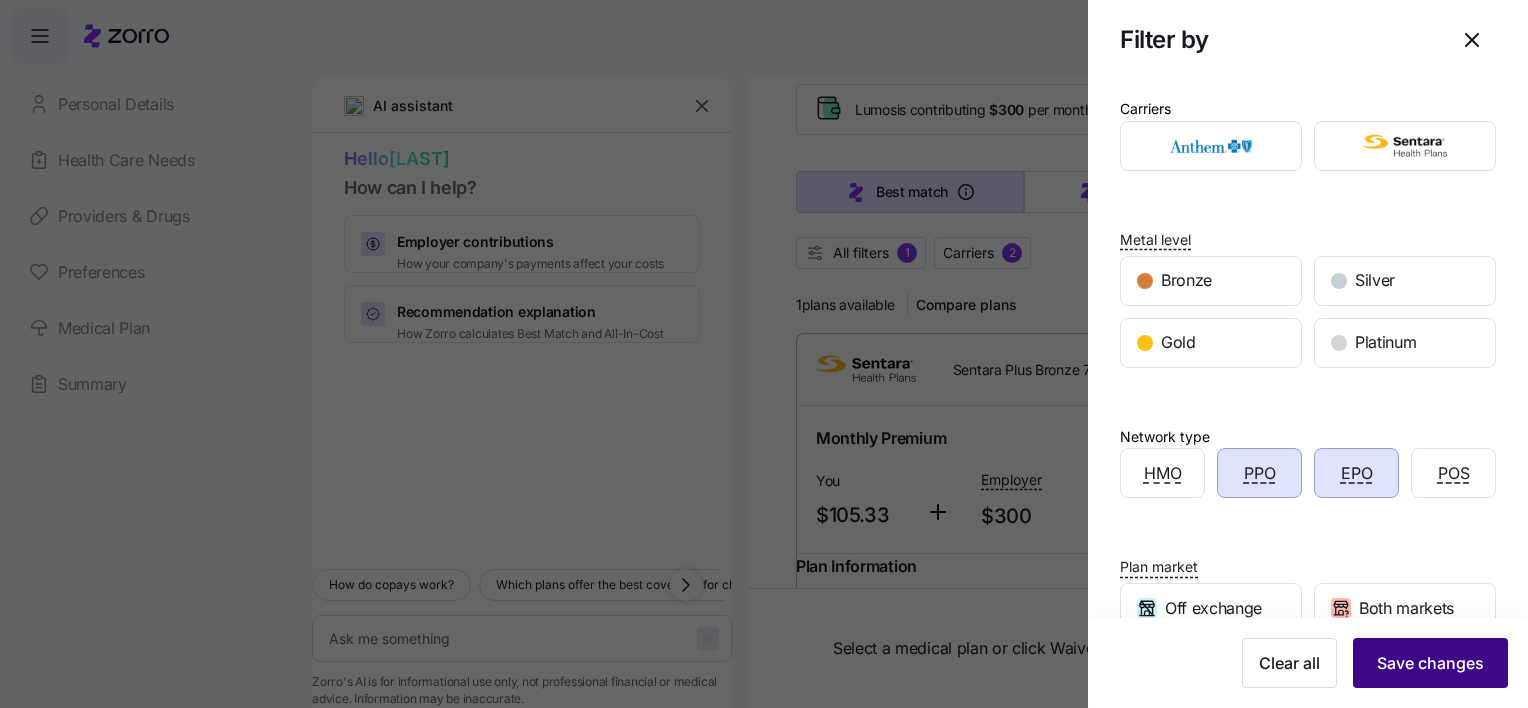 click on "Save changes" at bounding box center [1430, 663] 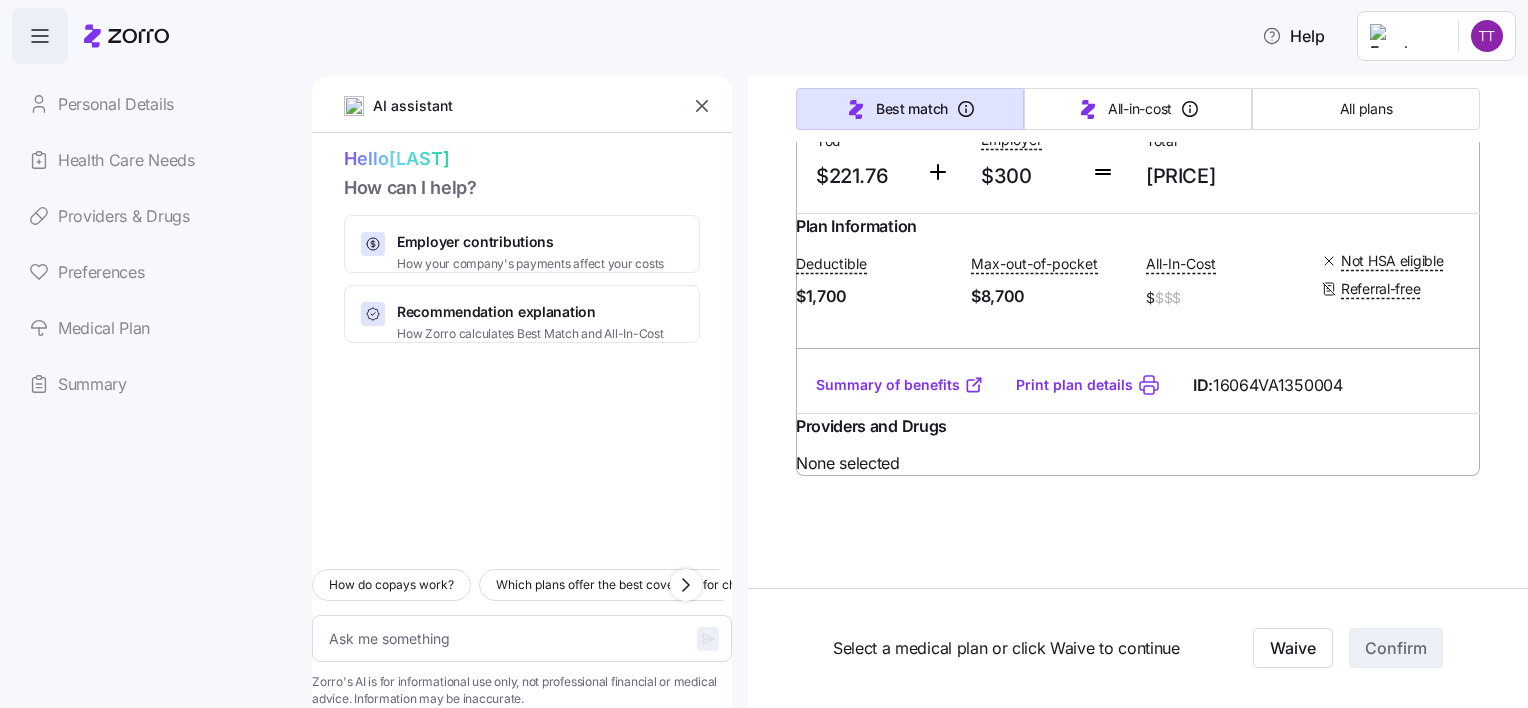 scroll, scrollTop: 2550, scrollLeft: 0, axis: vertical 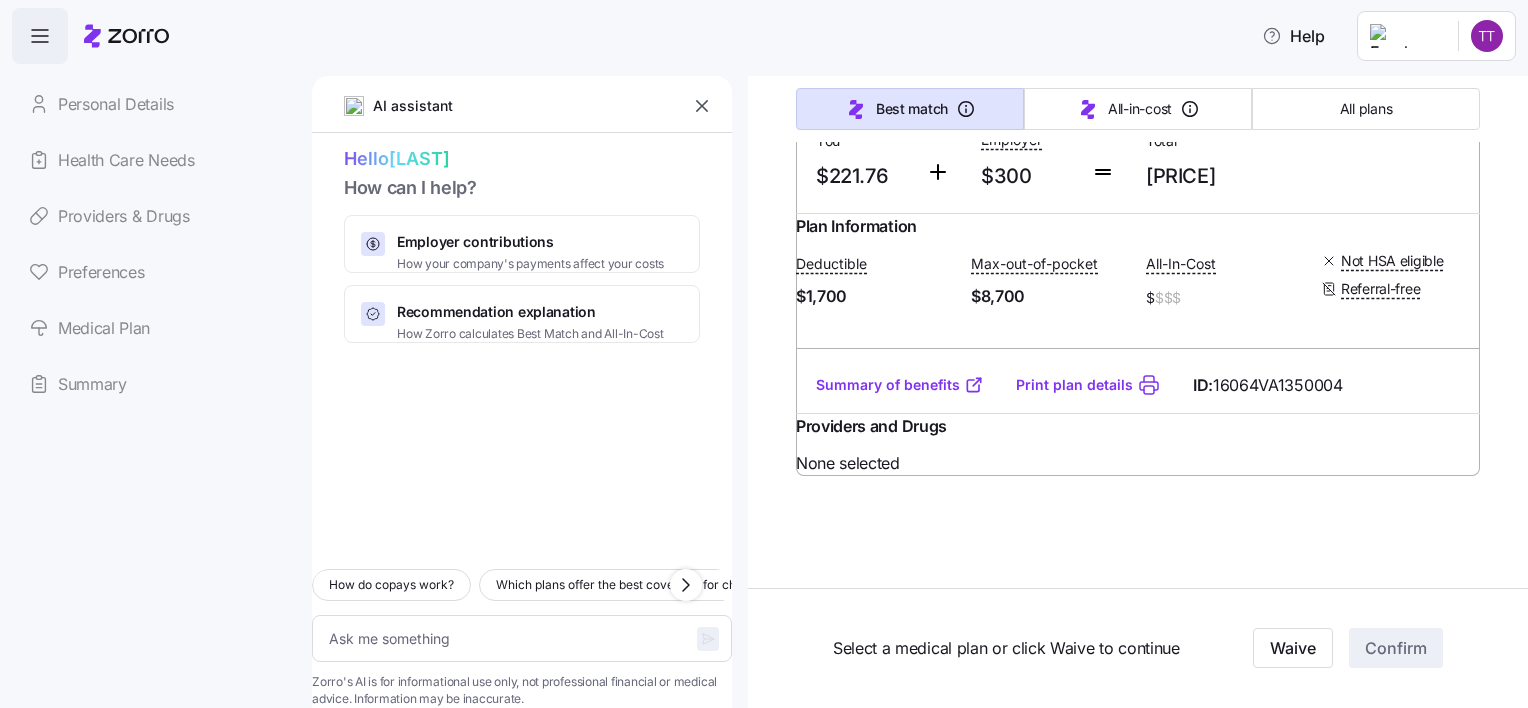 type on "x" 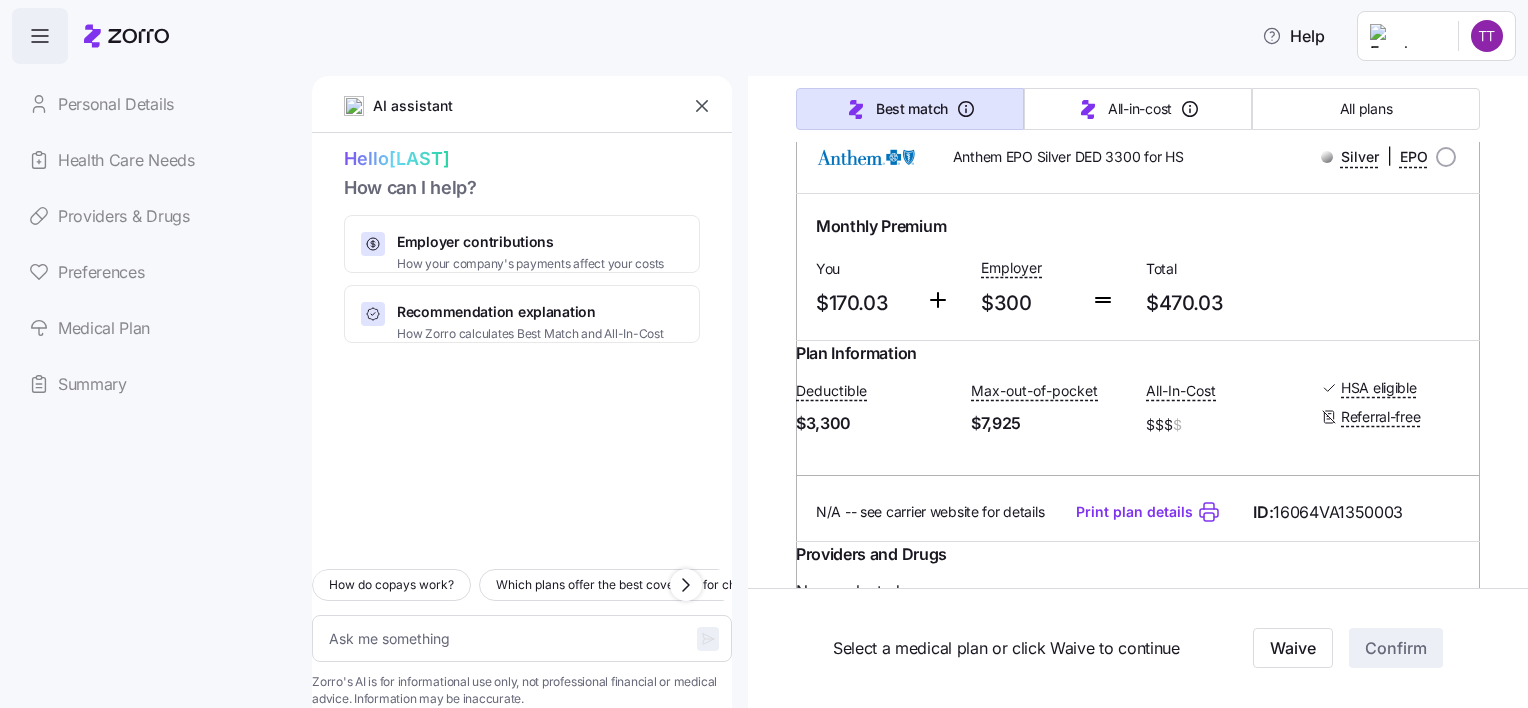 scroll, scrollTop: 1750, scrollLeft: 0, axis: vertical 